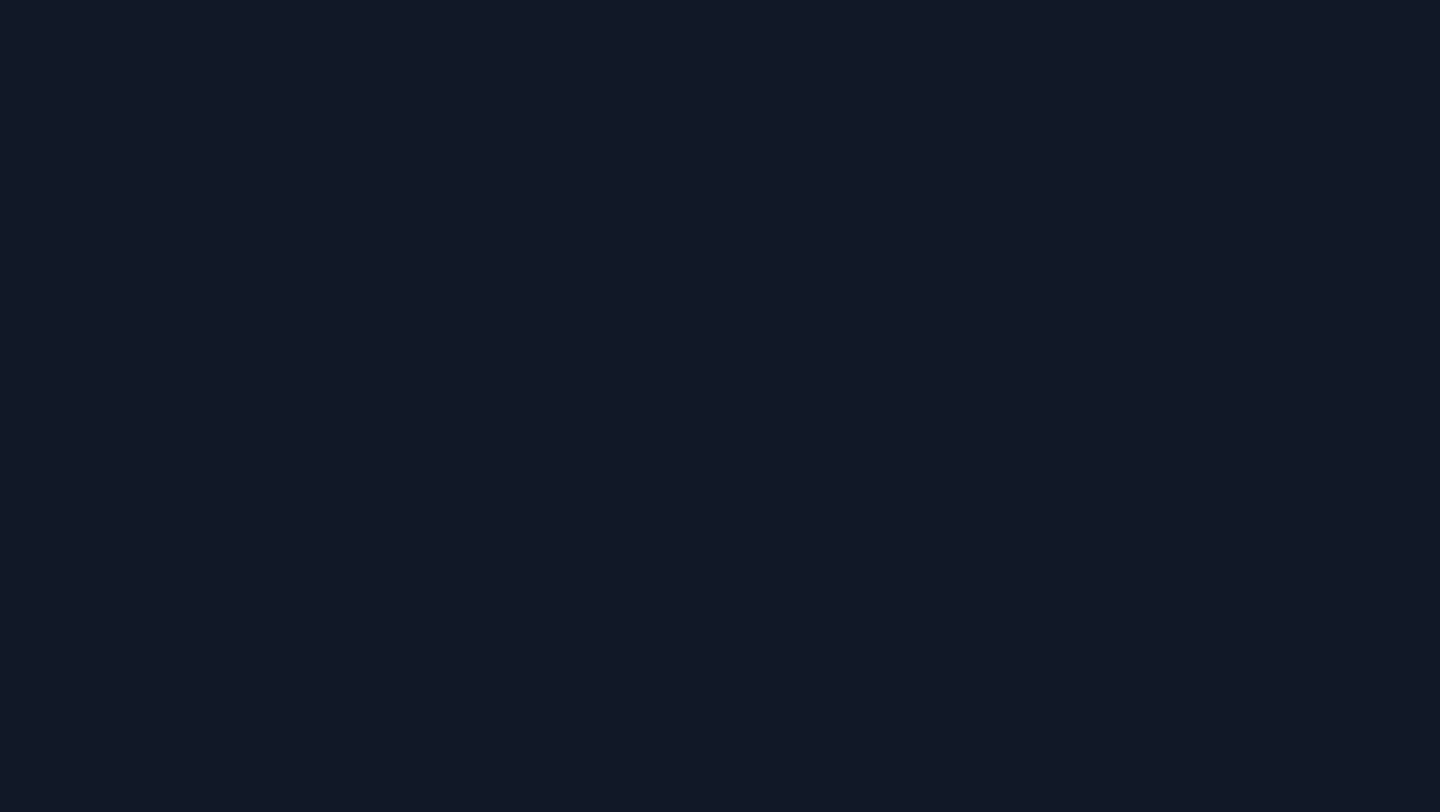 scroll, scrollTop: 0, scrollLeft: 0, axis: both 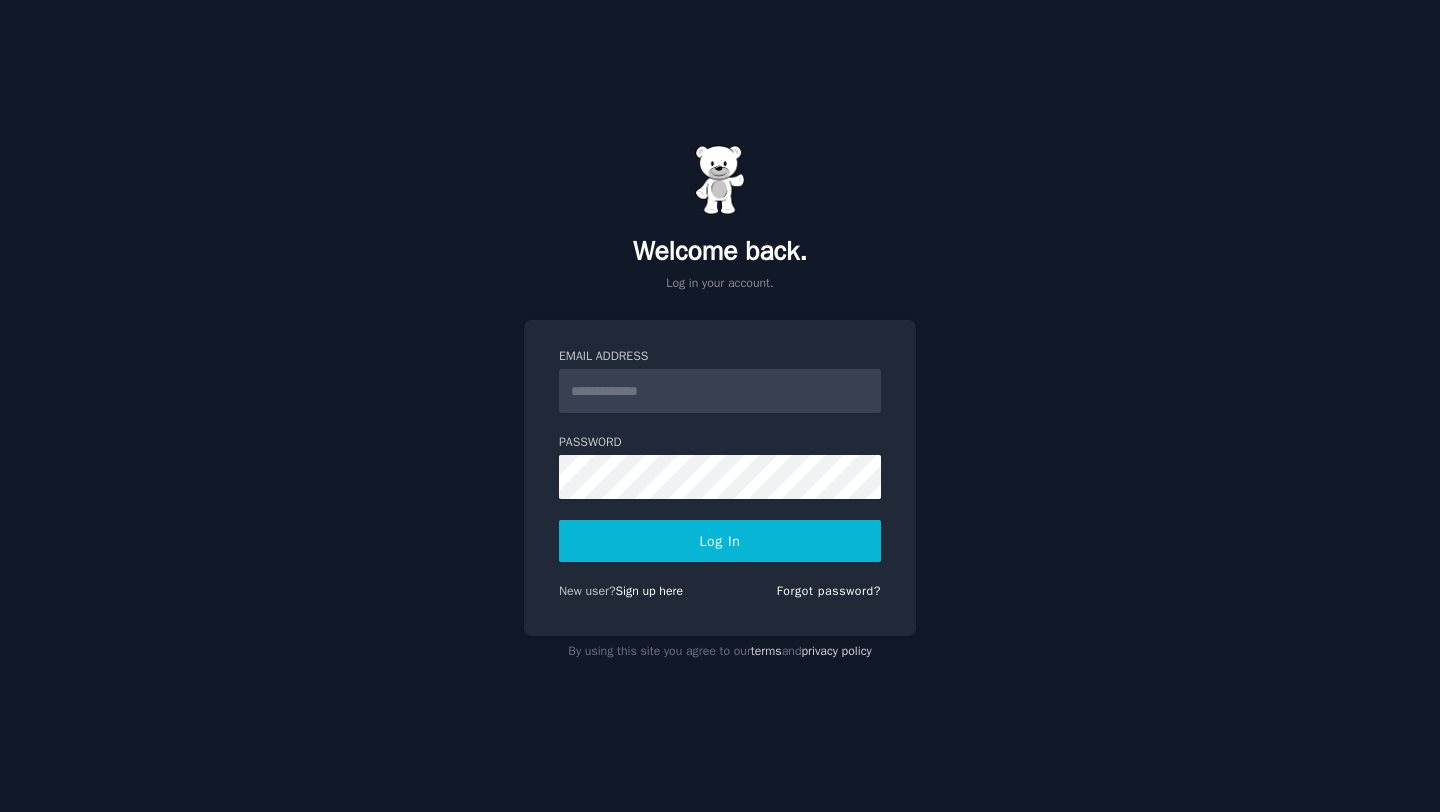 click on "Email Address" at bounding box center (720, 391) 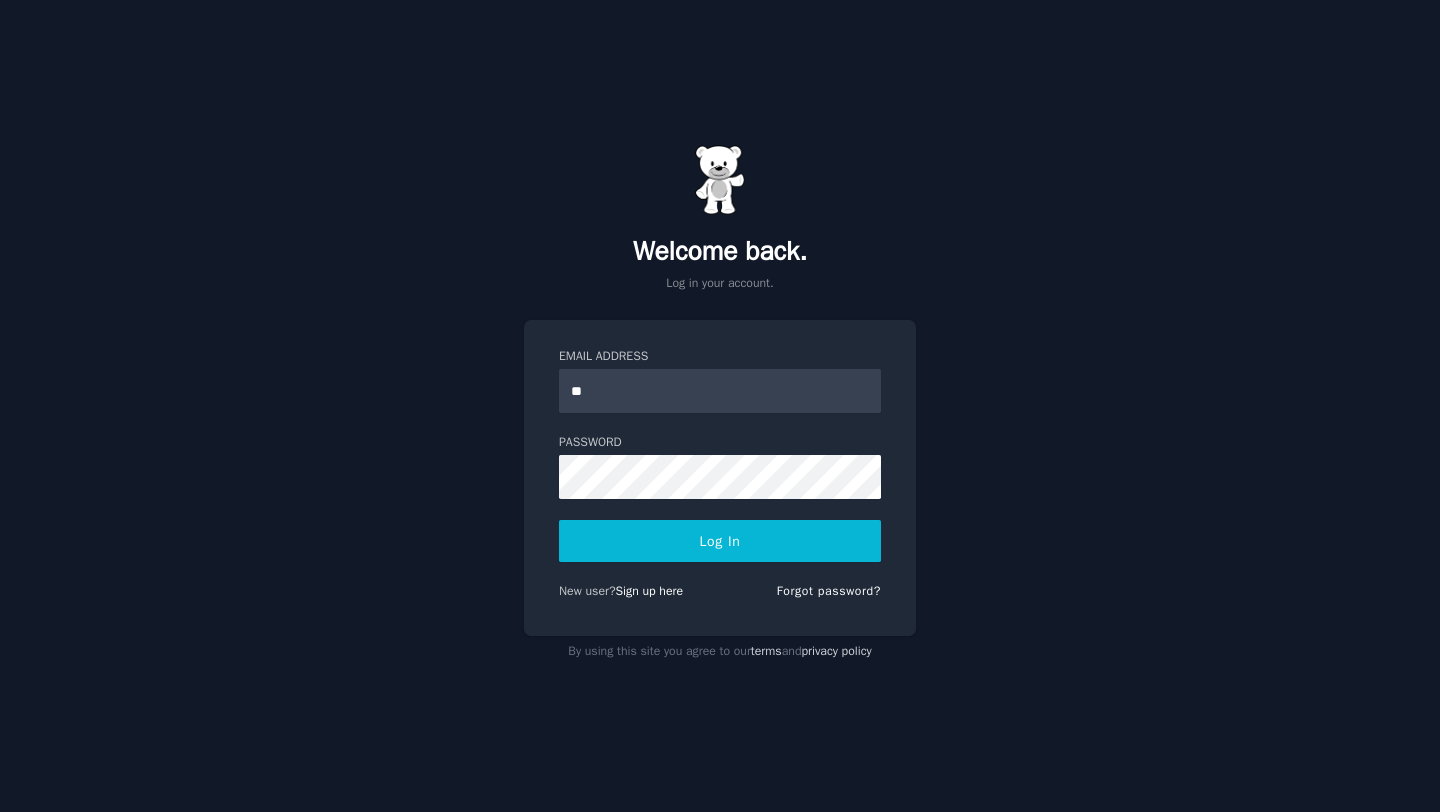 type on "**********" 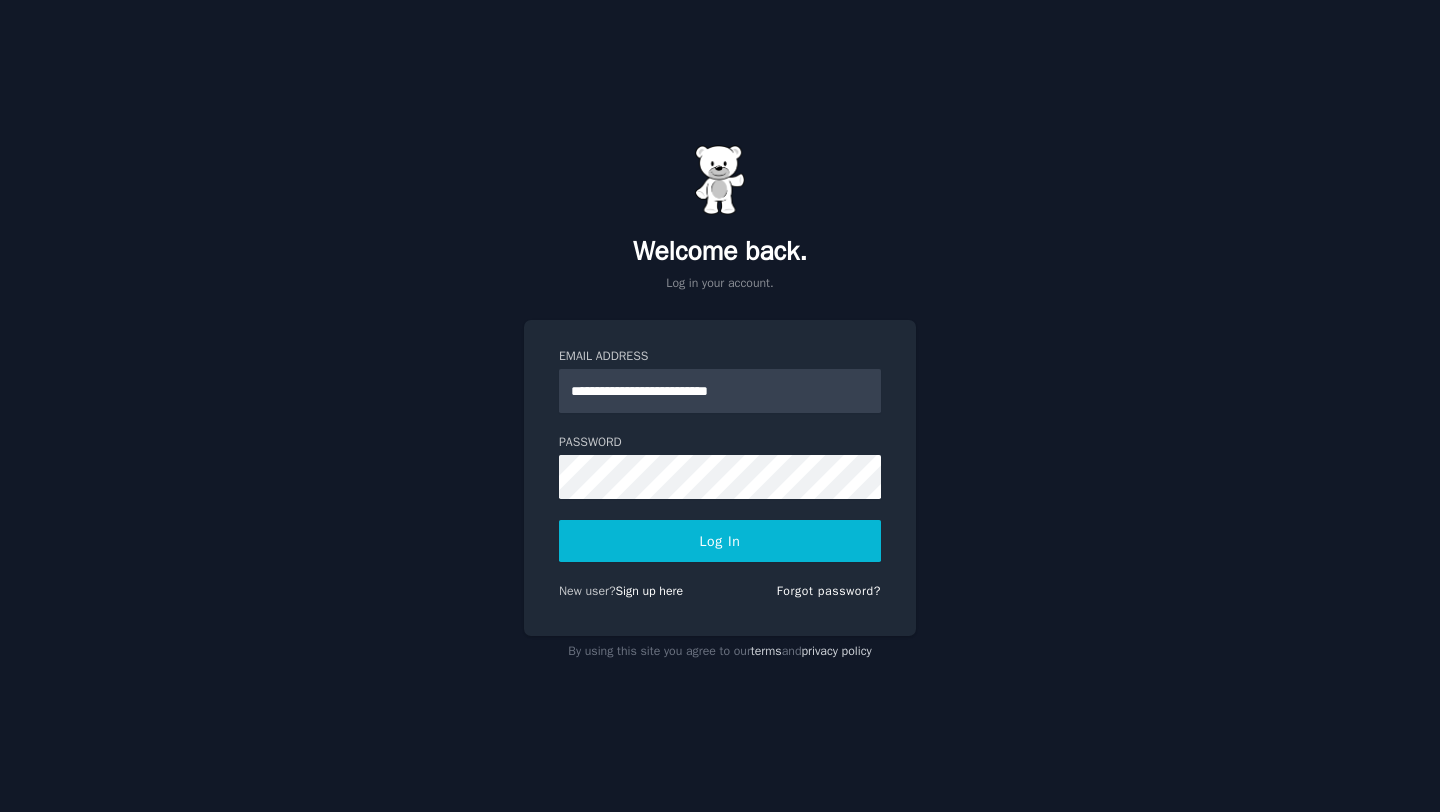 click on "Log In" at bounding box center [720, 541] 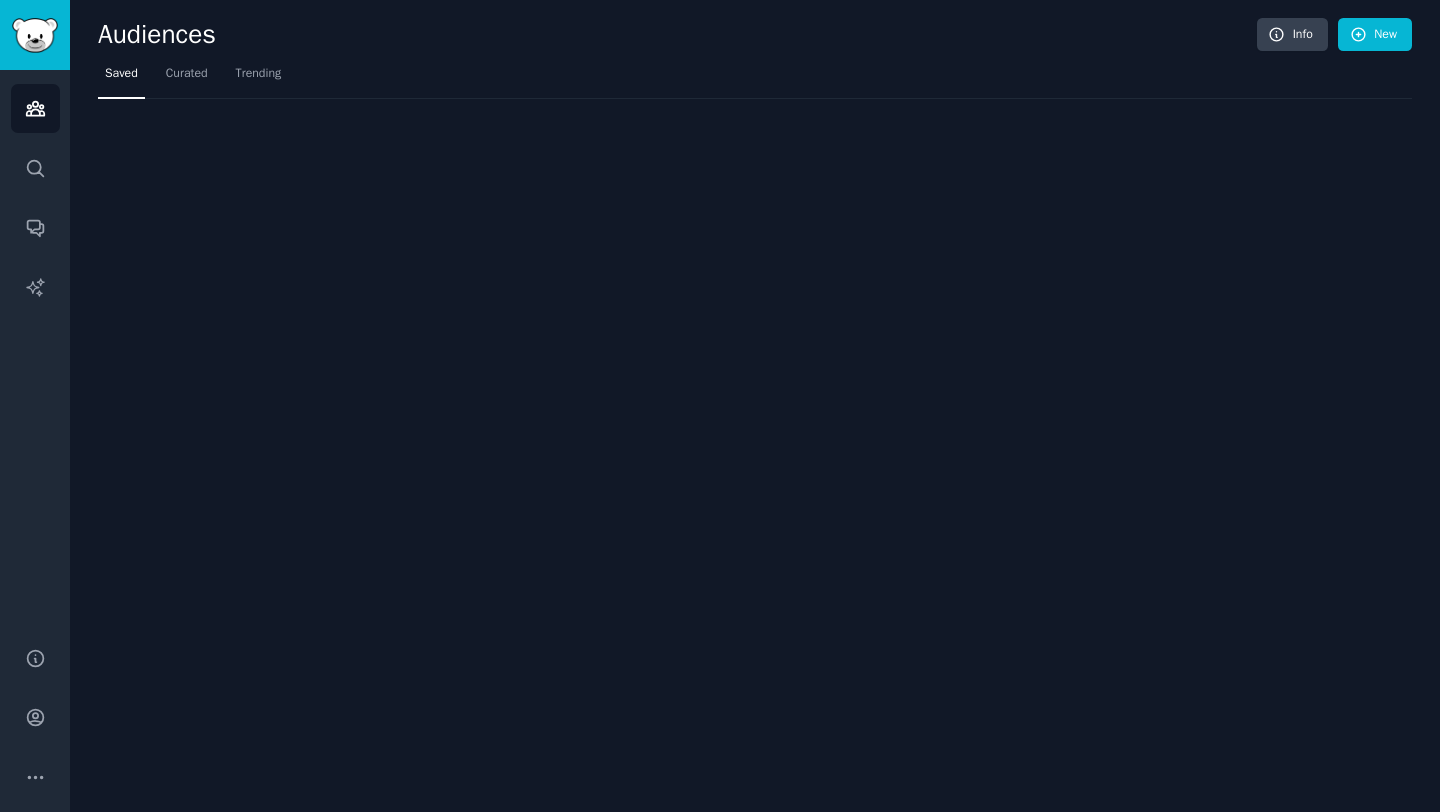 scroll, scrollTop: 0, scrollLeft: 0, axis: both 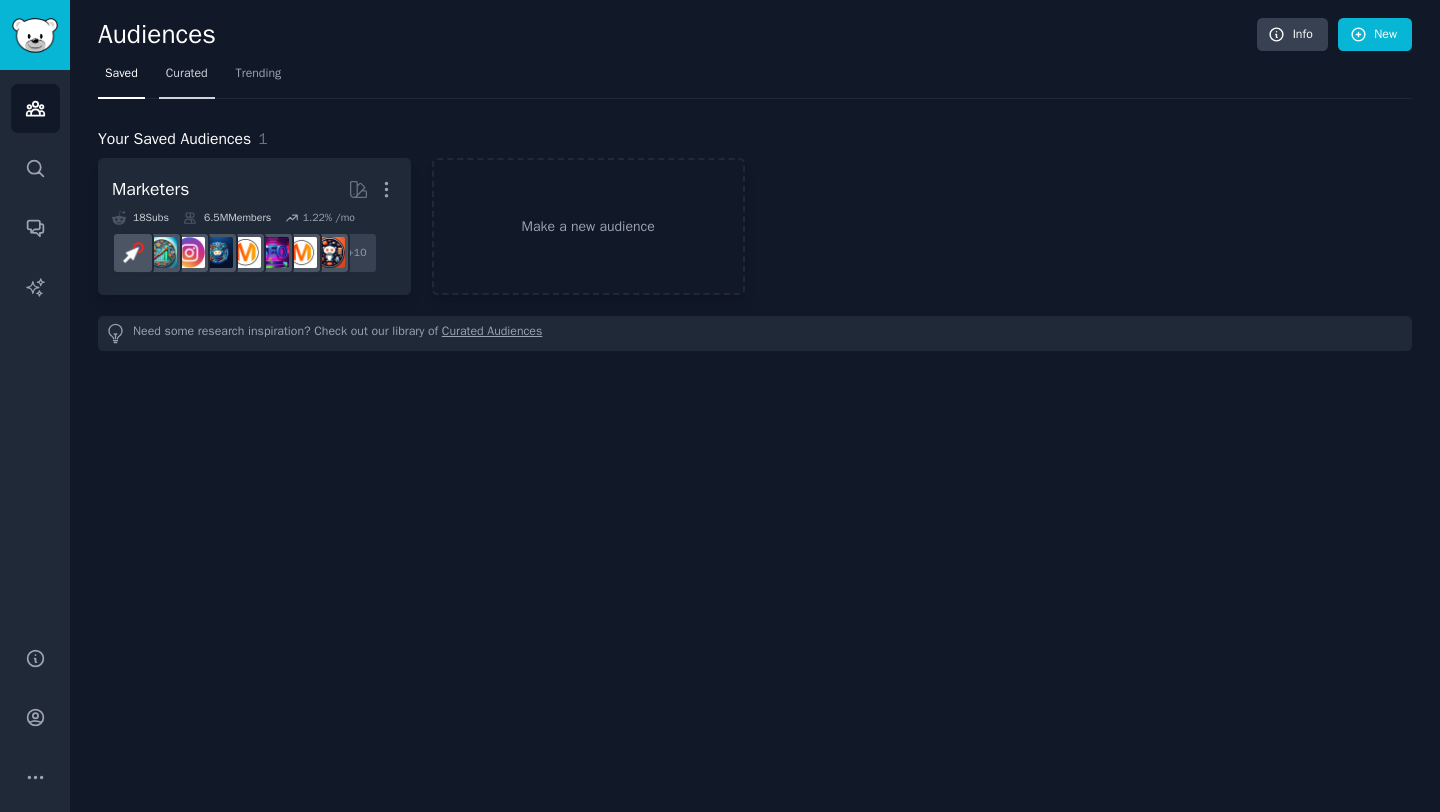 click on "Curated" at bounding box center (187, 78) 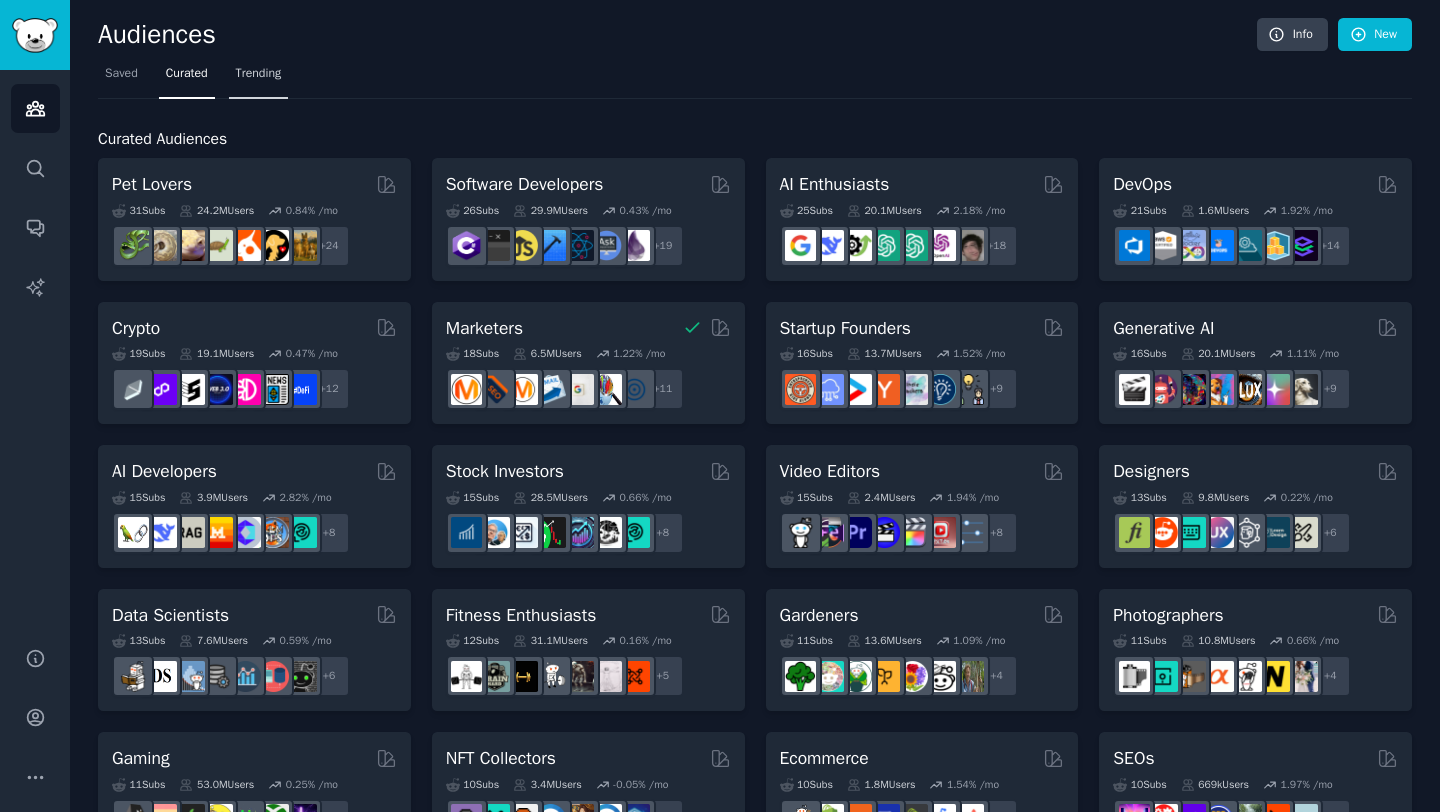 click on "Trending" at bounding box center (259, 74) 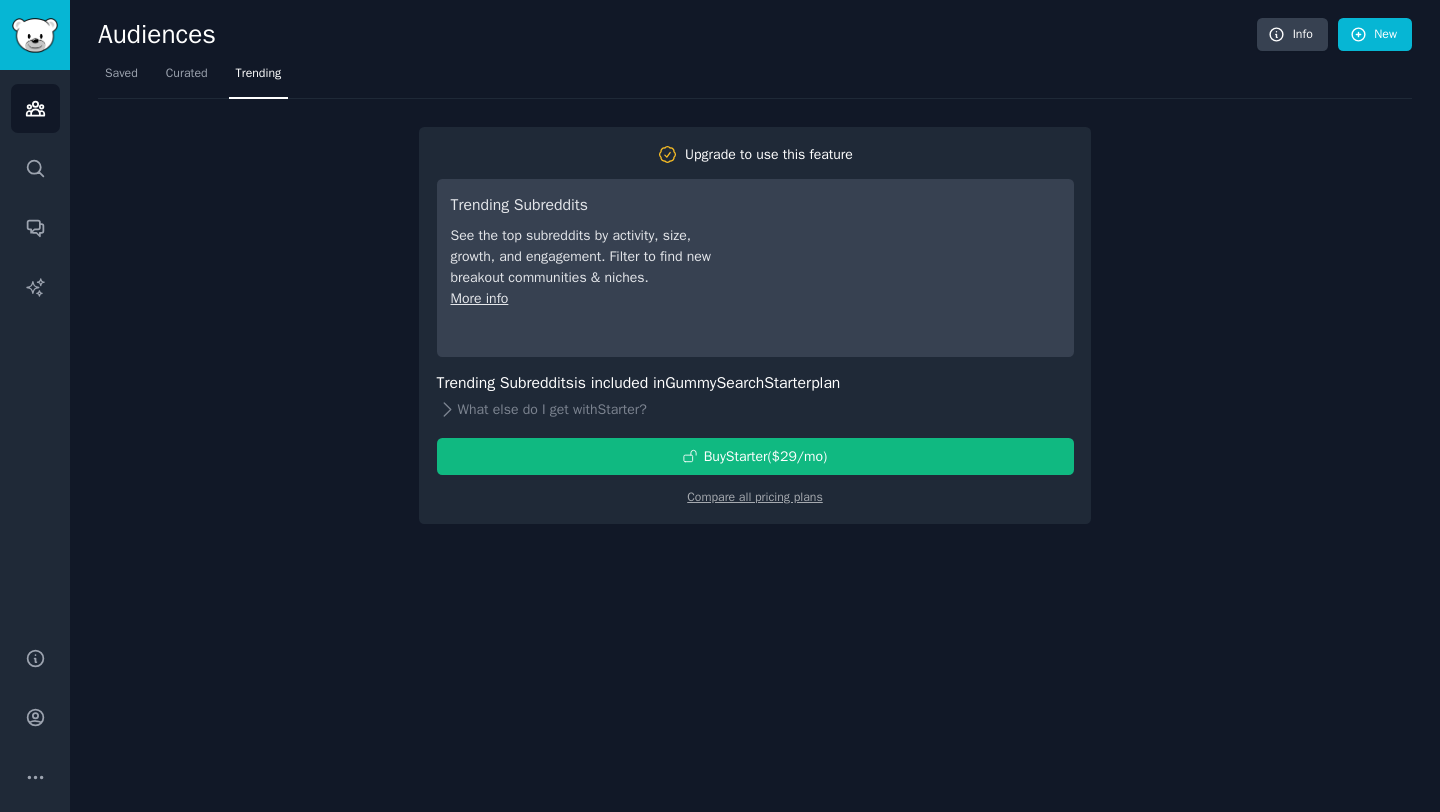click on "Upgrade to use this feature Trending Subreddits See the top subreddits by activity, size, growth, and engagement. Filter to find new breakout communities & niches. More info Trending Subreddits  is included in  GummySearch  Starter  plan What else do I get with  Starter ? Buy  Starter  ($ 29 /mo ) Compare all pricing plans" at bounding box center [755, 311] 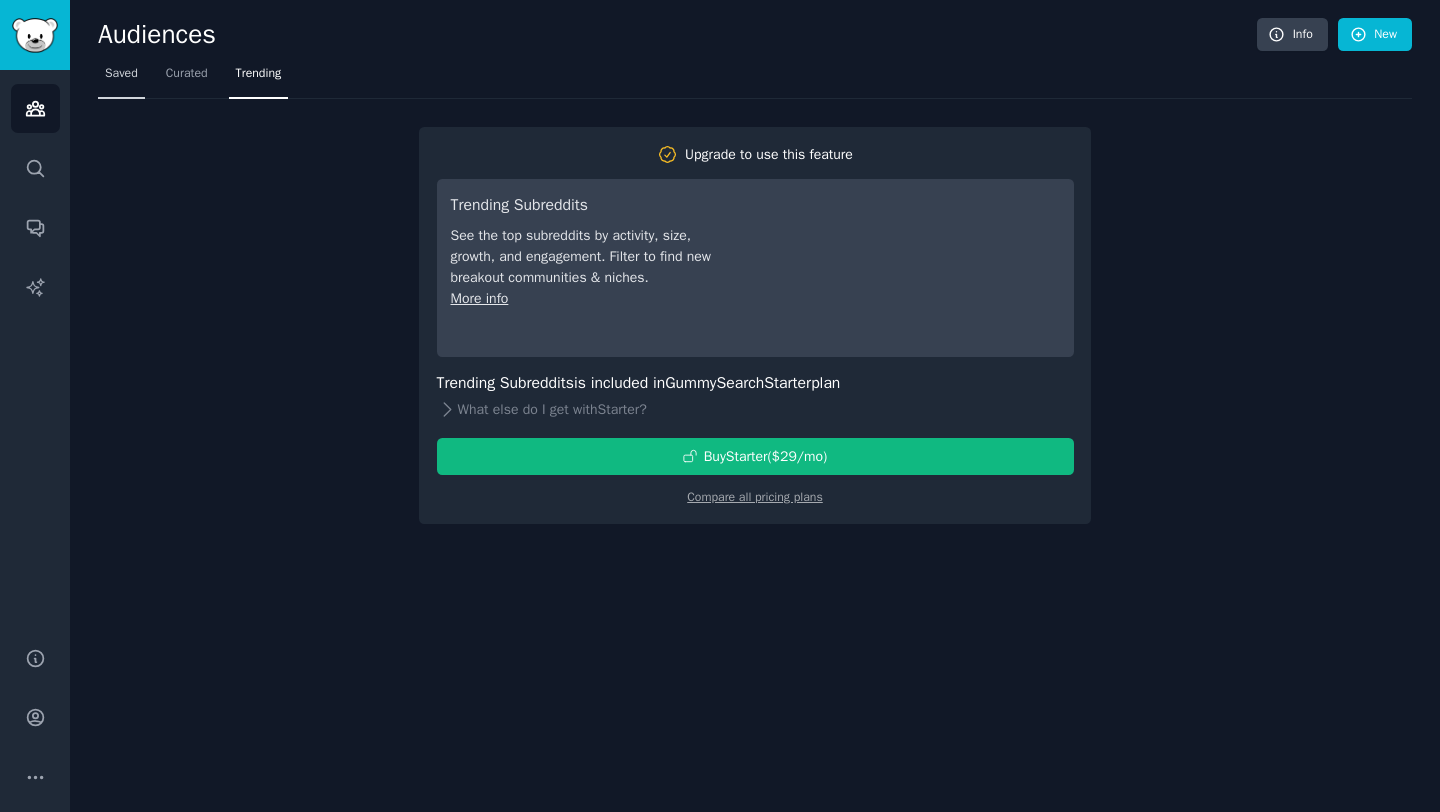 click on "Saved" at bounding box center (121, 74) 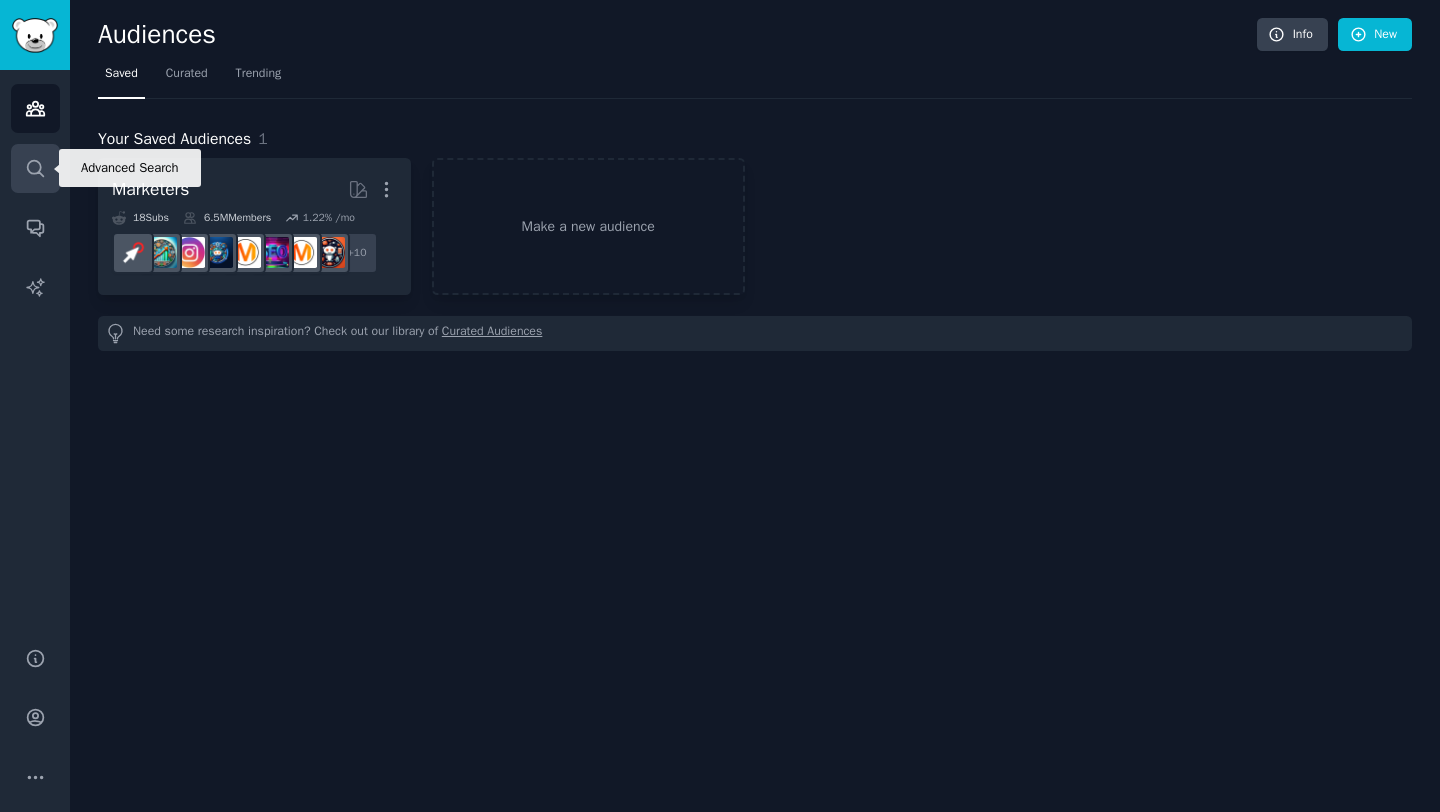 click 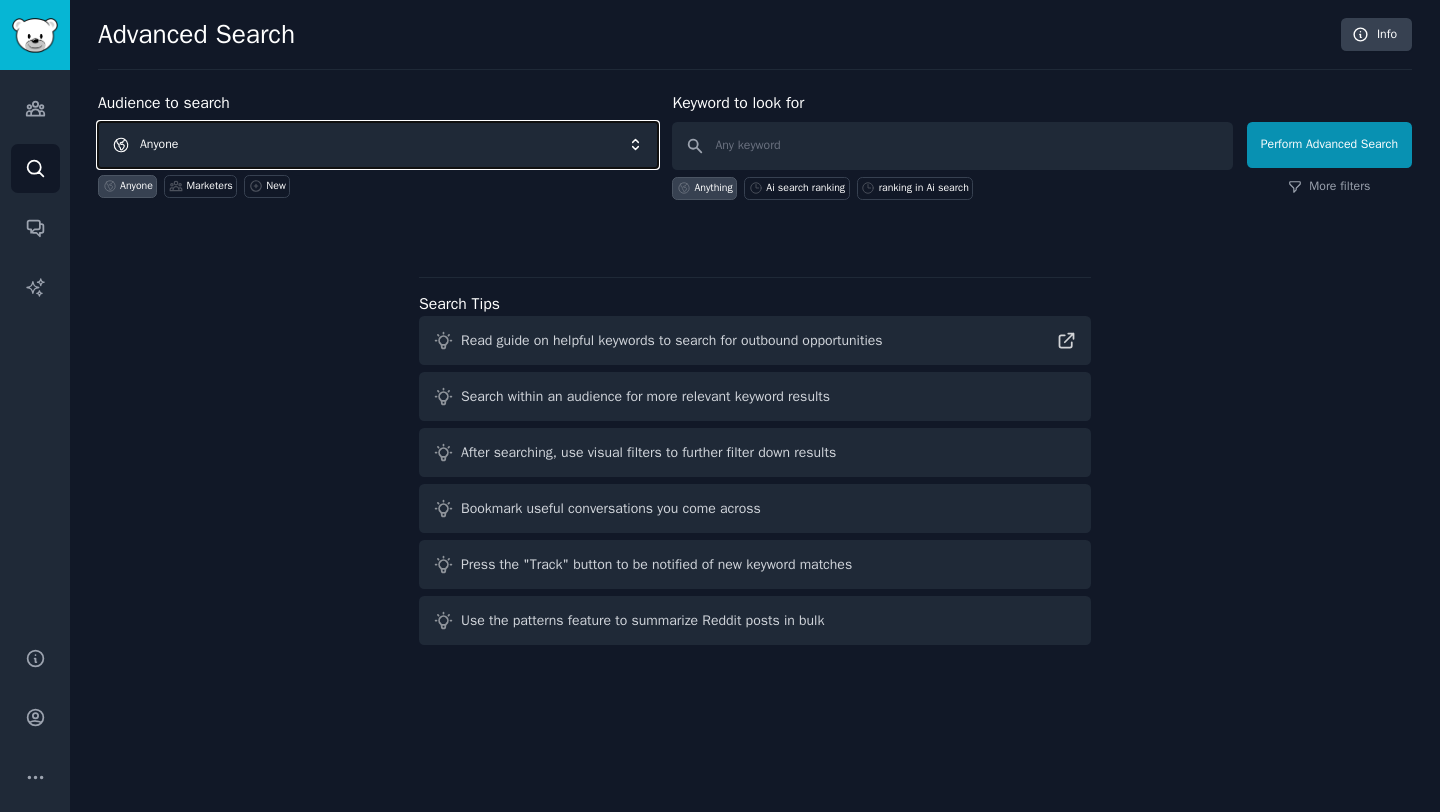 click on "Anyone" at bounding box center (378, 145) 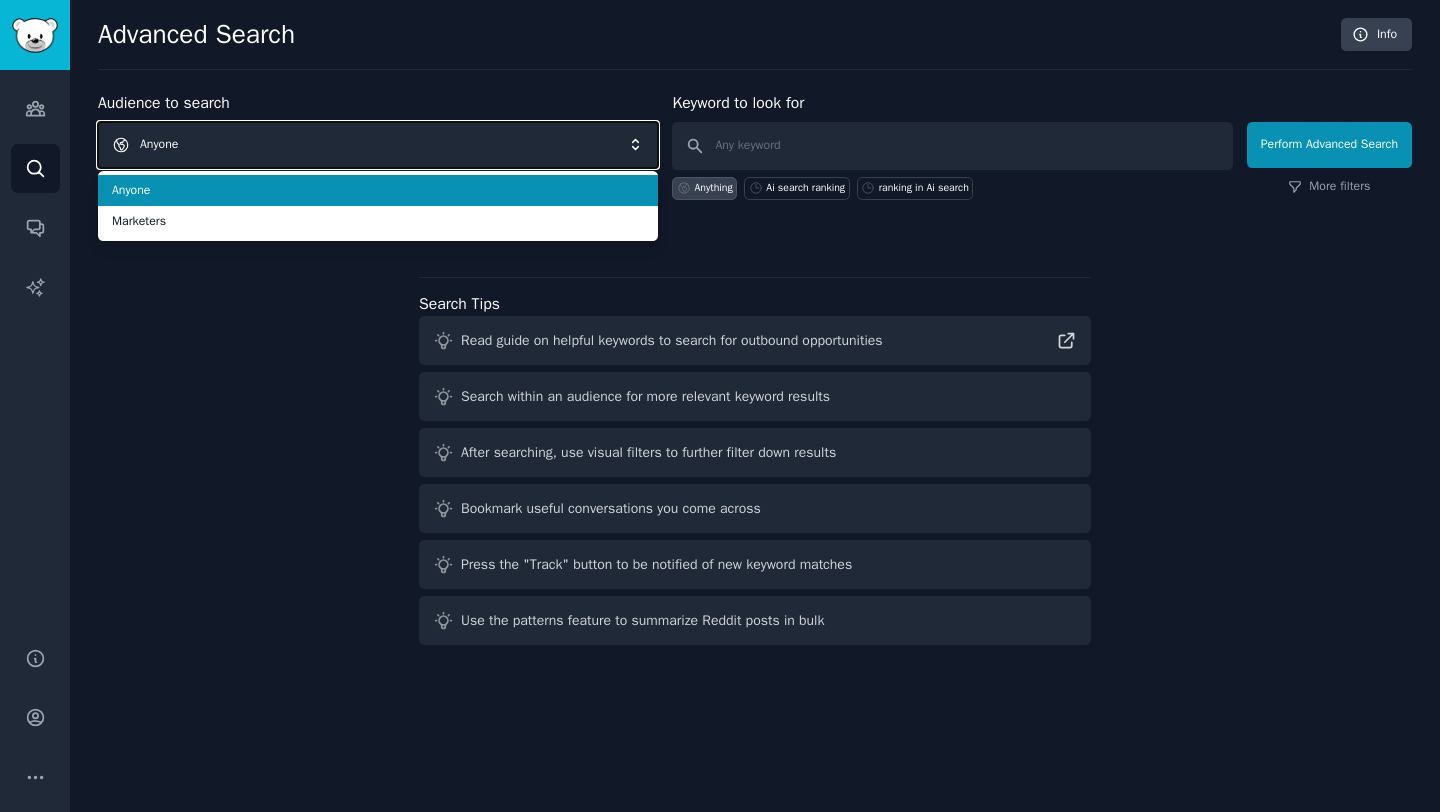 click on "Anyone" at bounding box center (378, 145) 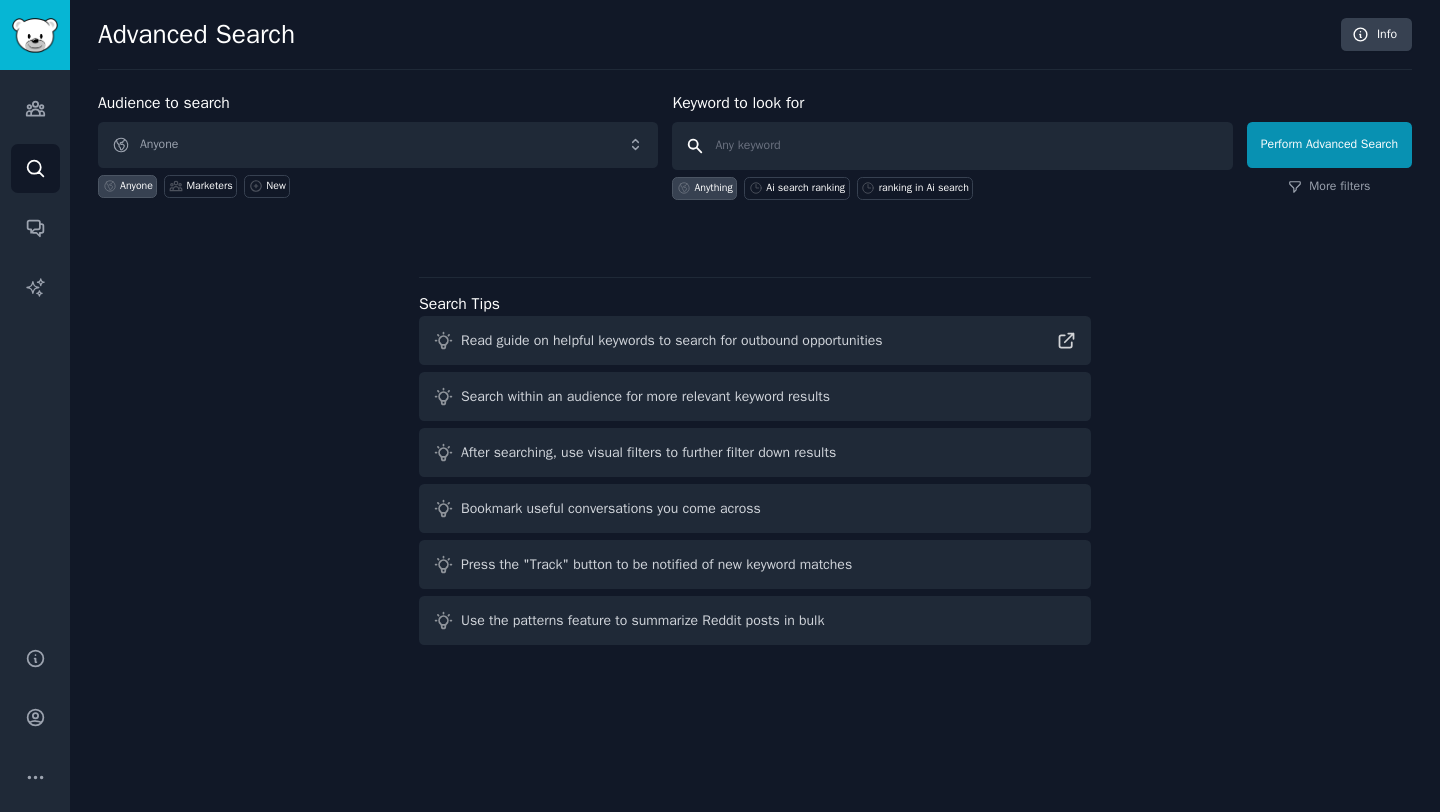 click at bounding box center [952, 146] 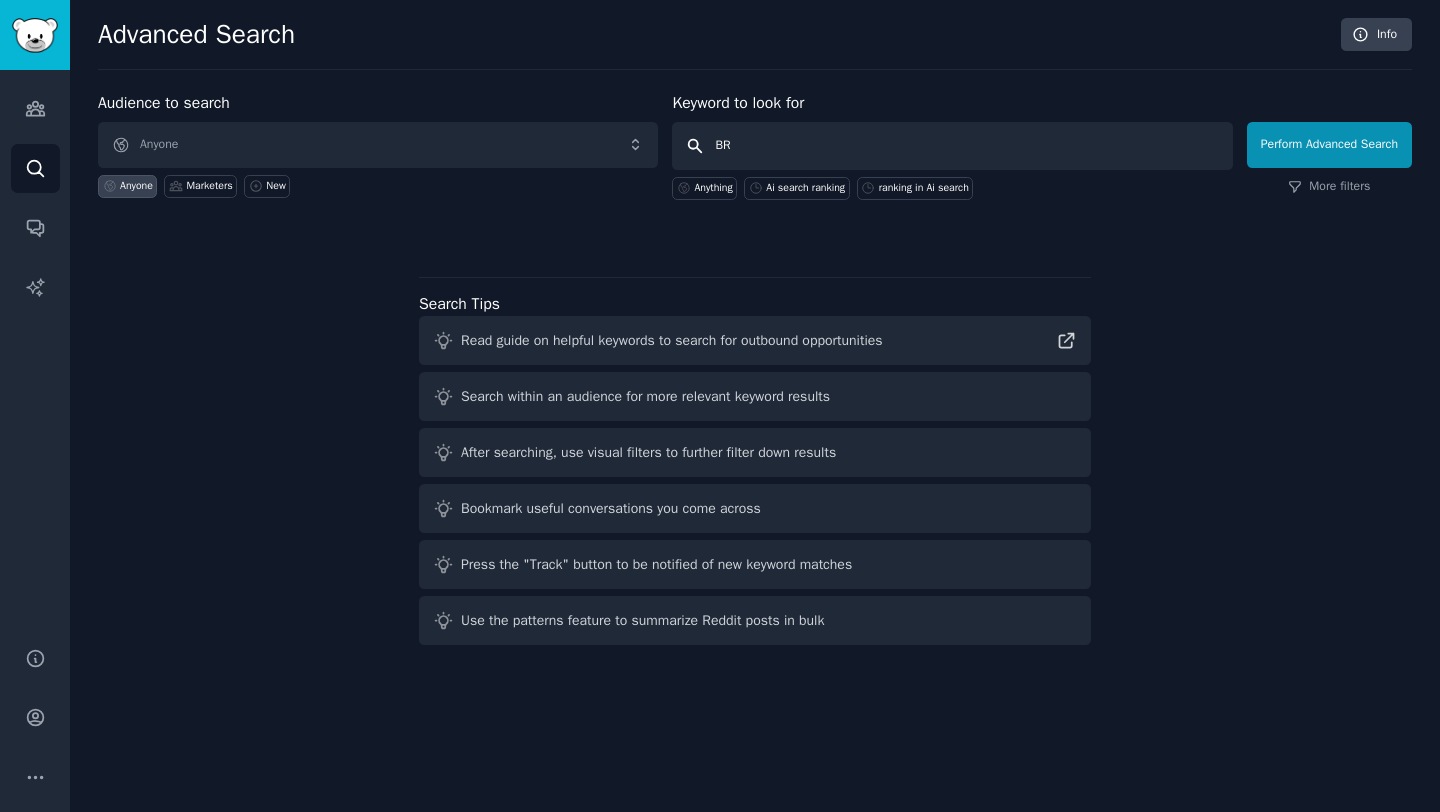 type on "B" 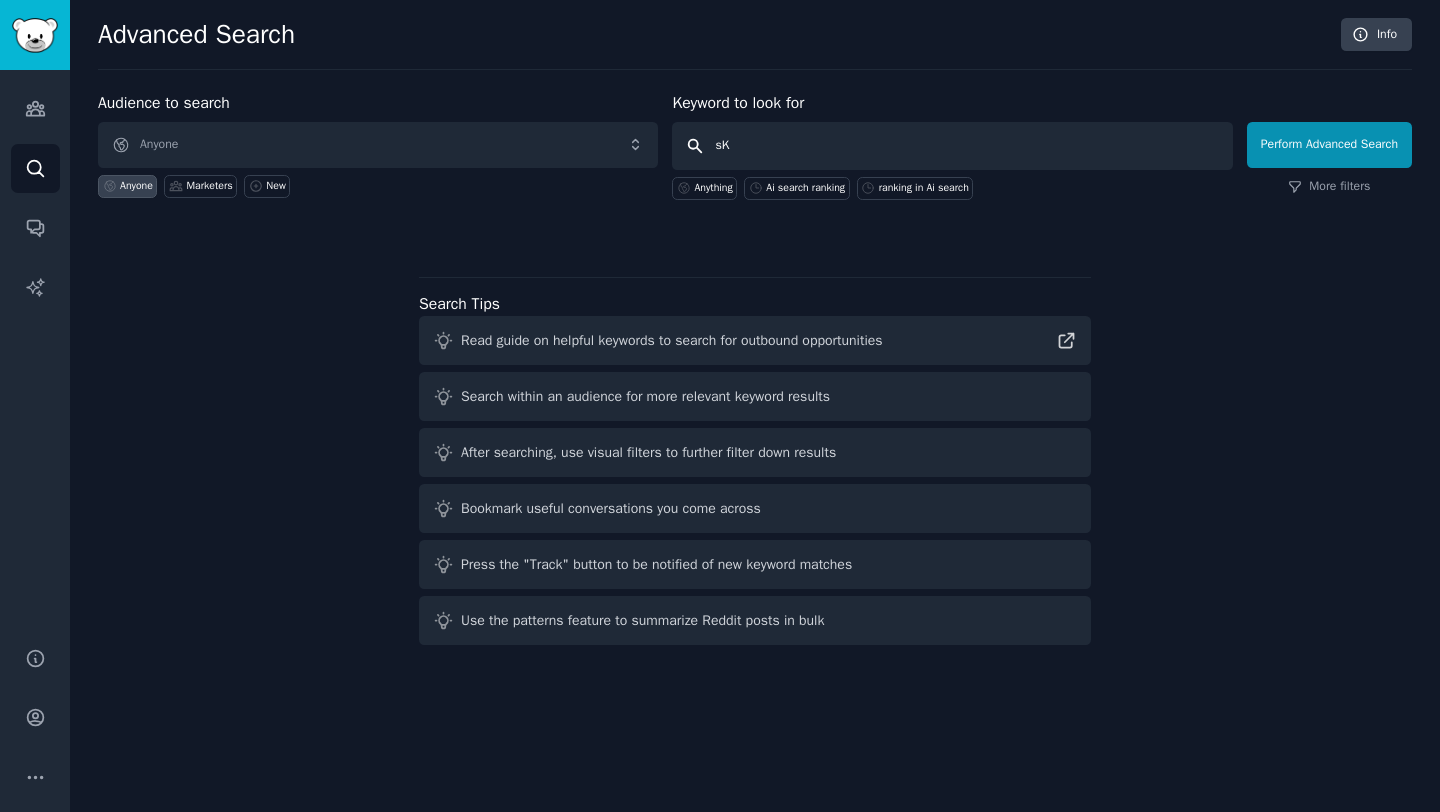 type on "s" 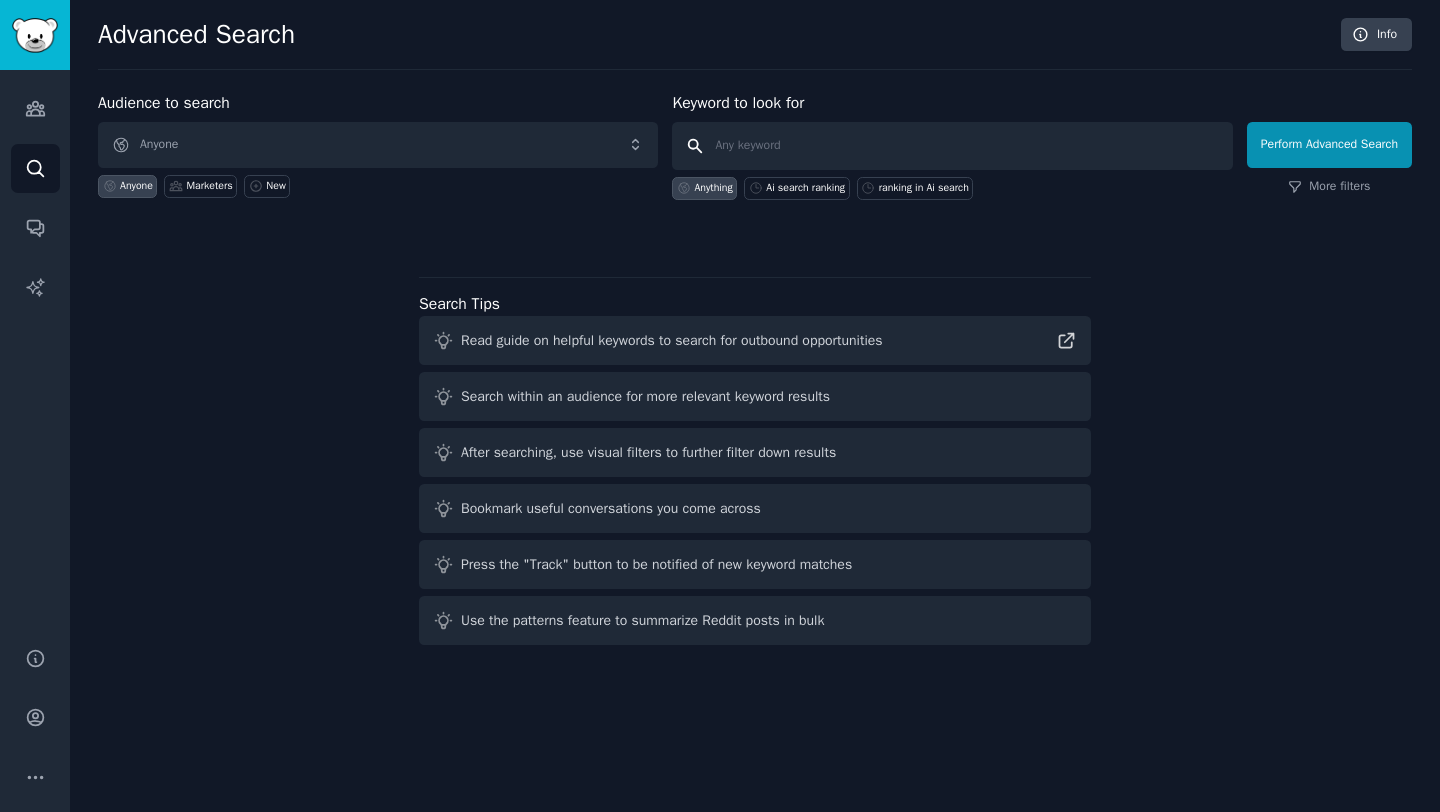 type on "s" 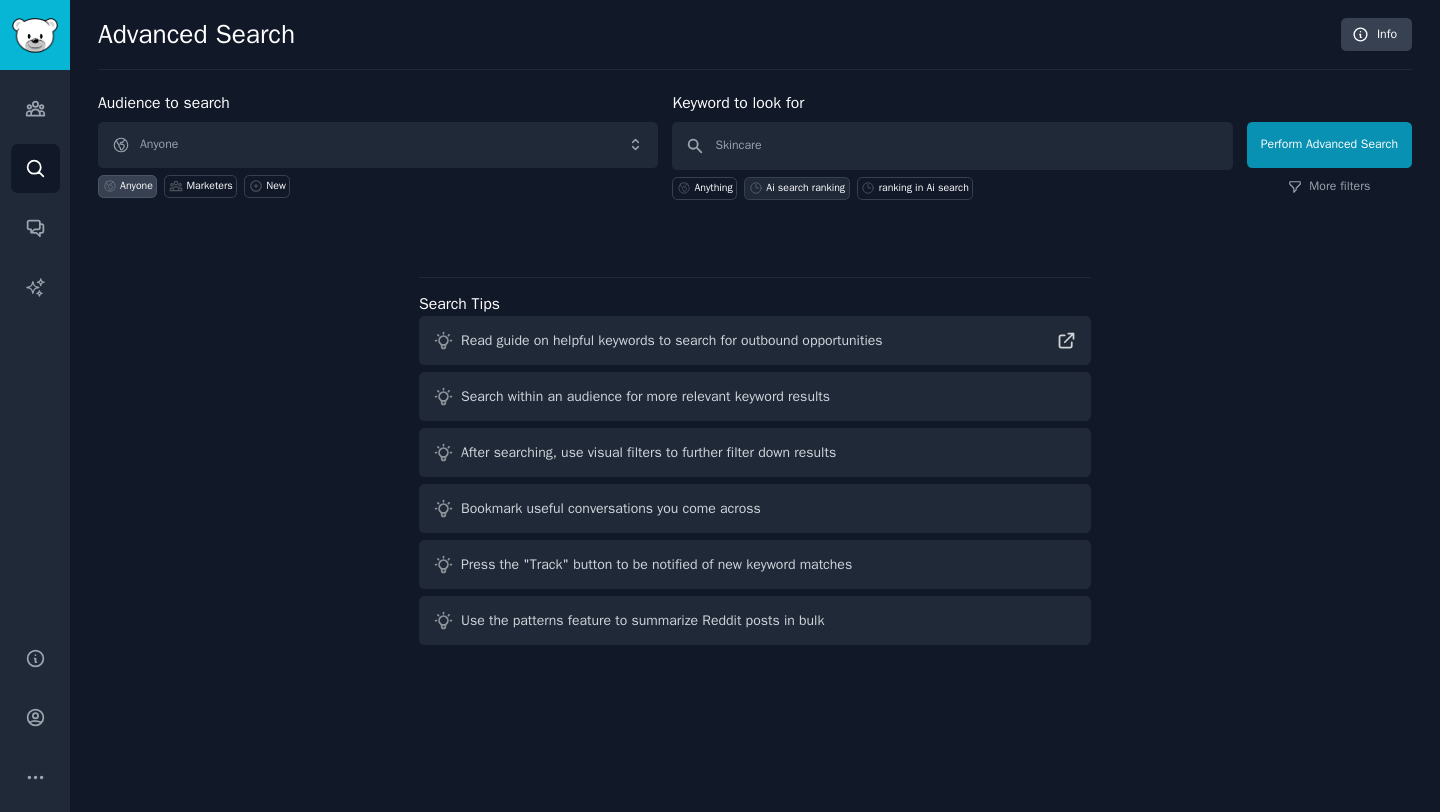 click on "Ai search ranking" at bounding box center [805, 188] 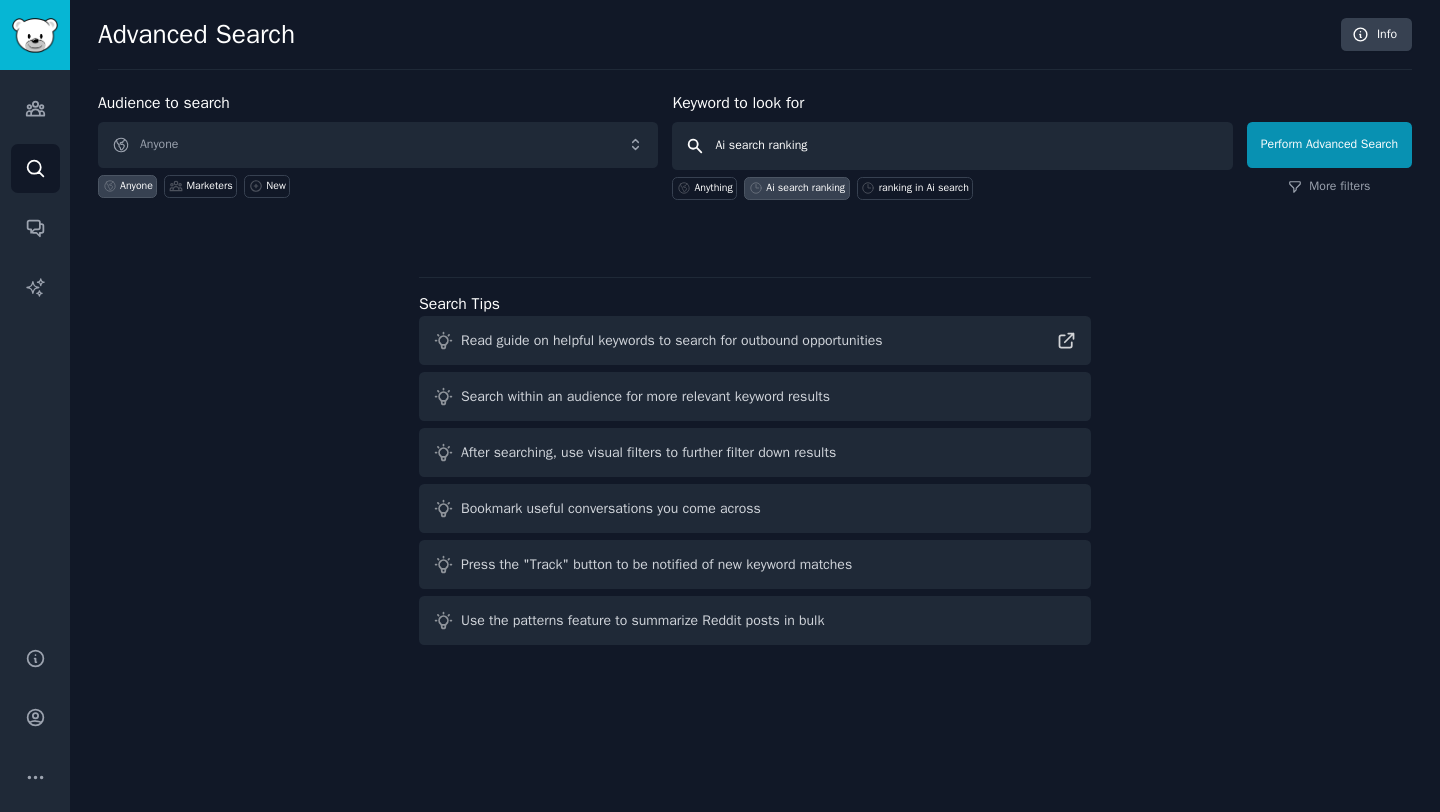 click on "Ai search ranking" at bounding box center (952, 146) 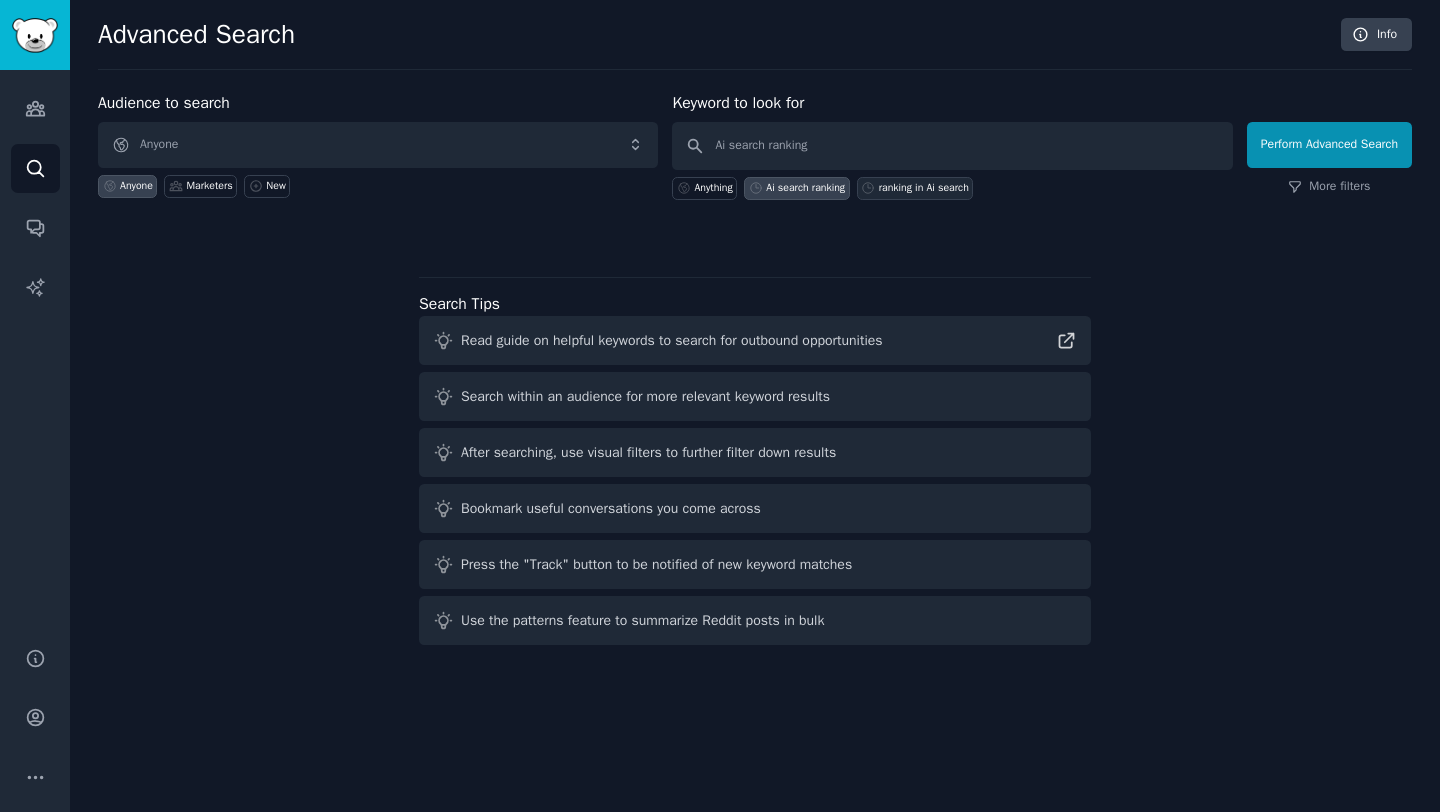 click on "ranking in Ai search" at bounding box center (924, 188) 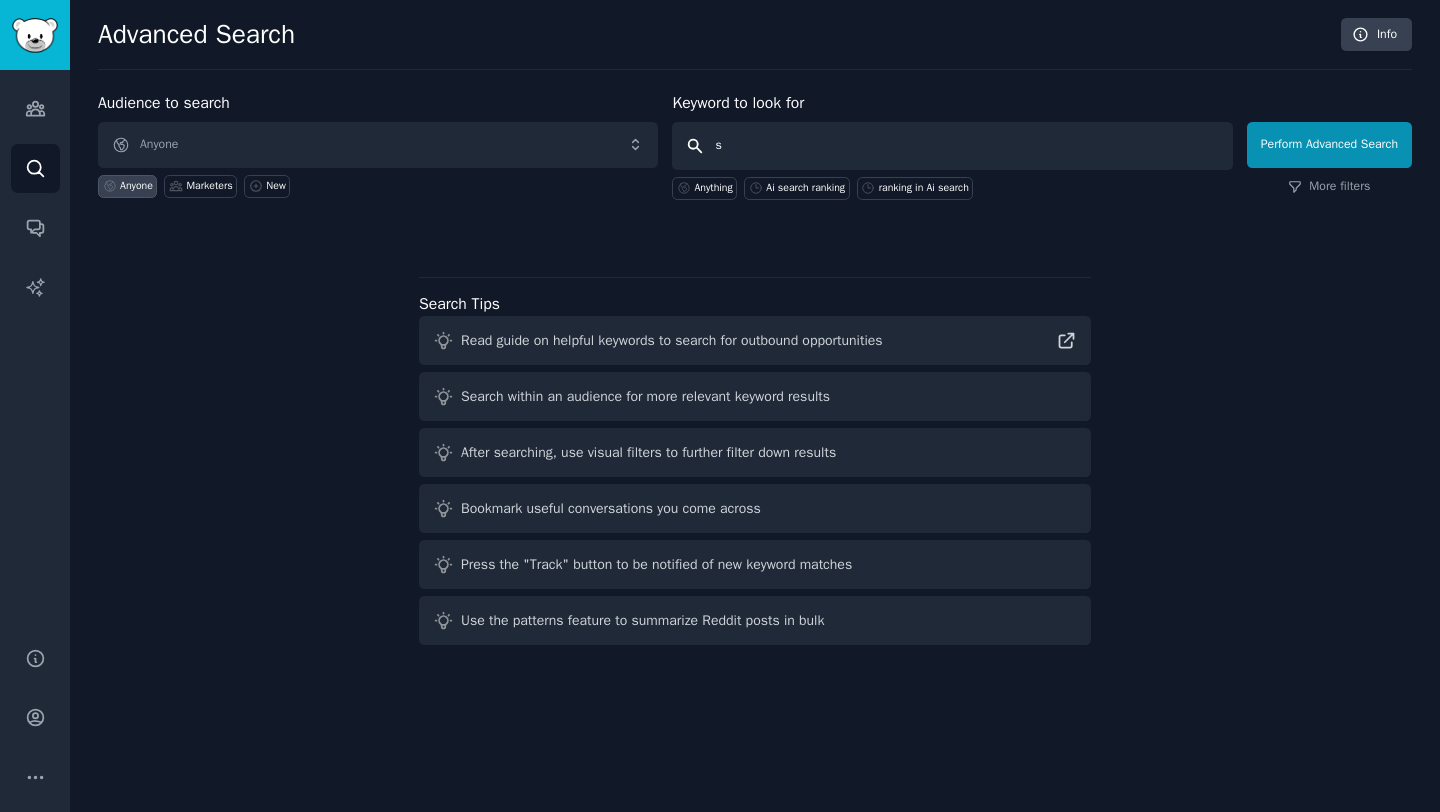drag, startPoint x: 837, startPoint y: 142, endPoint x: 681, endPoint y: 140, distance: 156.01282 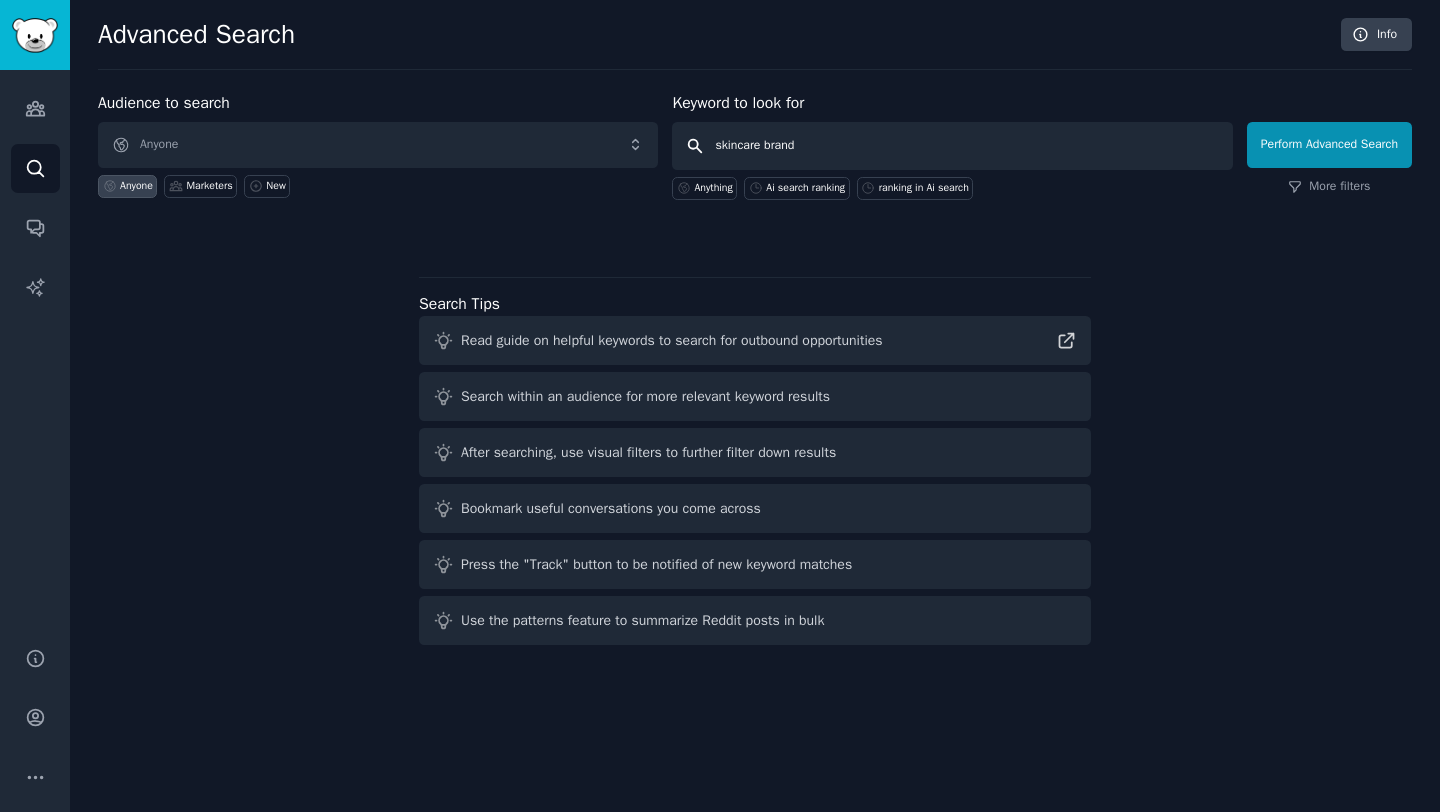 type on "skincare brands" 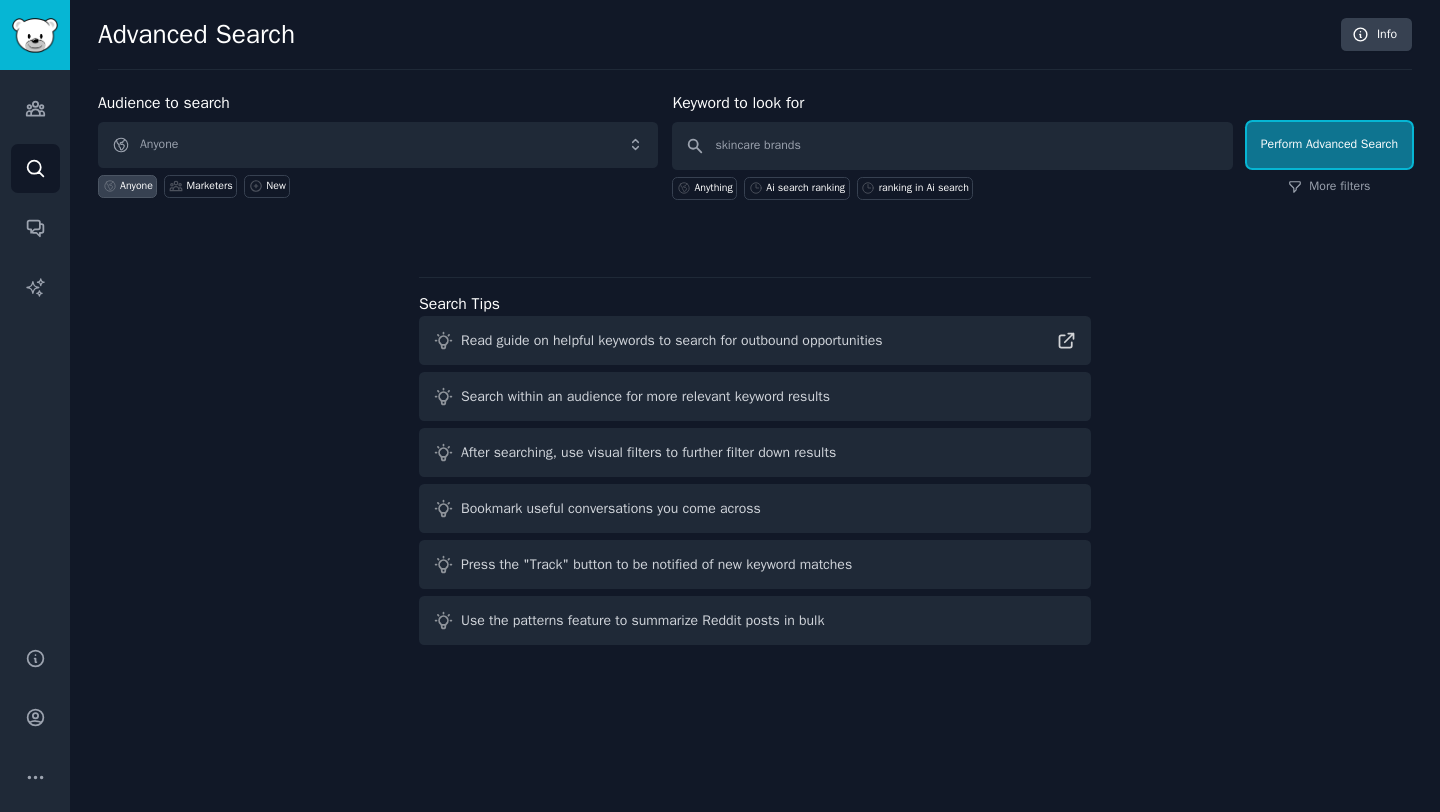 click on "Perform Advanced Search" at bounding box center (1329, 145) 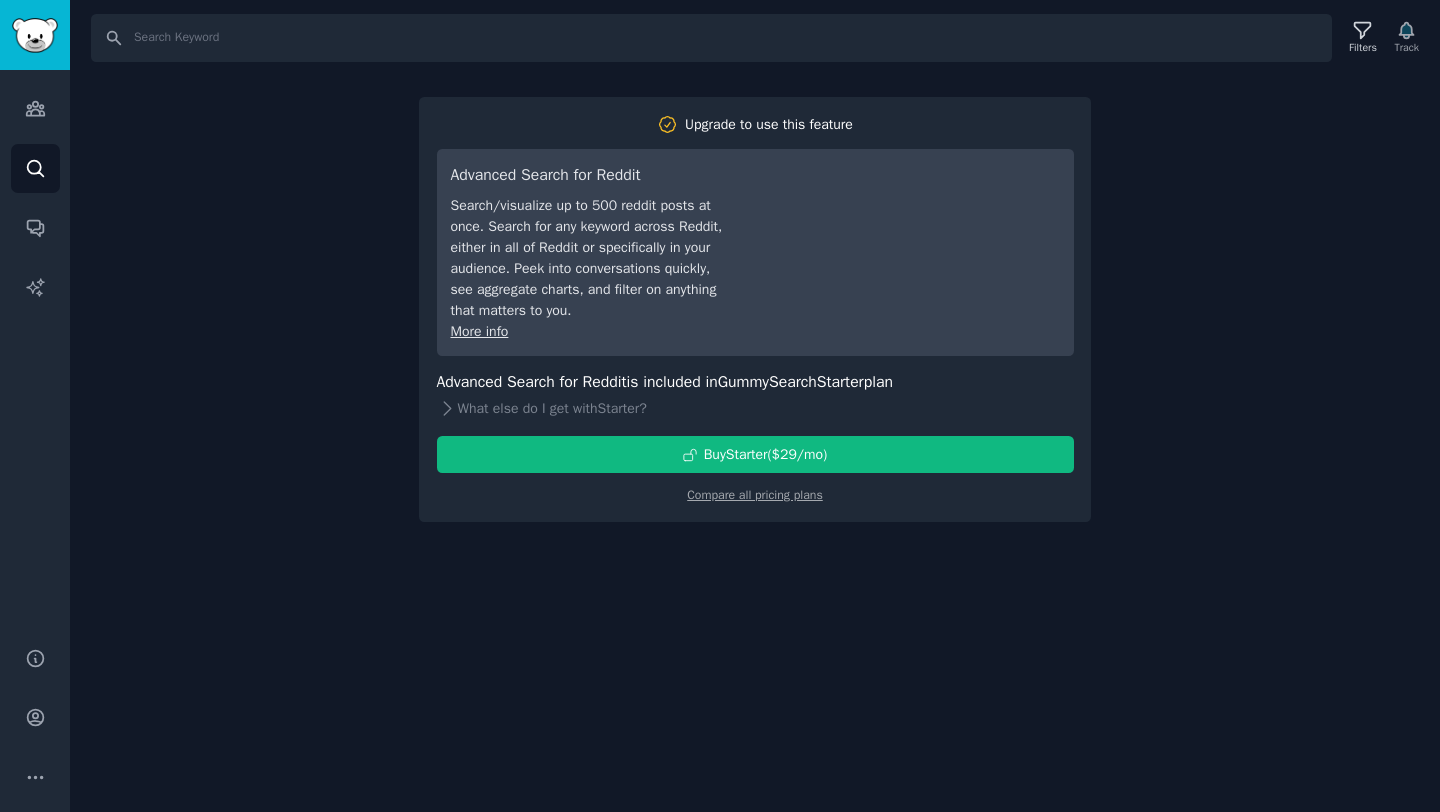 click on "Search Filters Track Upgrade to use this feature Advanced Search for Reddit Search/visualize up to 500 reddit posts at once. Search for any keyword across Reddit, either in all of Reddit or specifically in your audience. Peek into conversations quickly, see aggregate charts, and filter on anything that matters to you. More info Advanced Search for Reddit  is included in  GummySearch  Starter  plan What else do I get with  Starter ? Buy  Starter  ($ 29 /mo ) Compare all pricing plans" at bounding box center (755, 406) 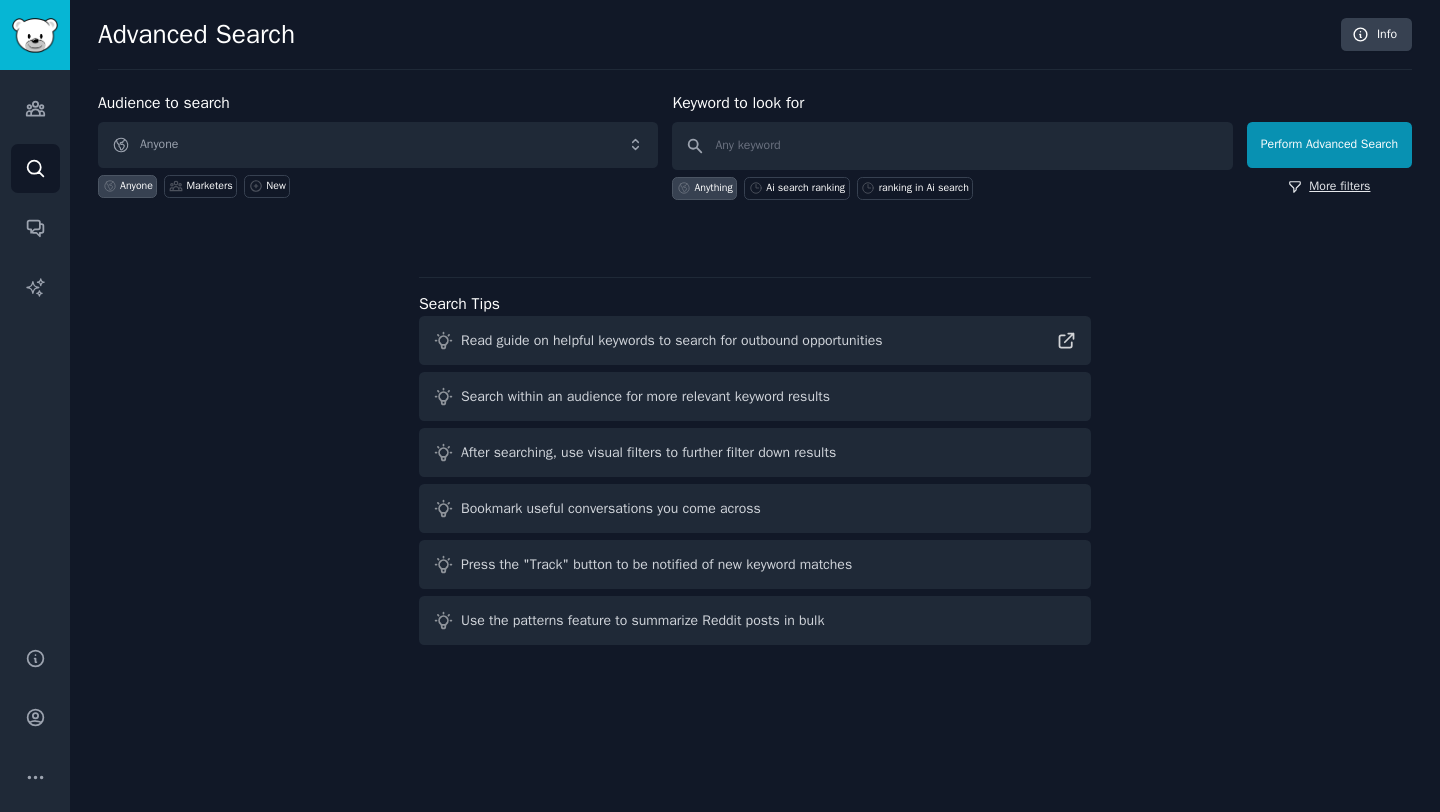 click on "More filters" at bounding box center [1329, 187] 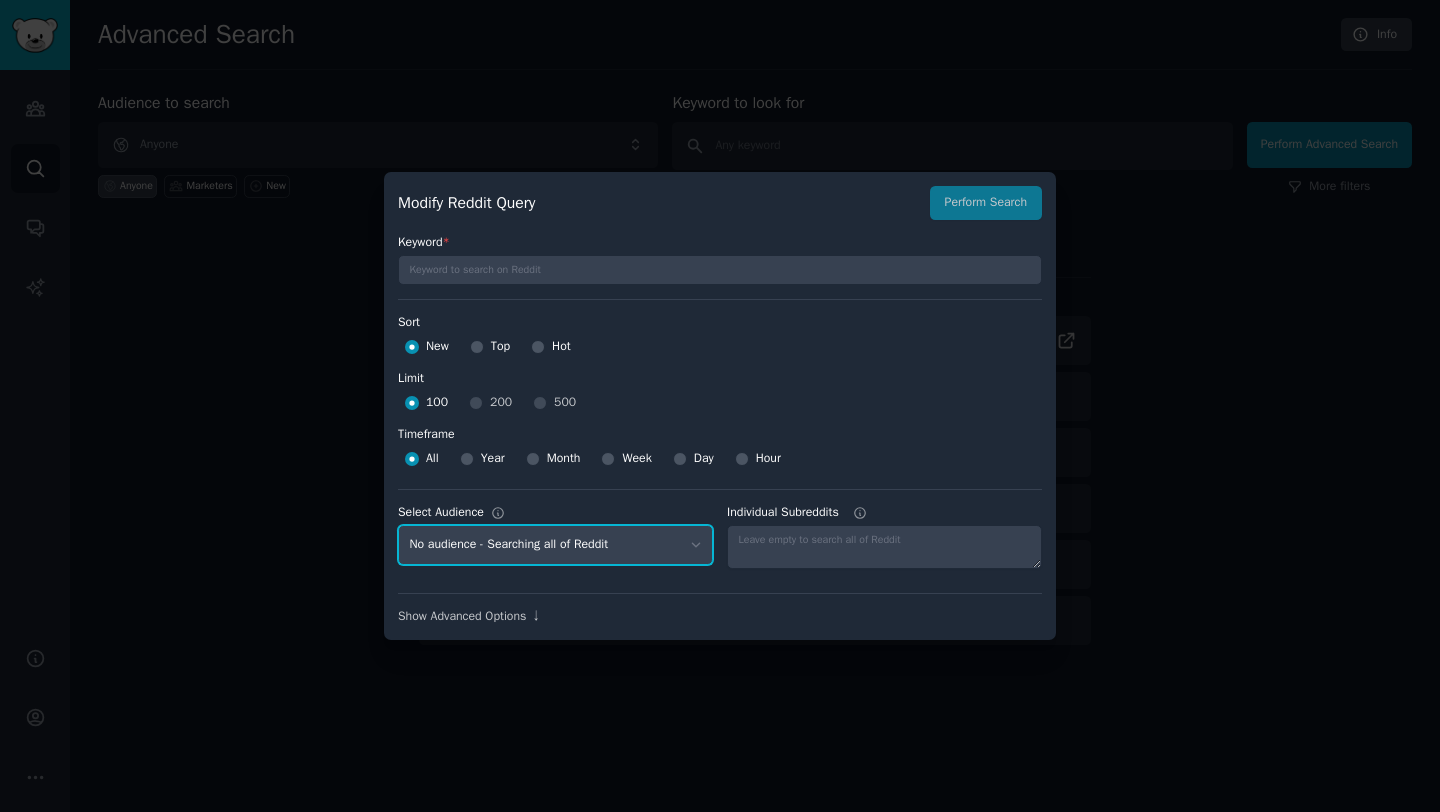 click on "No audience - Searching all of Reddit Marketers - [number] Subreddits" at bounding box center (555, 545) 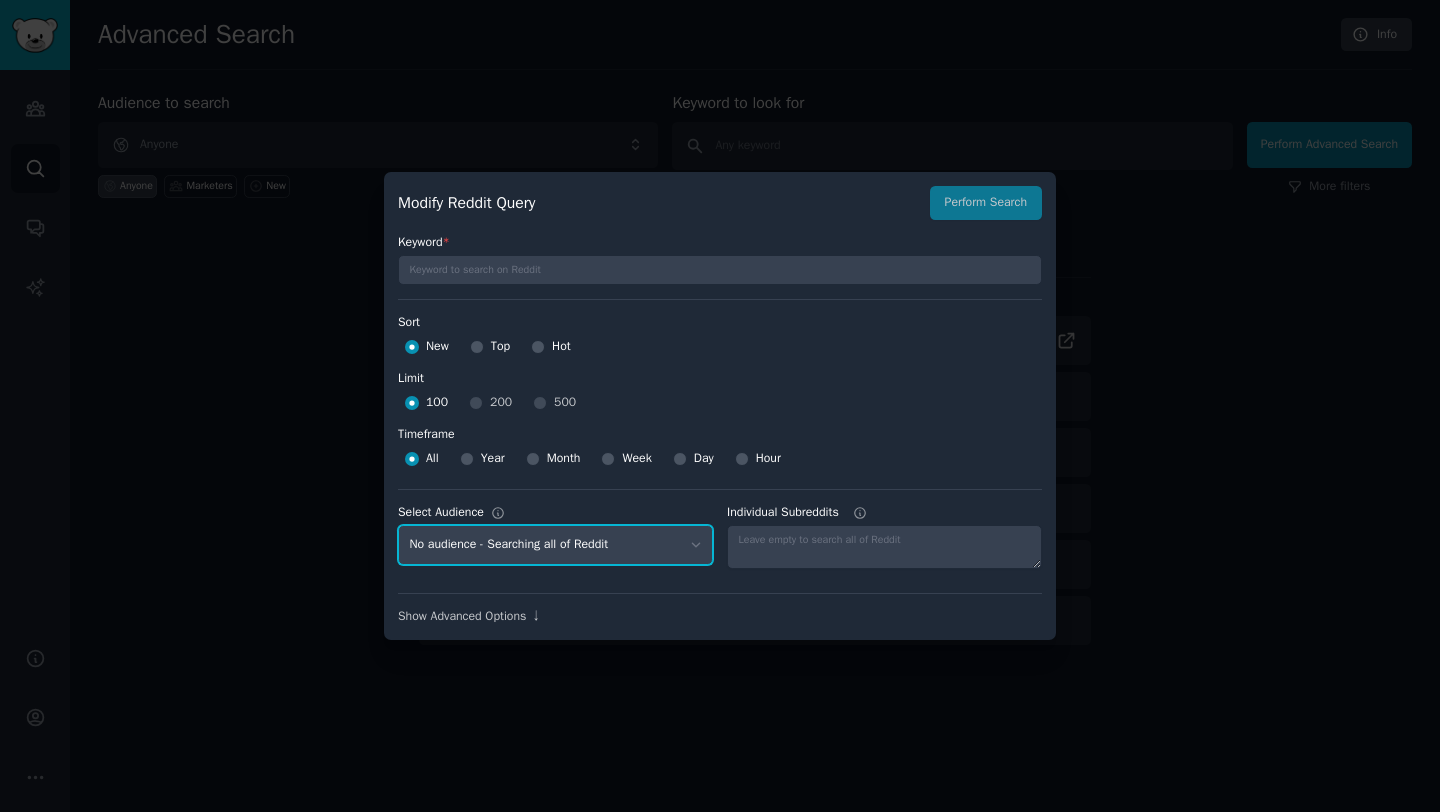 select on "dfd8836c42" 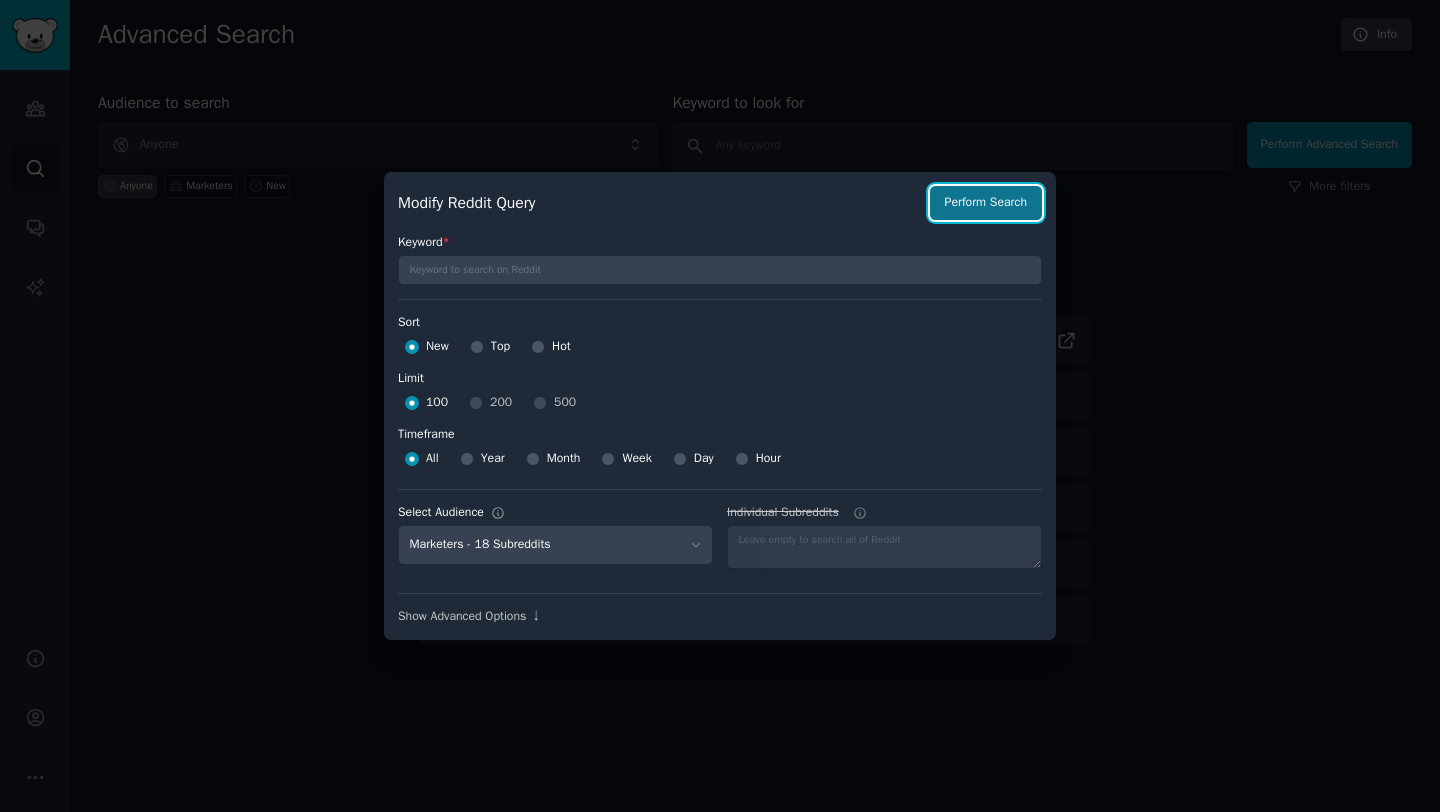 click on "Perform Search" at bounding box center [986, 203] 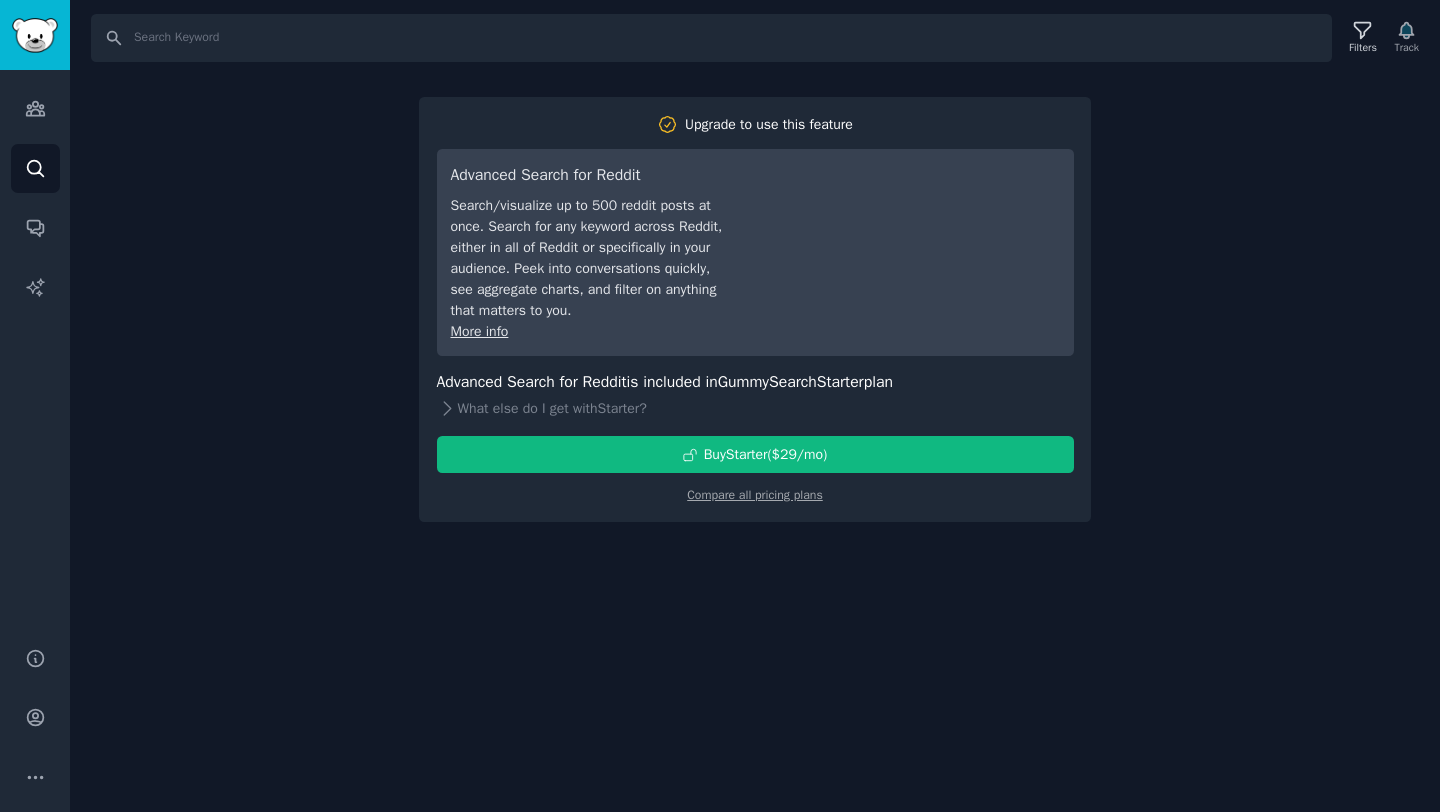 click on "Search Filters Track Upgrade to use this feature Advanced Search for Reddit Search/visualize up to 500 reddit posts at once. Search for any keyword across Reddit, either in all of Reddit or specifically in your audience. Peek into conversations quickly, see aggregate charts, and filter on anything that matters to you. More info Advanced Search for Reddit  is included in  GummySearch  Starter  plan What else do I get with  Starter ? Buy  Starter  ($ 29 /mo ) Compare all pricing plans" at bounding box center [755, 406] 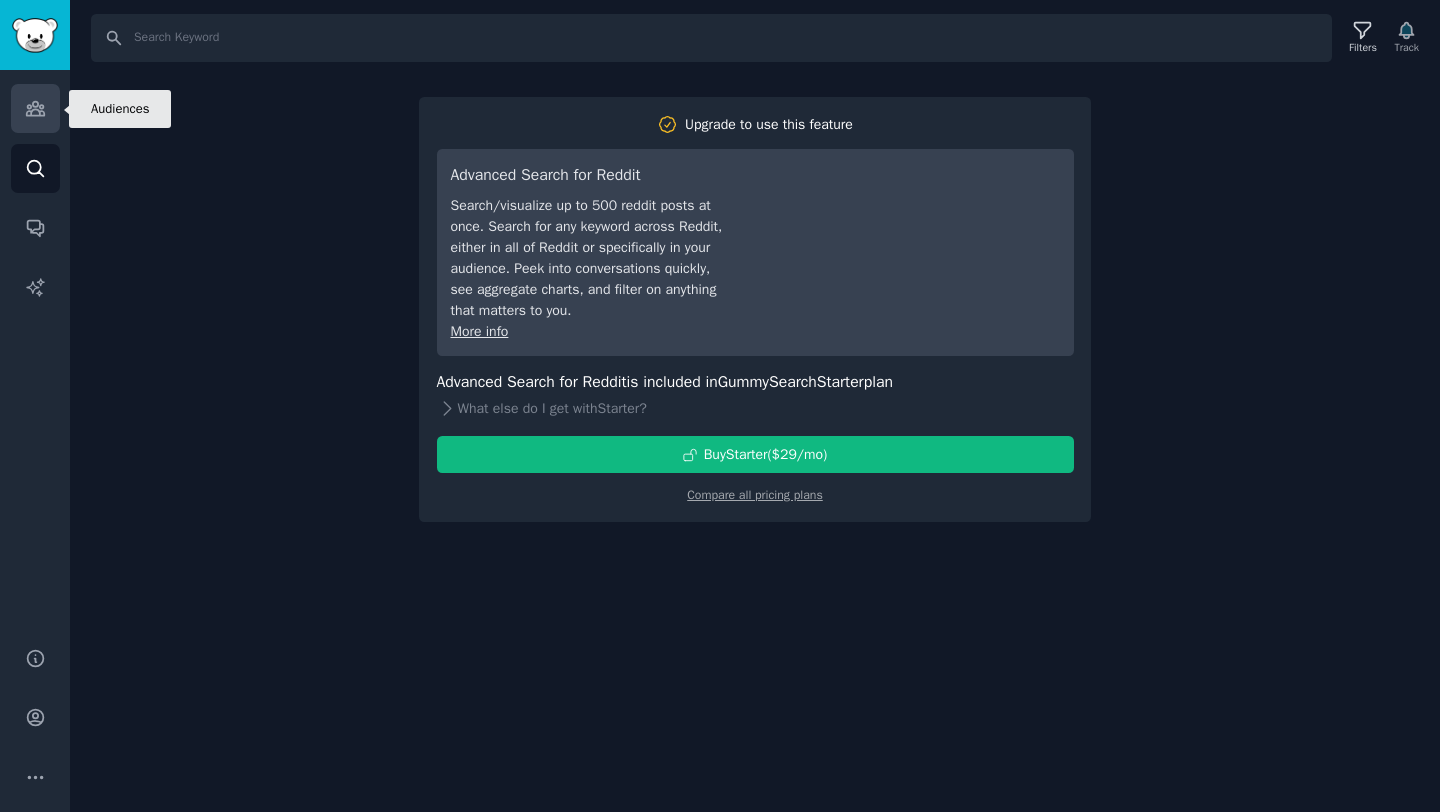 click on "Audiences" at bounding box center [35, 108] 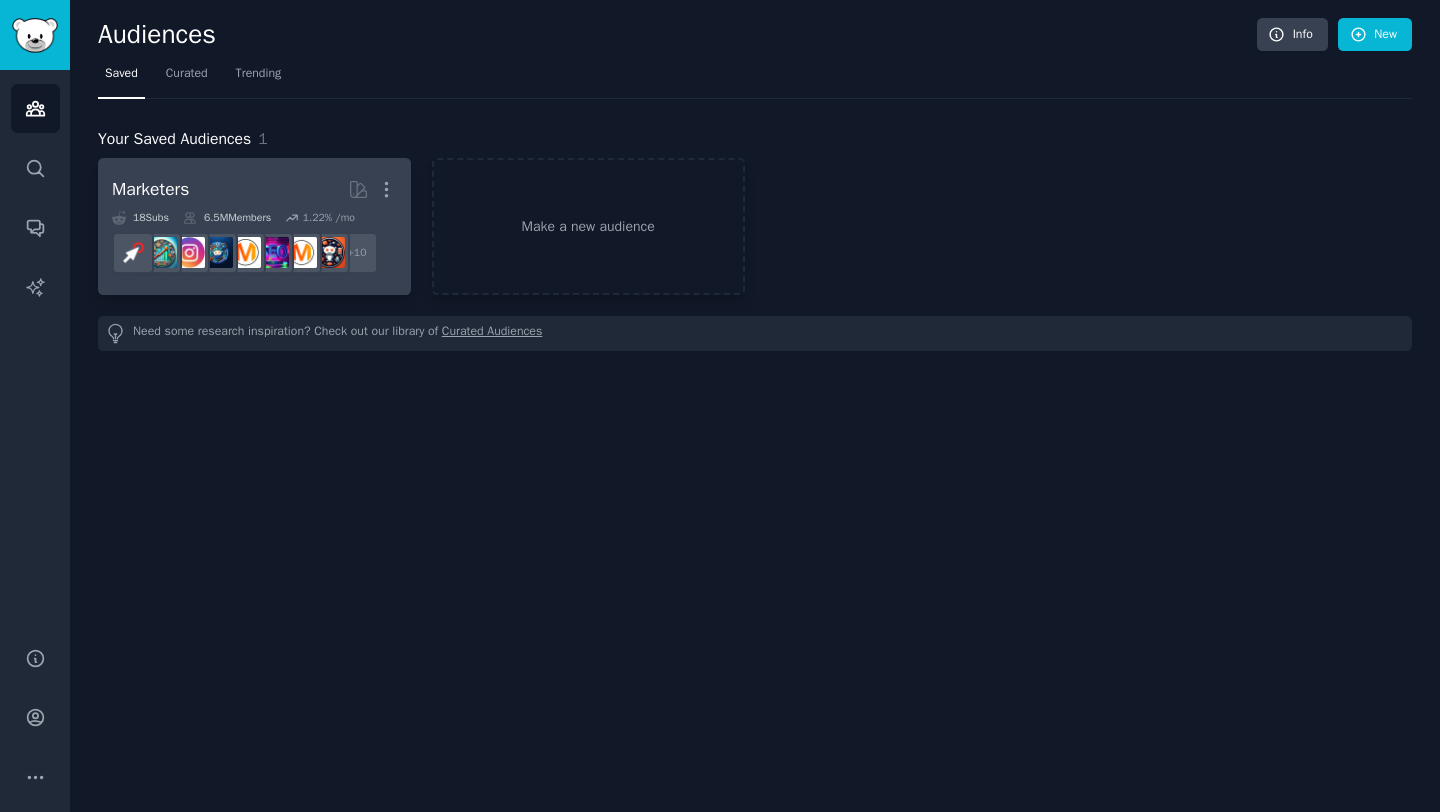 click on "[AGE] Sub s 6.5M  Members 1.22 % /mo" at bounding box center (254, 218) 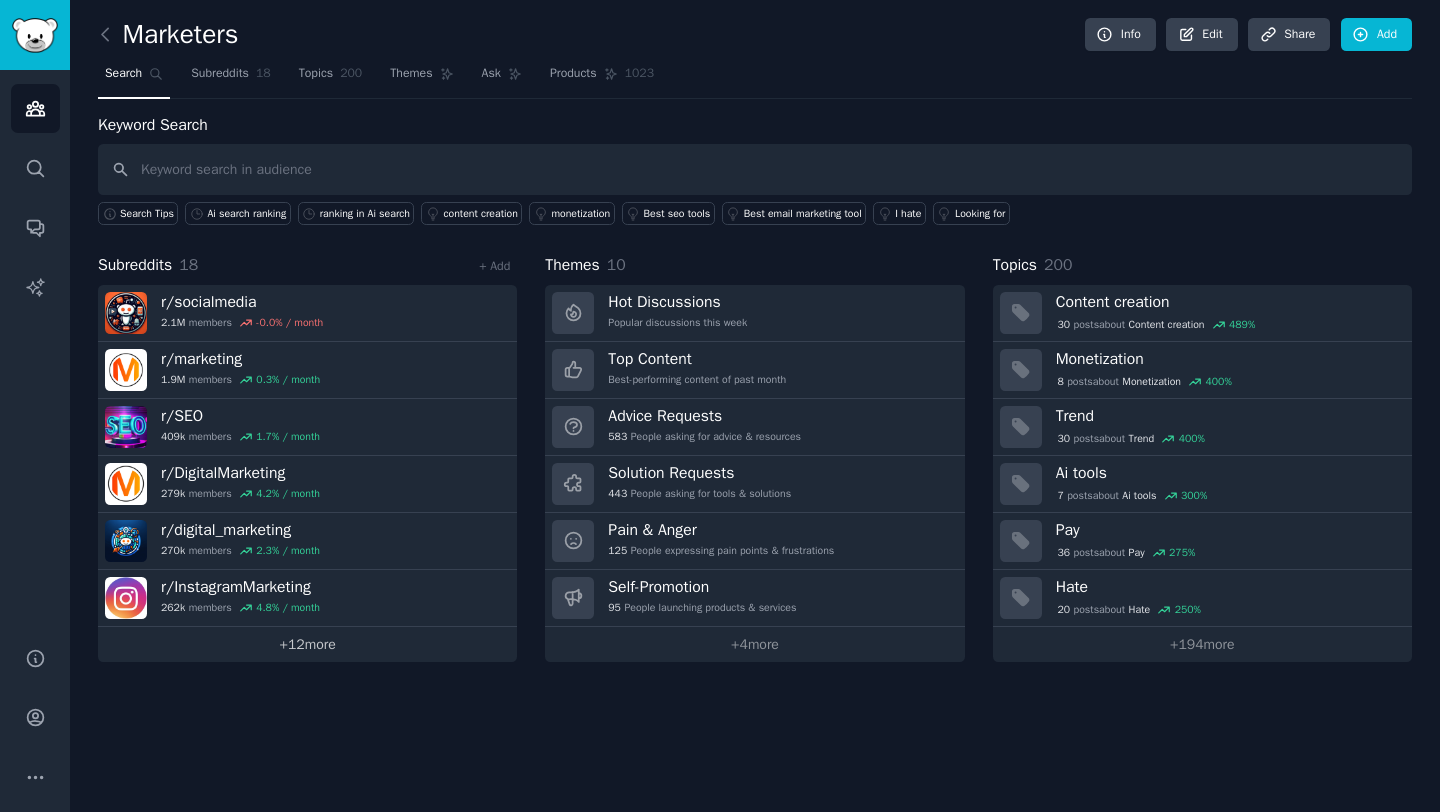 click on "+  12  more" at bounding box center (307, 644) 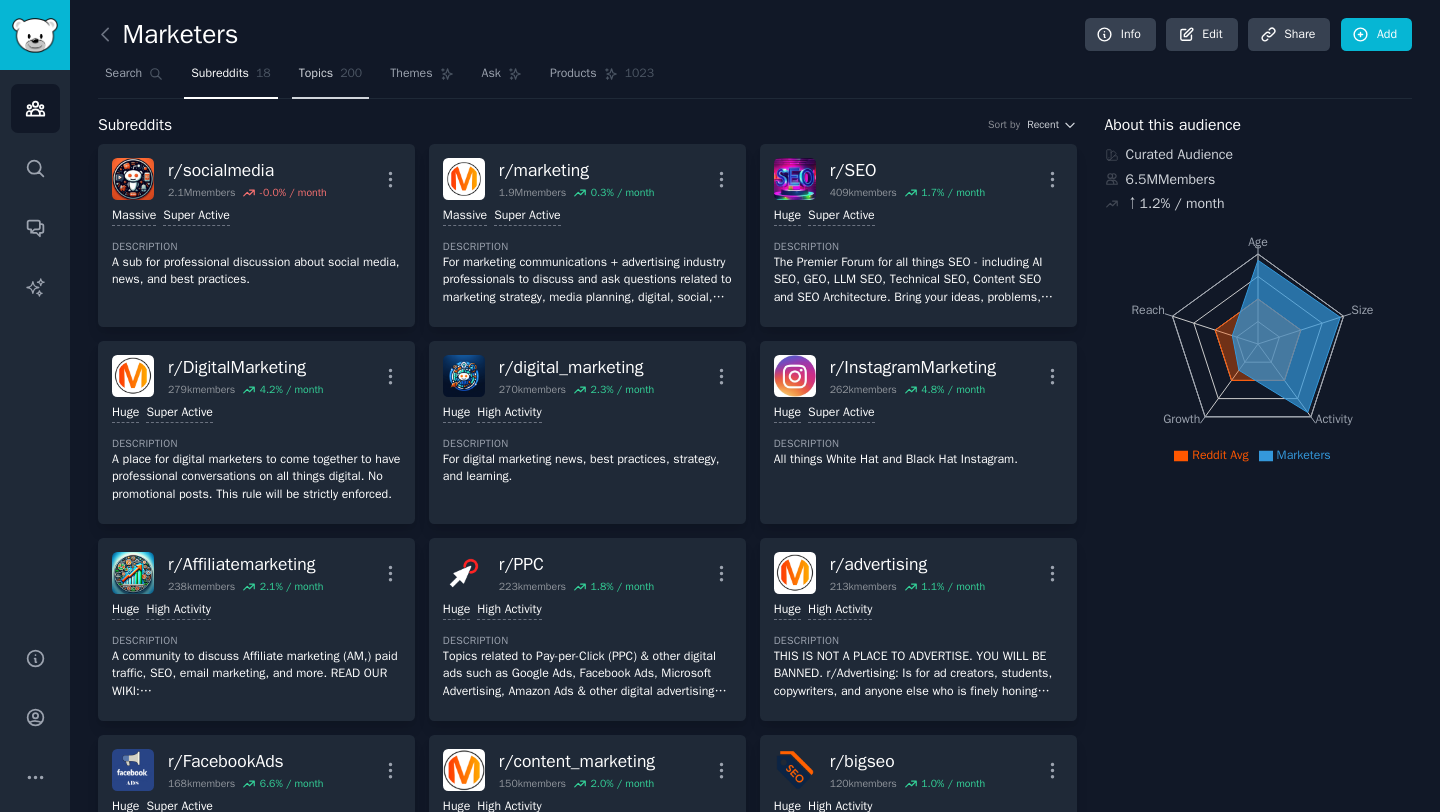 click on "Topics 200" at bounding box center [331, 78] 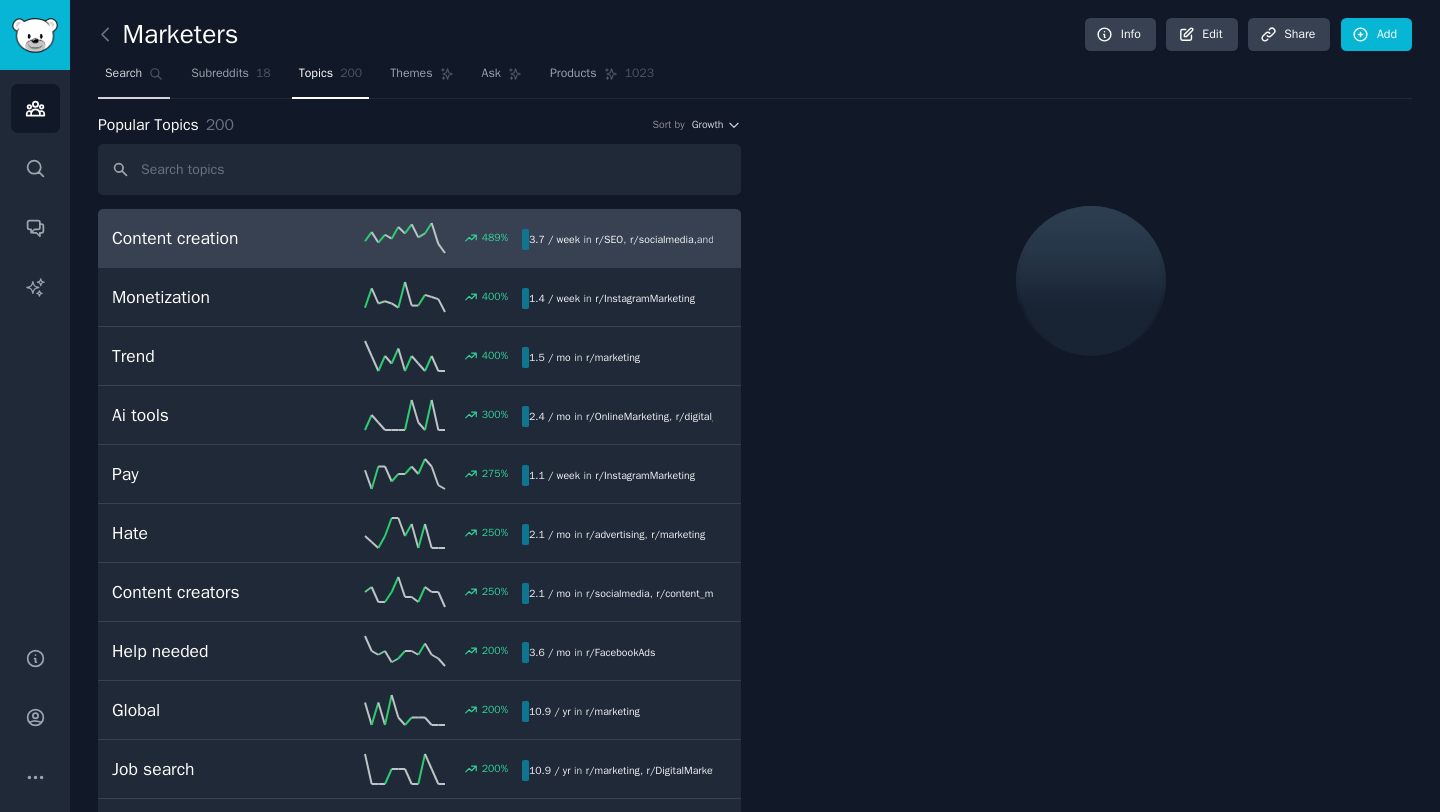 click on "Search" at bounding box center [134, 78] 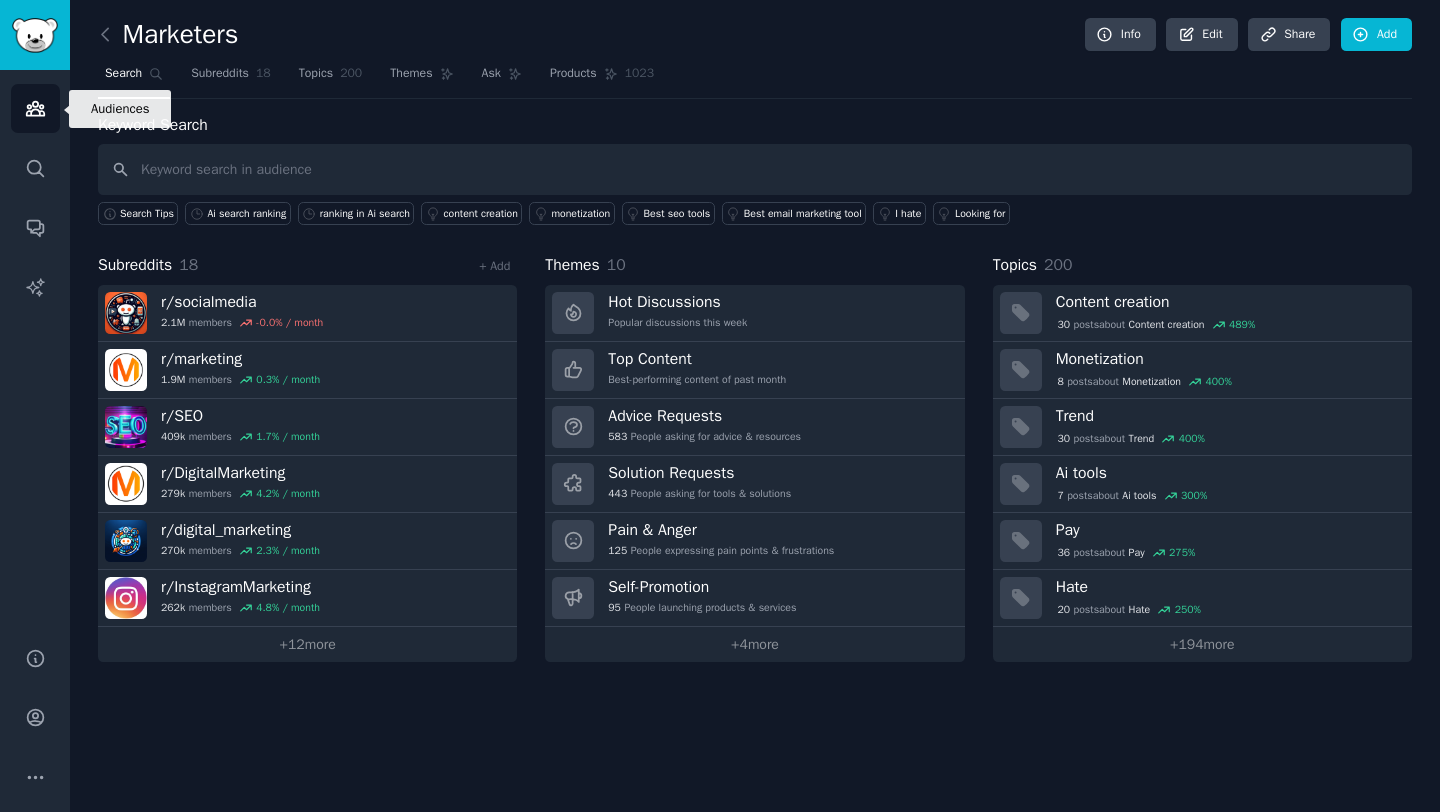 click 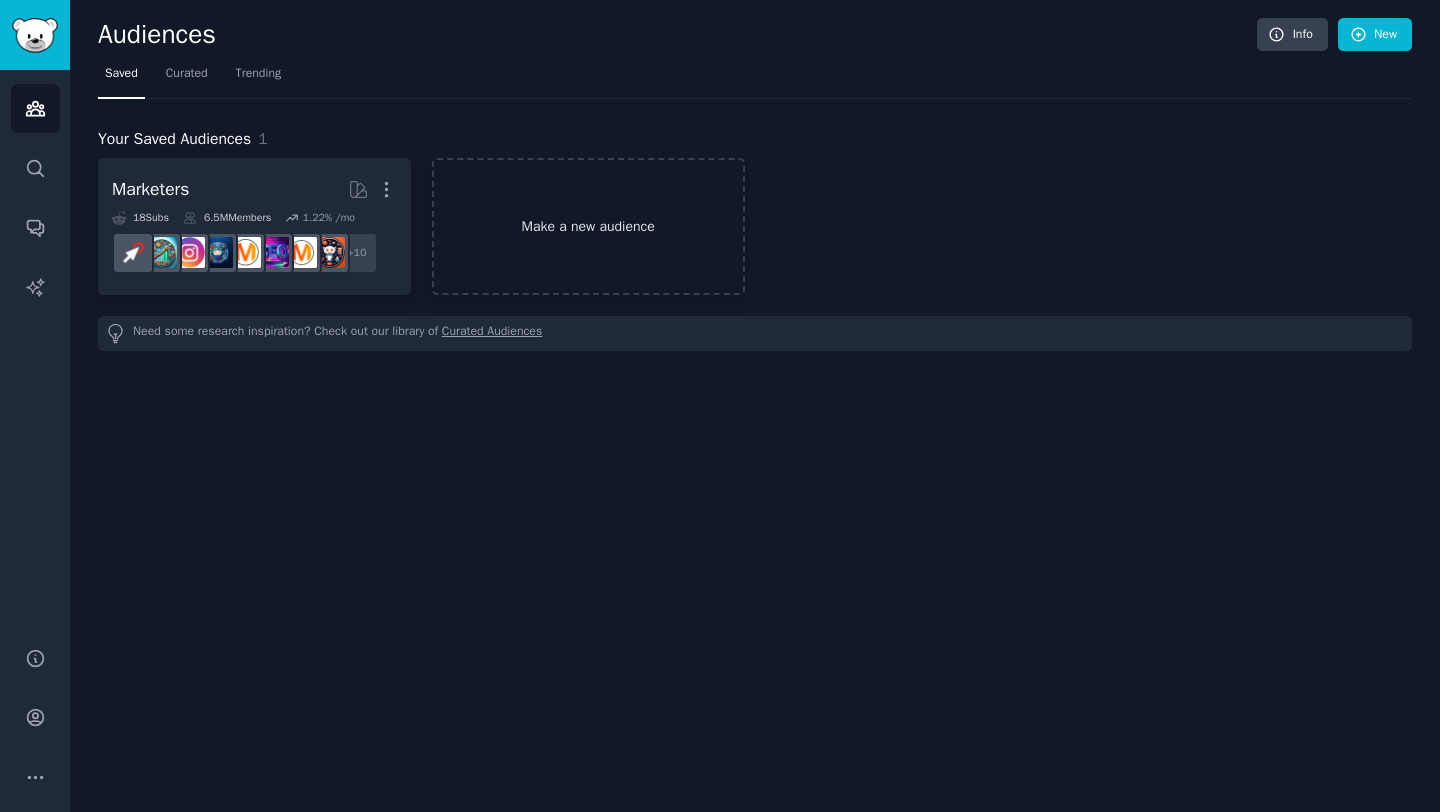 click on "Make a new audience" at bounding box center [588, 226] 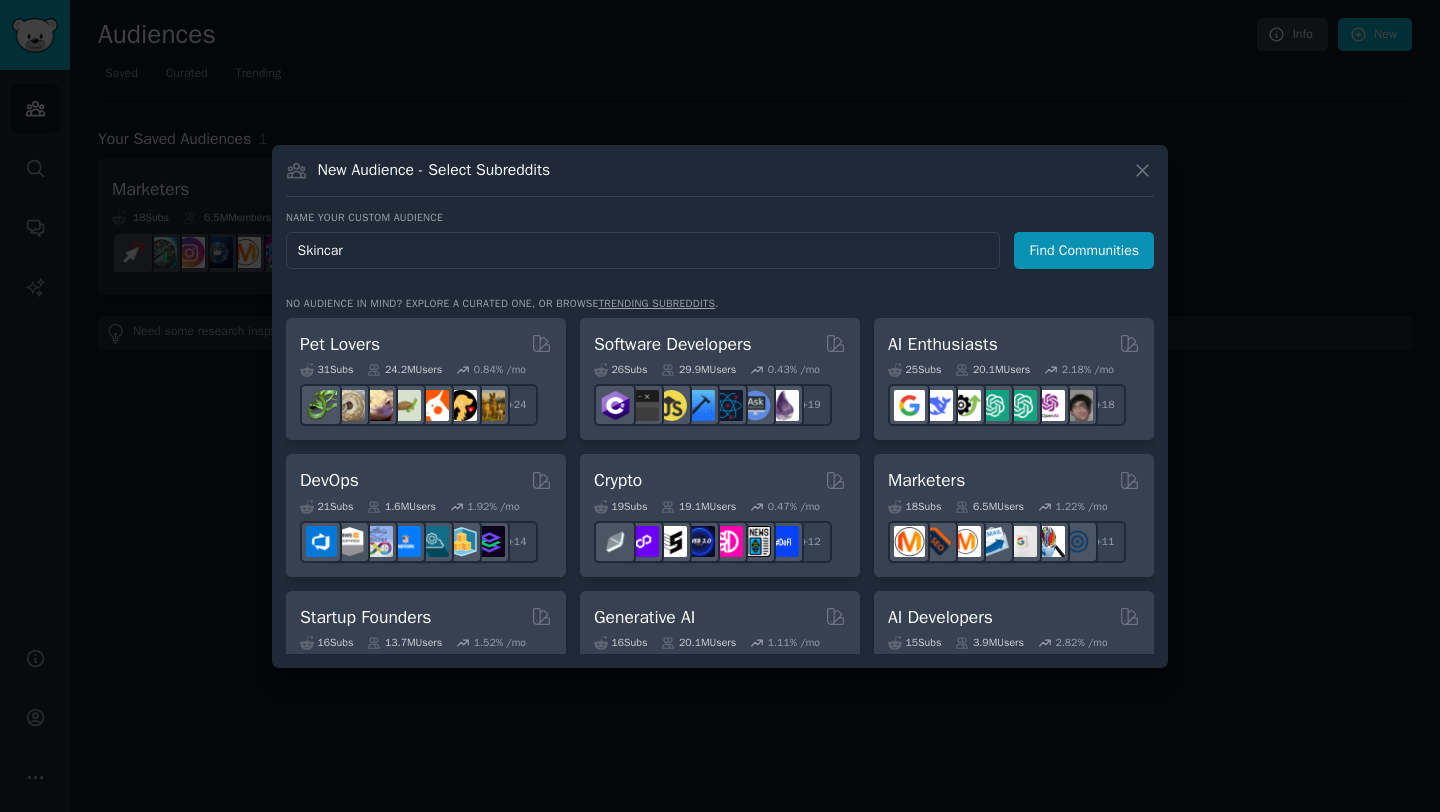 type on "Skincare" 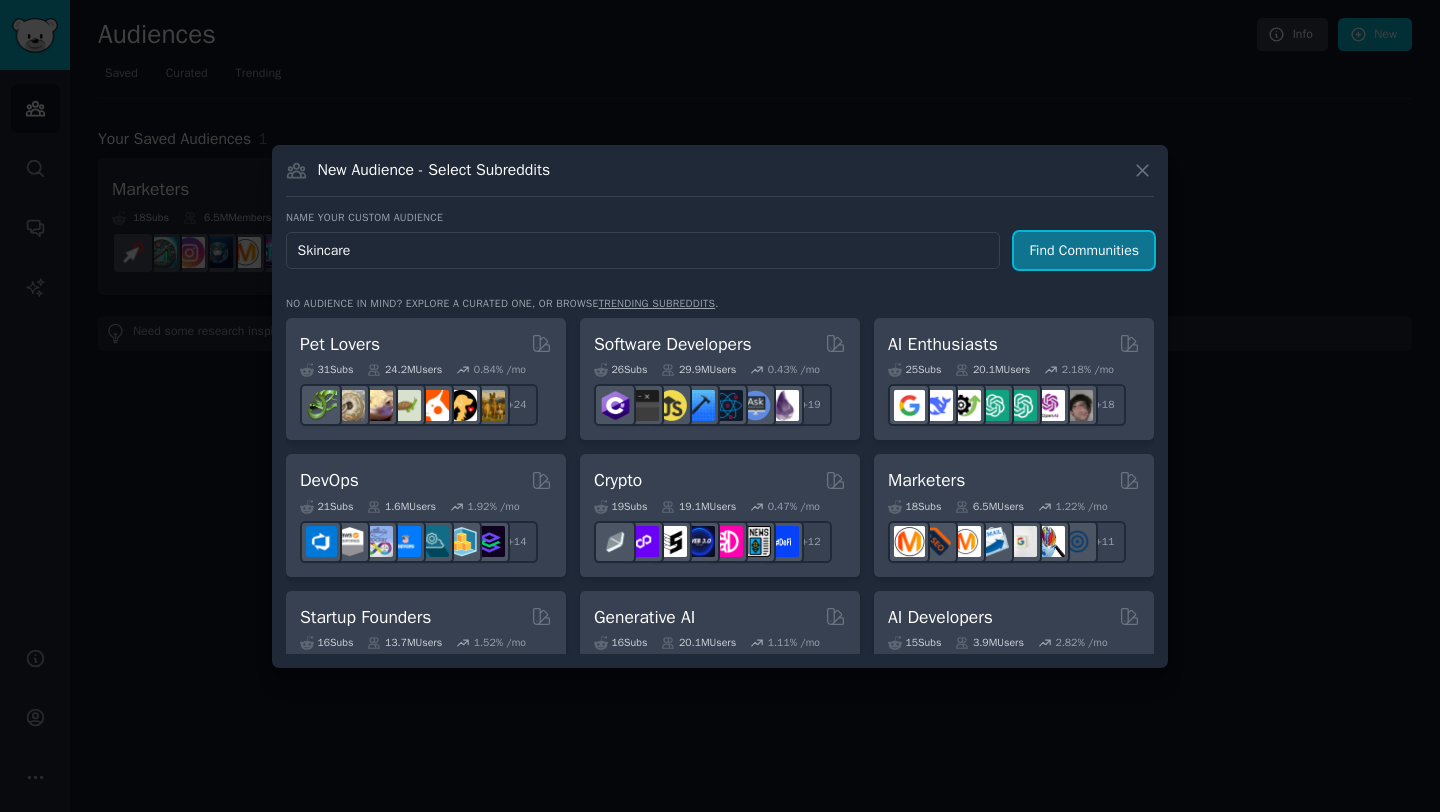 click on "Find Communities" at bounding box center (1084, 250) 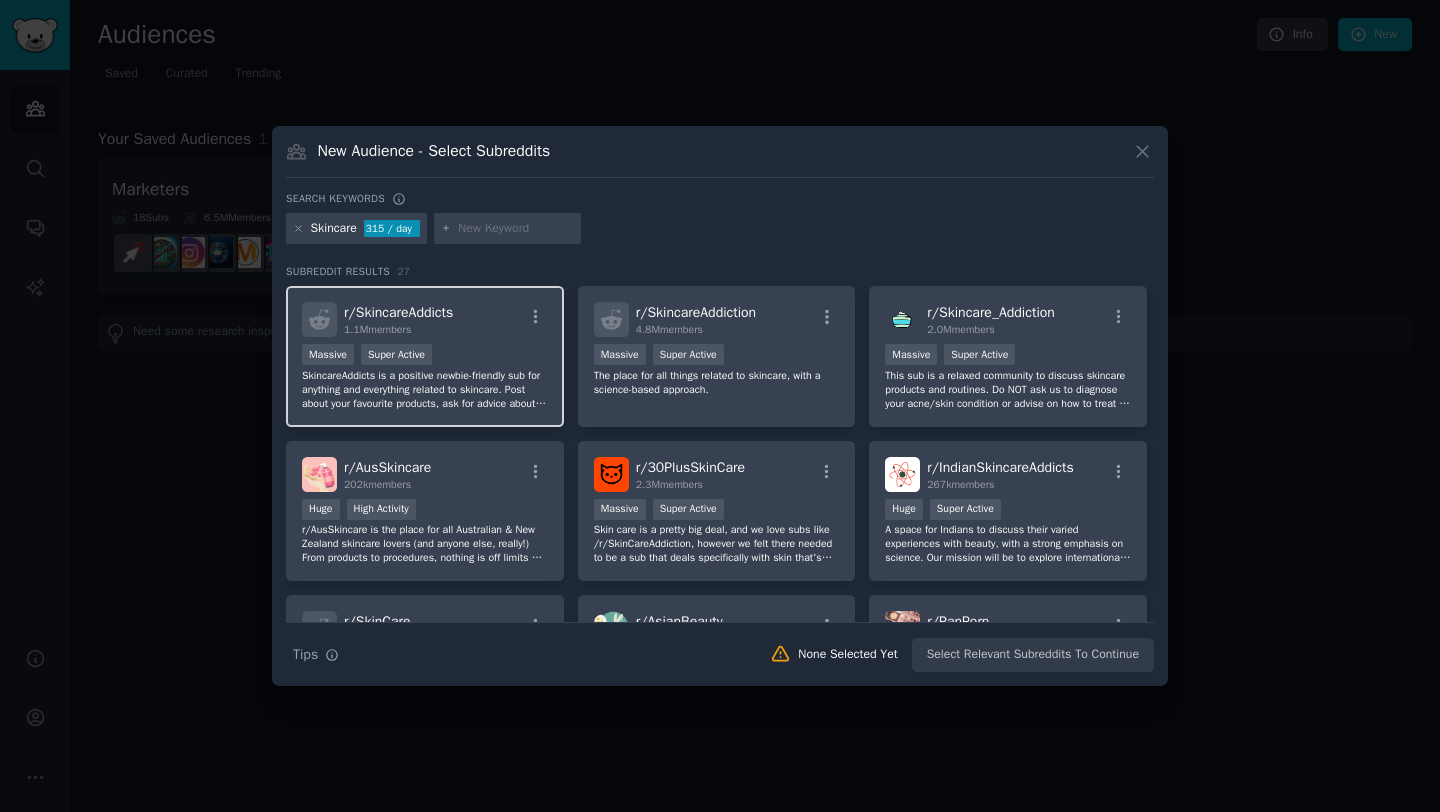 click on "r/ SkincareAddicts 1.1M  members Massive Super Active SkincareAddicts is a positive newbie-friendly sub for anything and everything related to skincare.
Post about your favourite products, ask for advice about your routine, discuss the various things that affect your skincare, and above all else stay positive and considerate of your fellow community members!
We're here to help!" at bounding box center (425, 356) 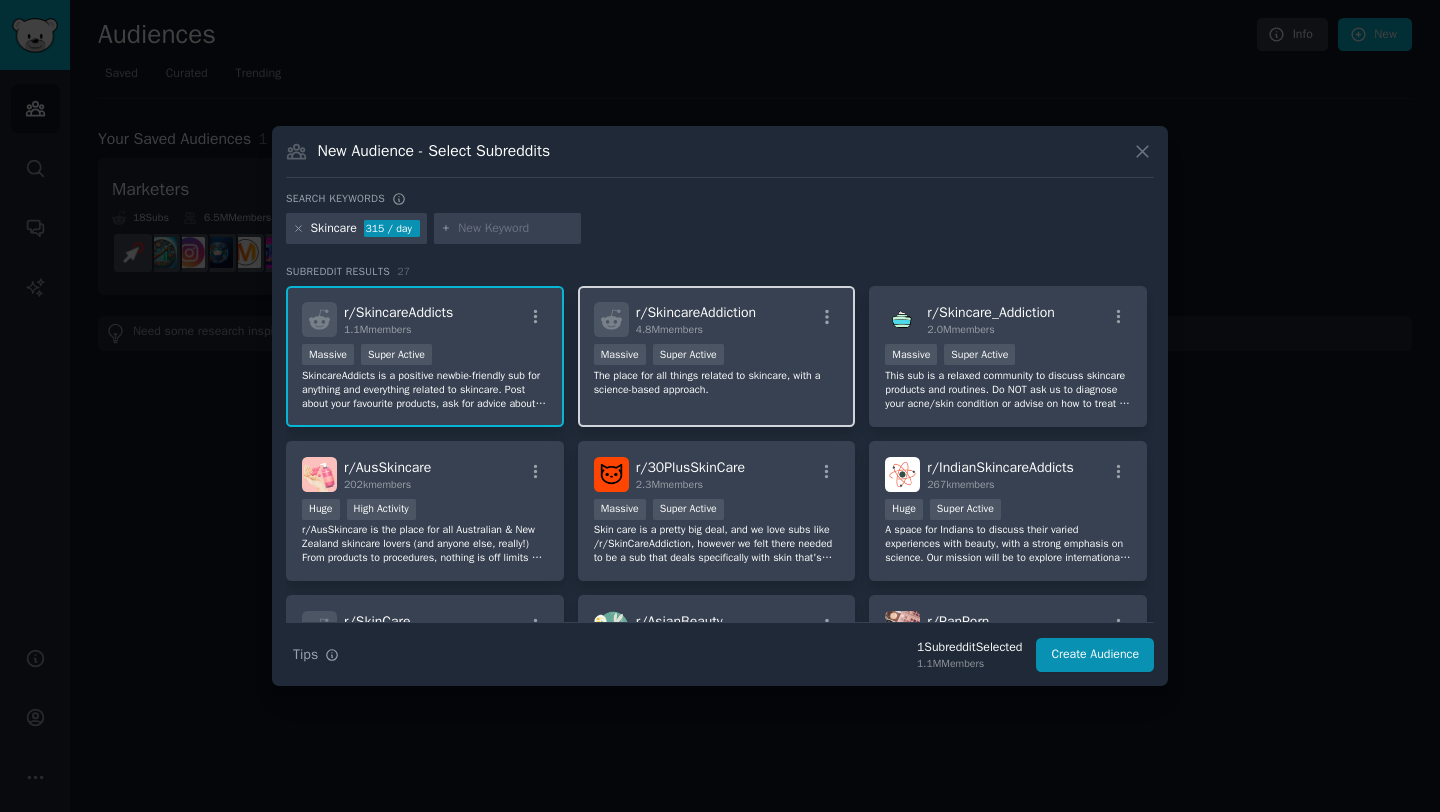 click on "4.8M  members" at bounding box center (669, 329) 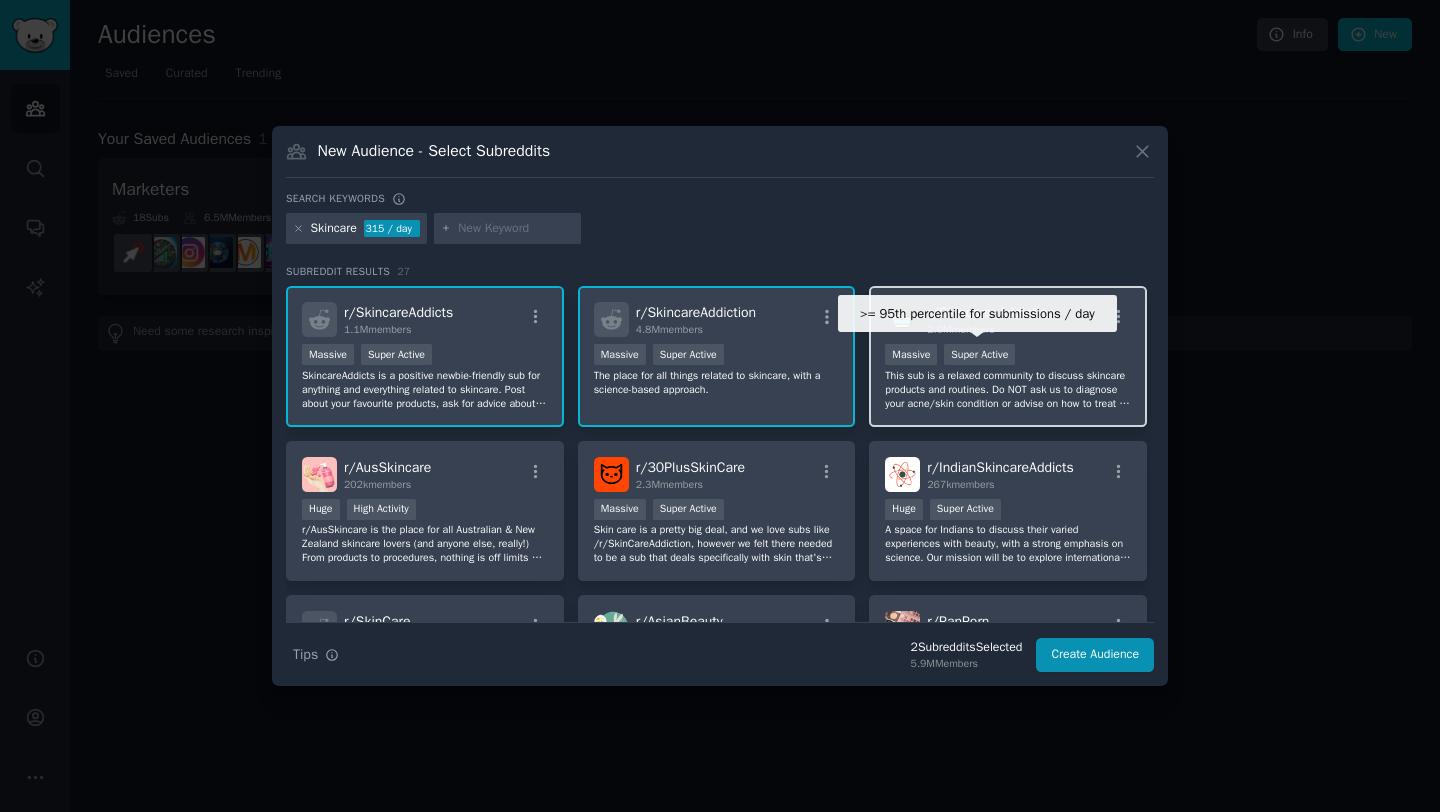 click on "Super Active" at bounding box center (979, 354) 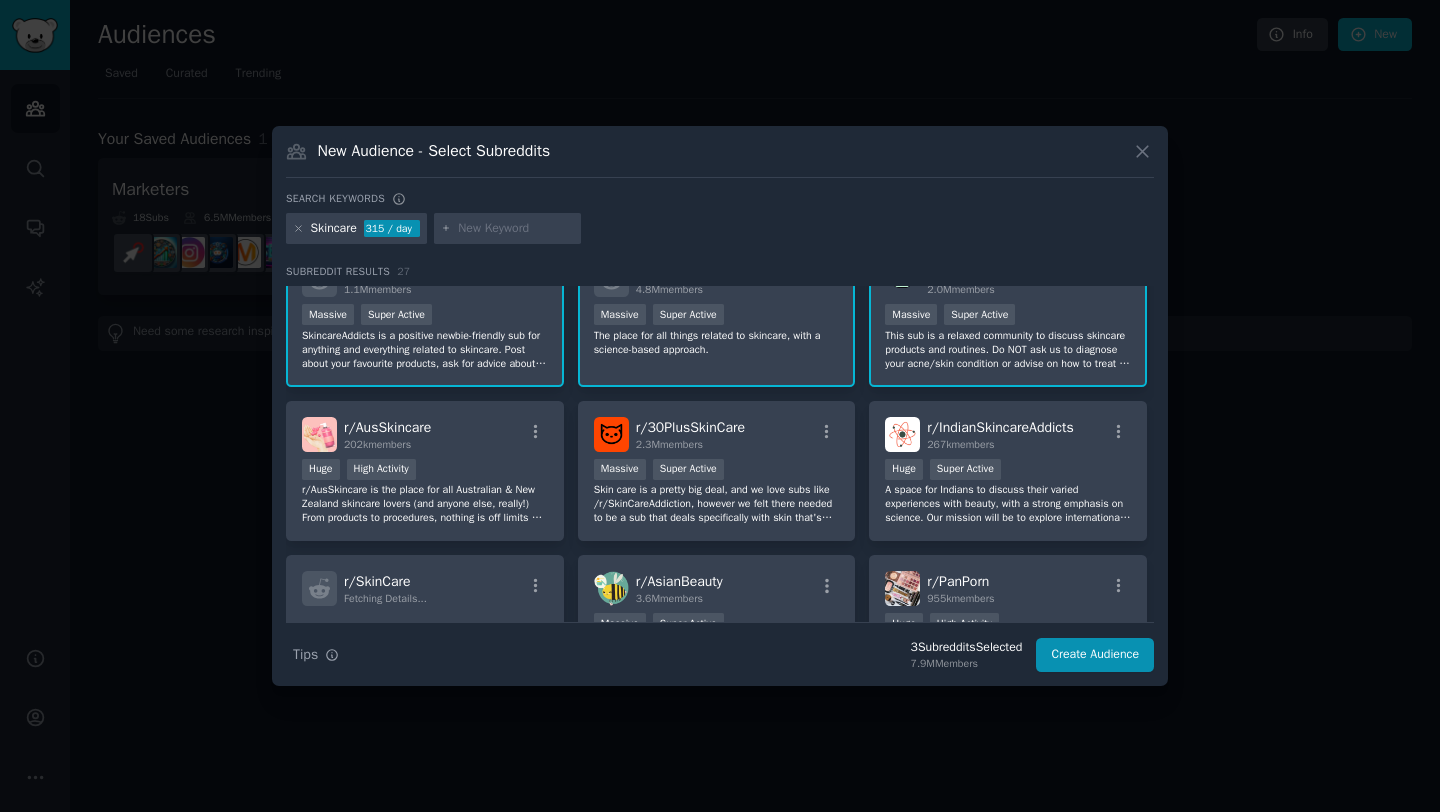 scroll, scrollTop: 45, scrollLeft: 0, axis: vertical 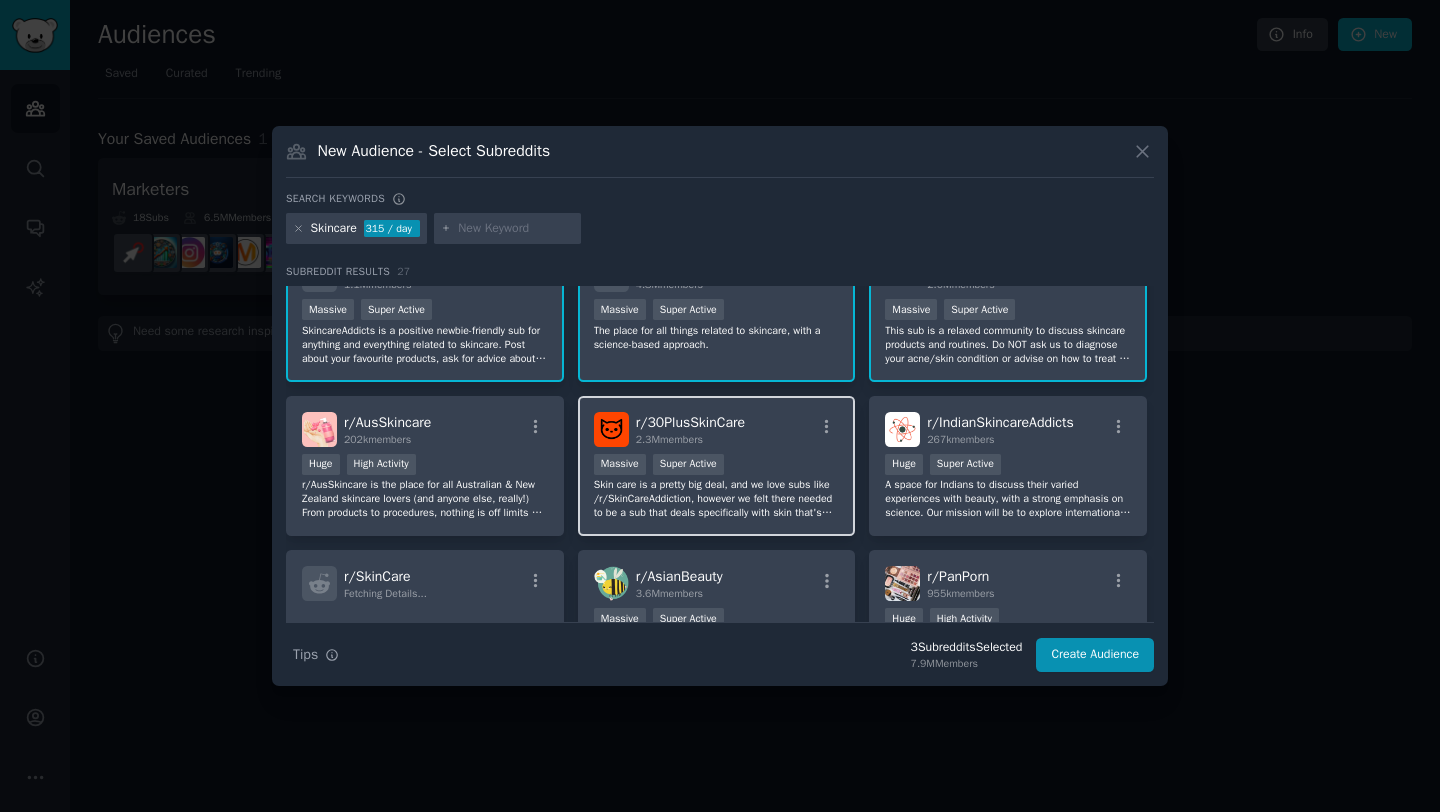 click on "r/ 30PlusSkinCare 2.3M  members Massive Super Active Skin care is a pretty big deal, and we love subs like /r/SkinCareAddiction, however we felt there needed to be a sub that deals specifically with skin that's over 30. Share your questions, frustrations and triumphs!" at bounding box center (717, 466) 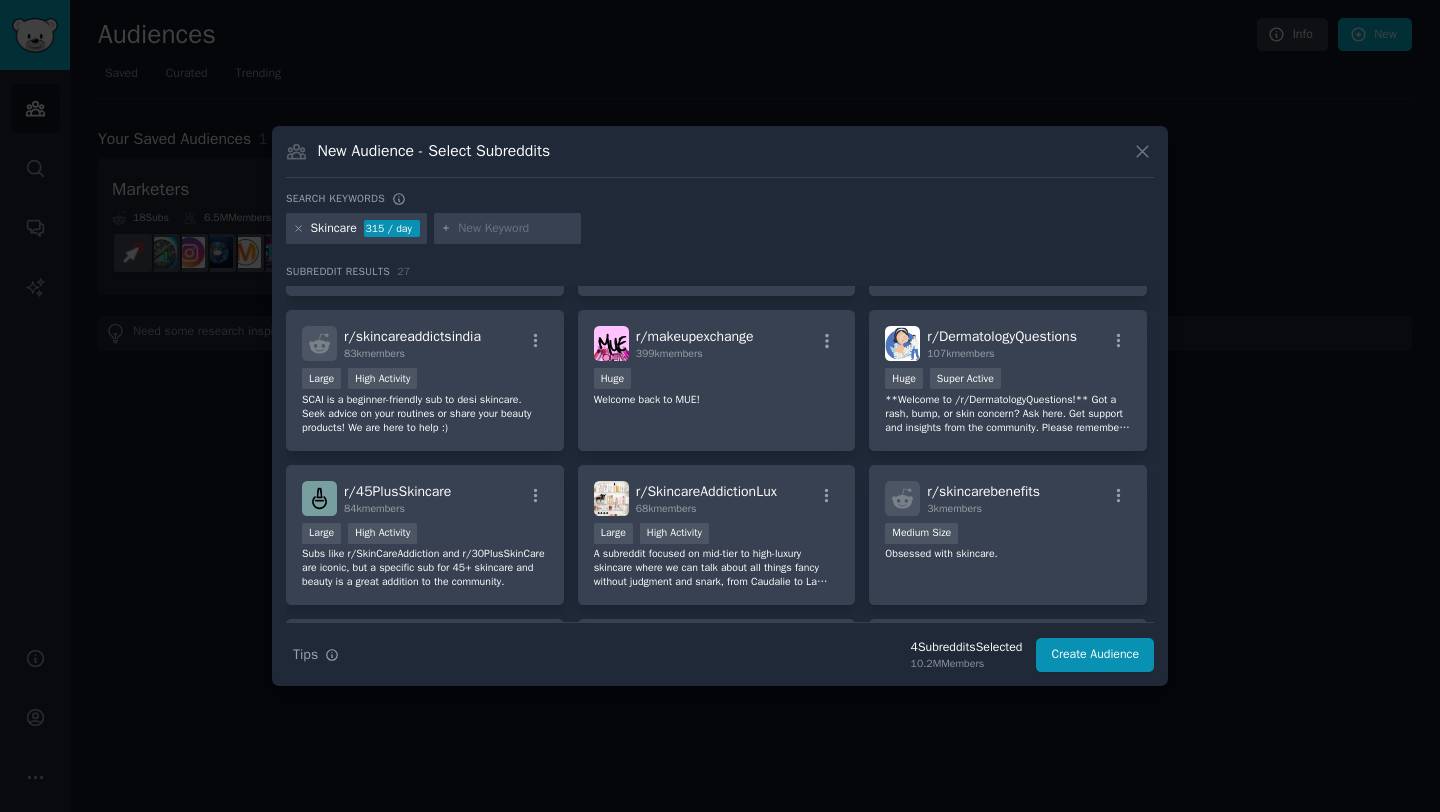 scroll, scrollTop: 534, scrollLeft: 0, axis: vertical 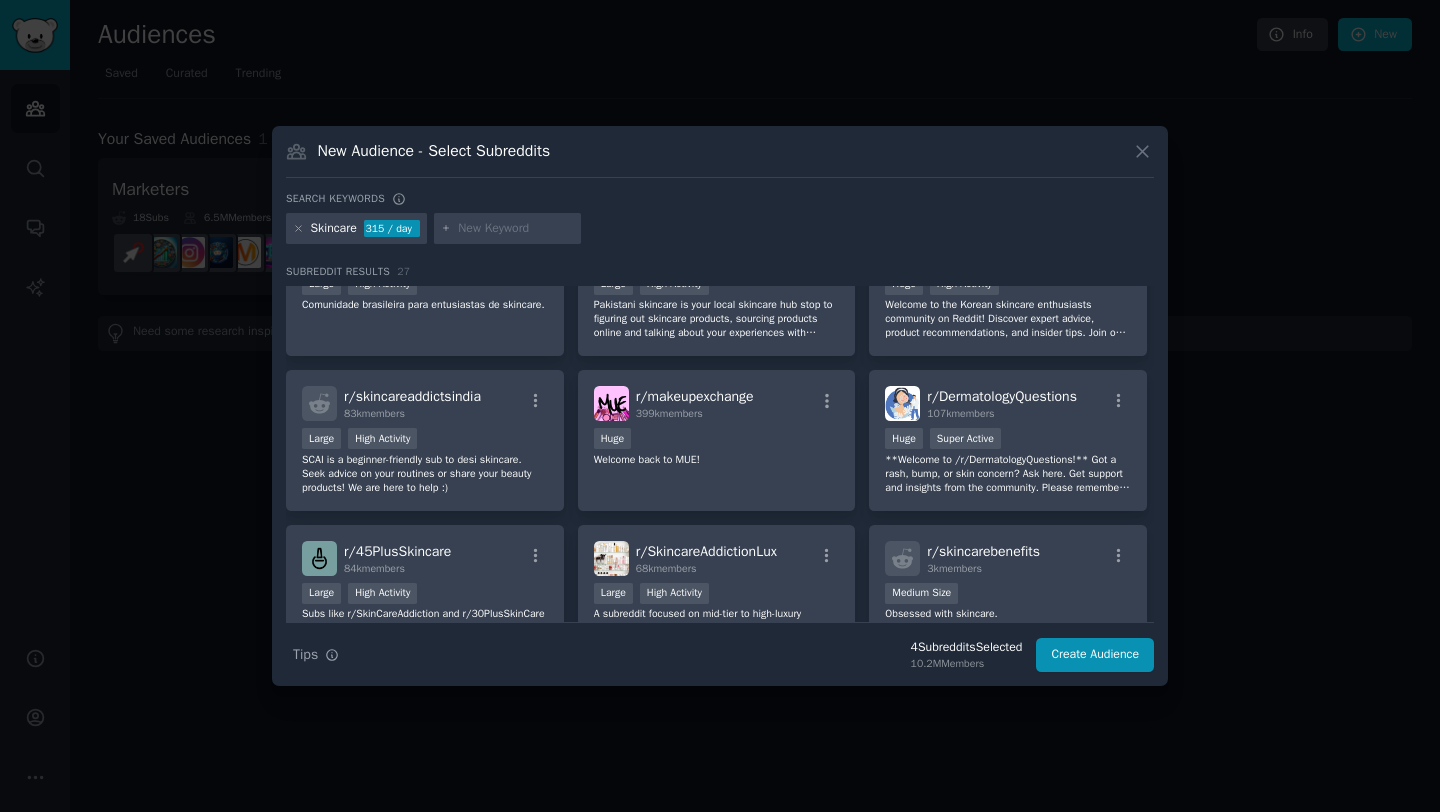 click at bounding box center [516, 229] 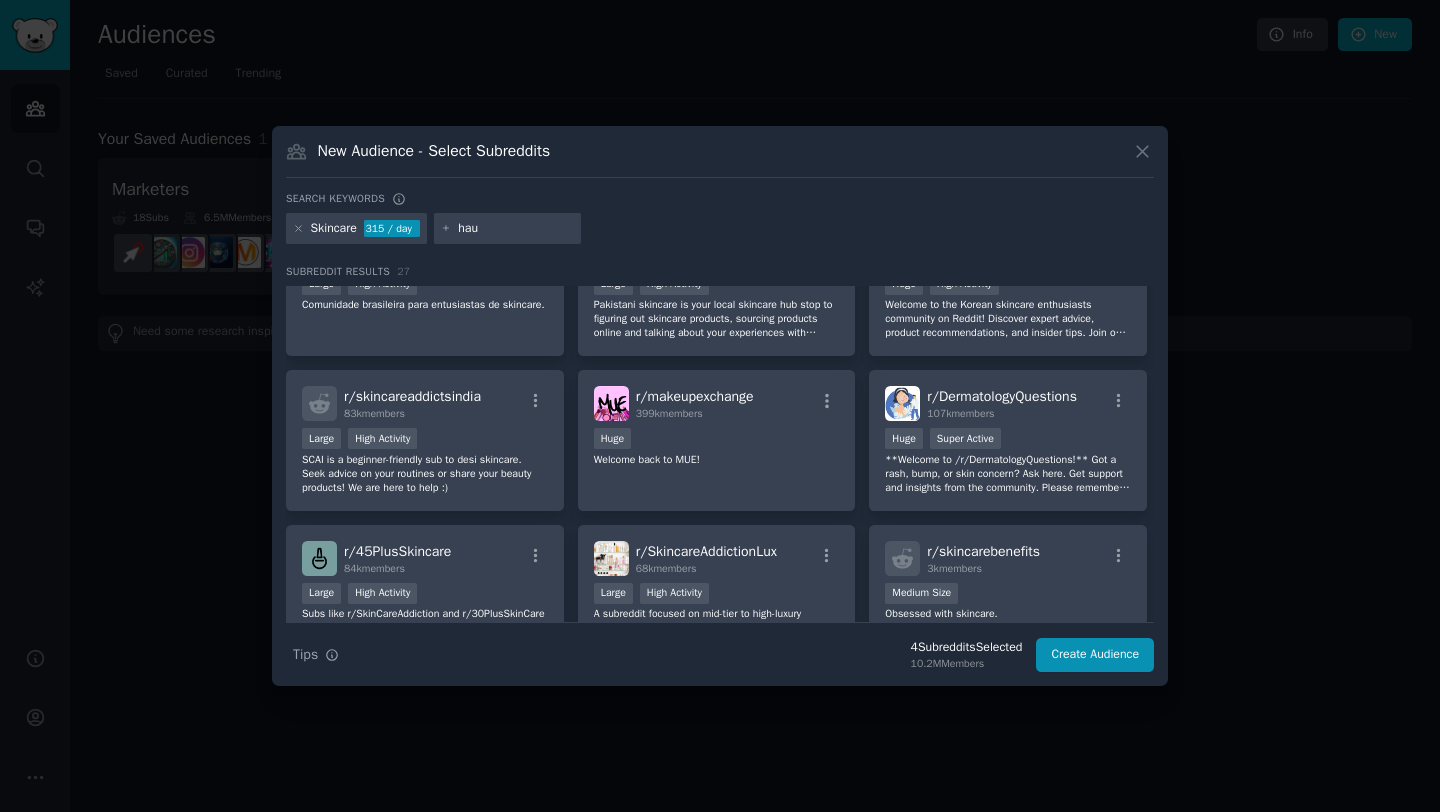 type on "haut" 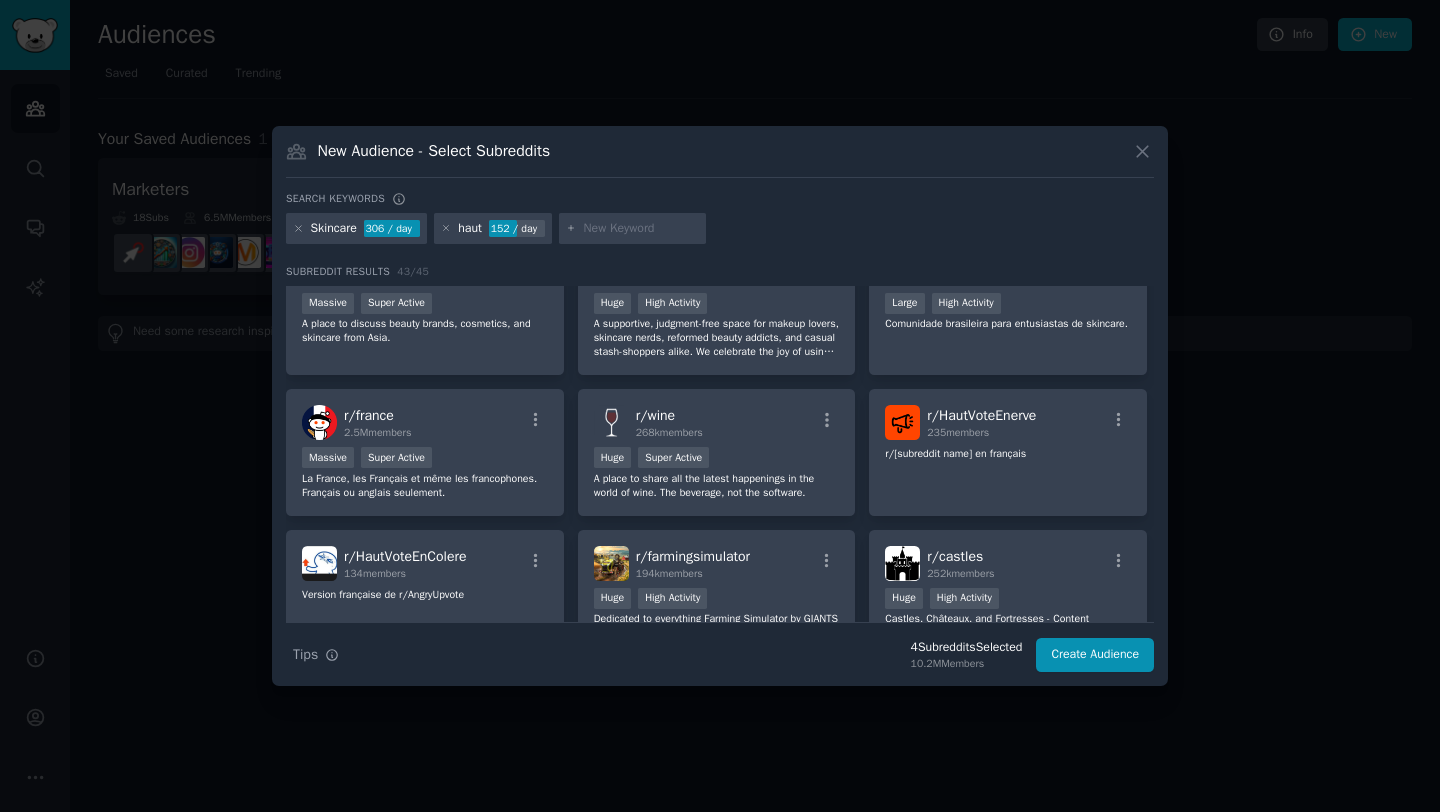 scroll, scrollTop: 447, scrollLeft: 0, axis: vertical 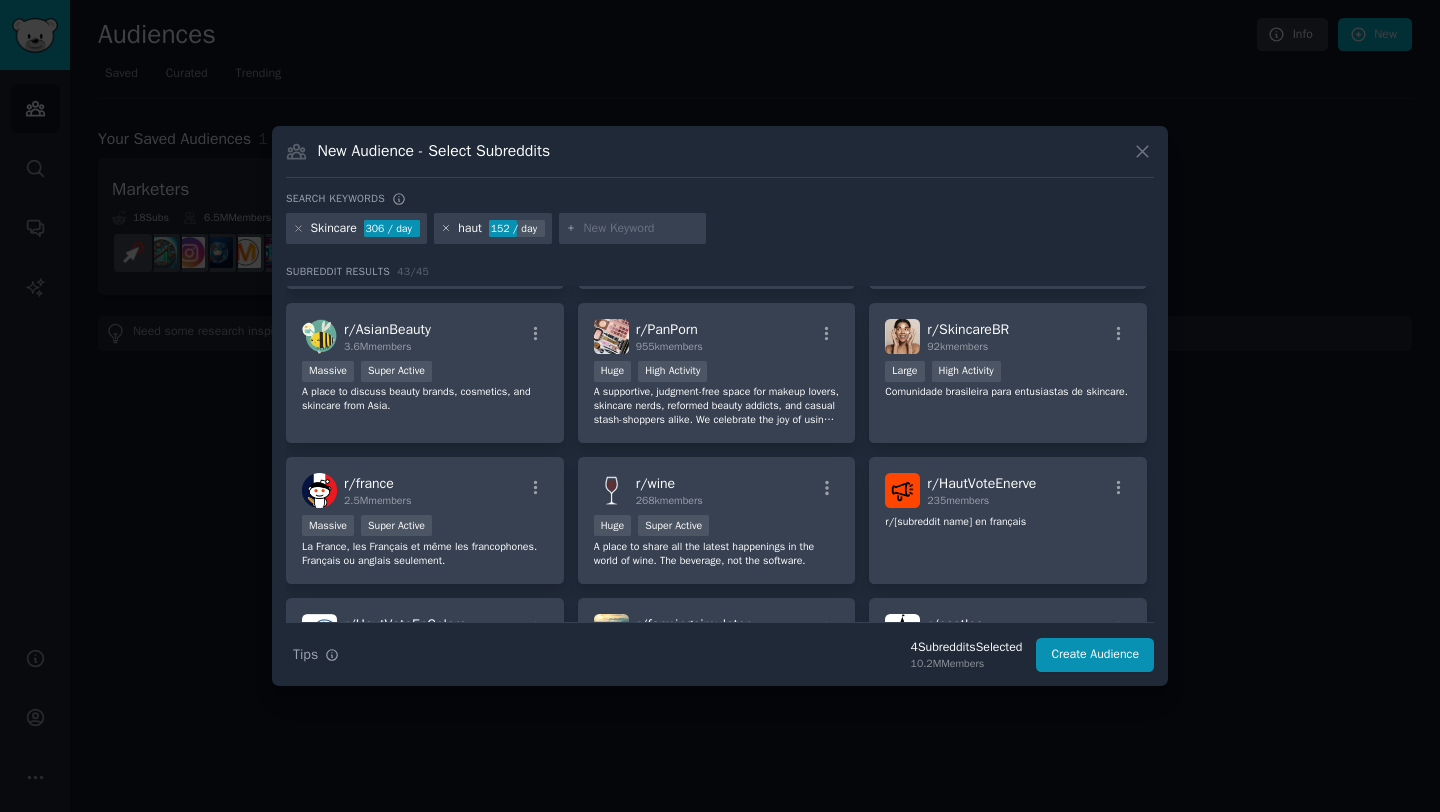 click 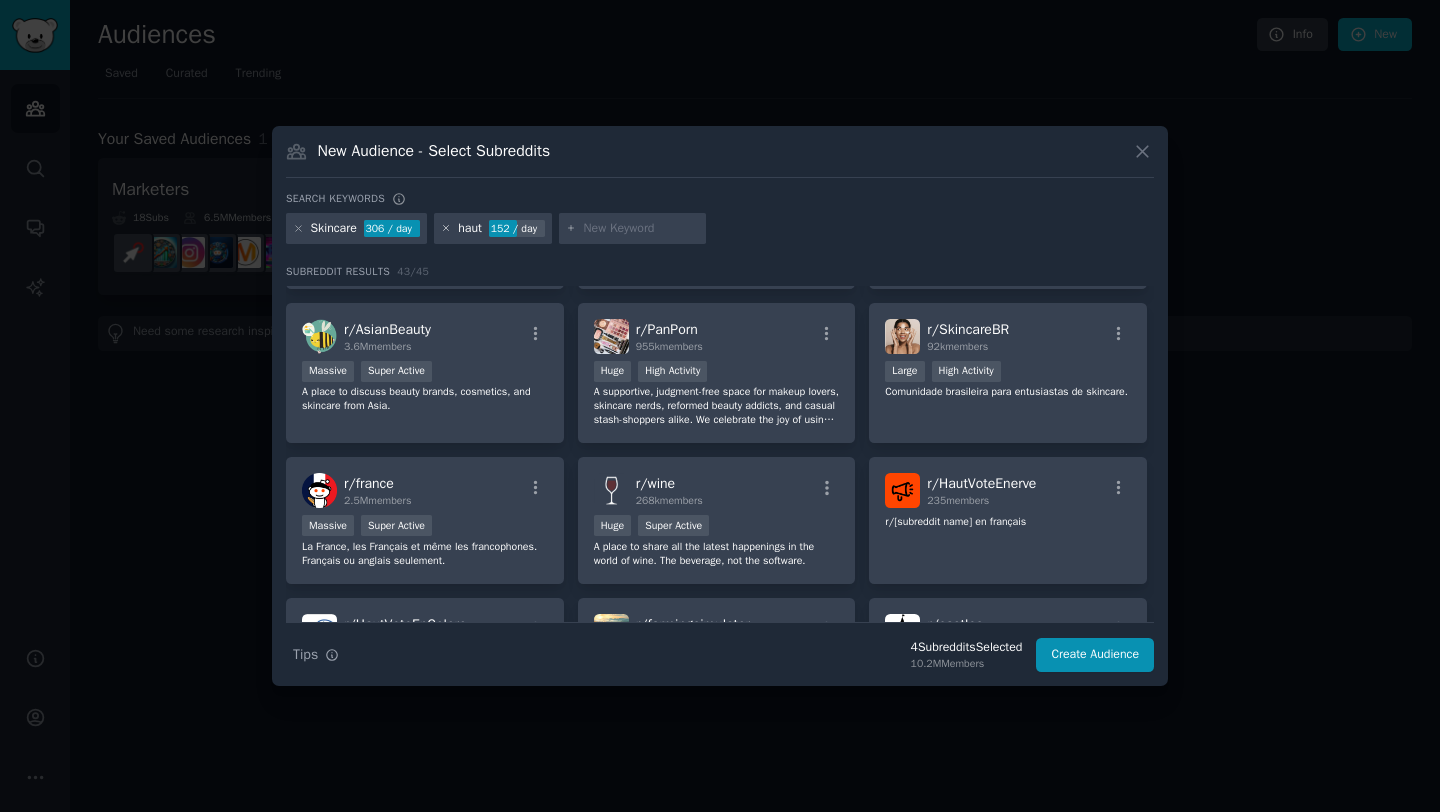 scroll, scrollTop: 0, scrollLeft: 0, axis: both 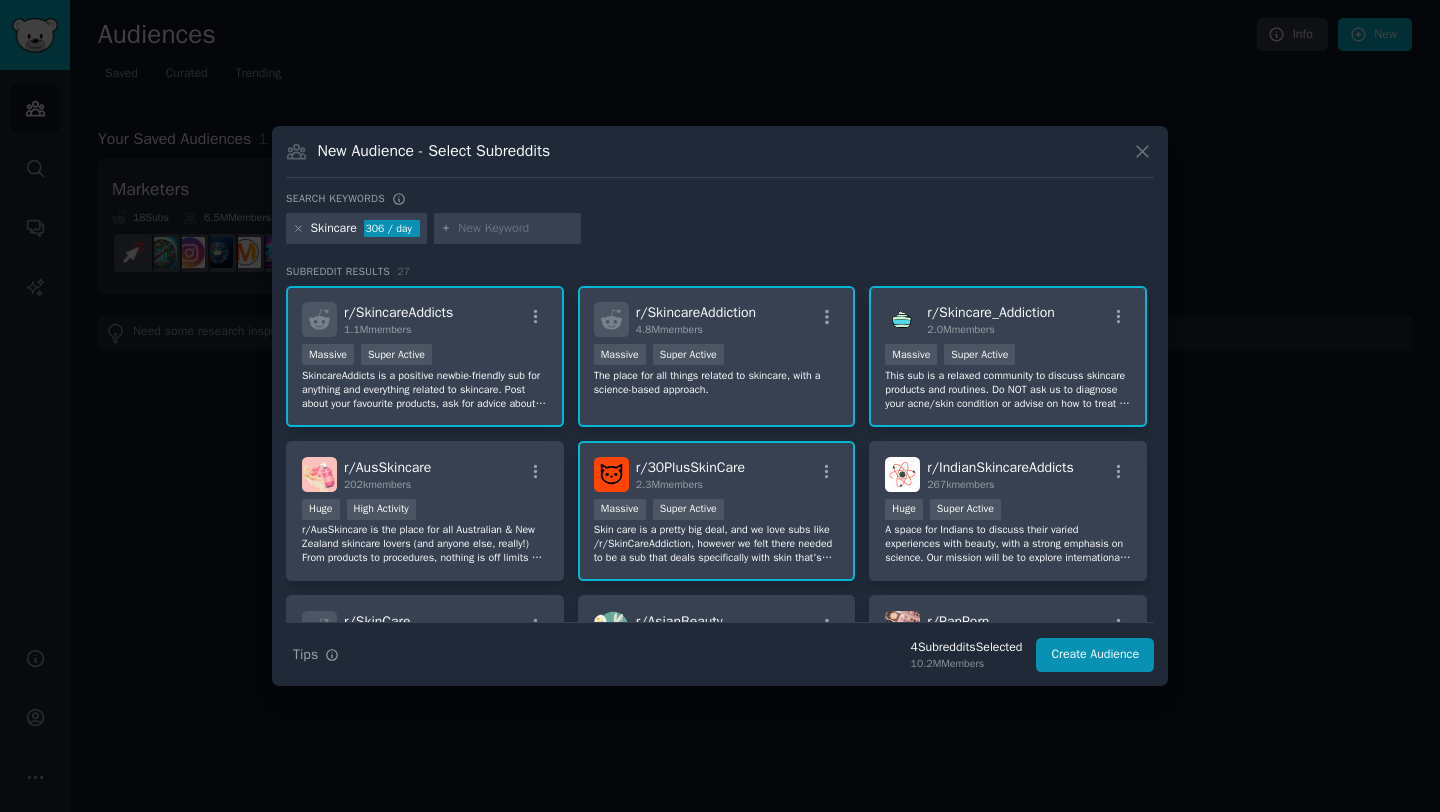 click at bounding box center [516, 229] 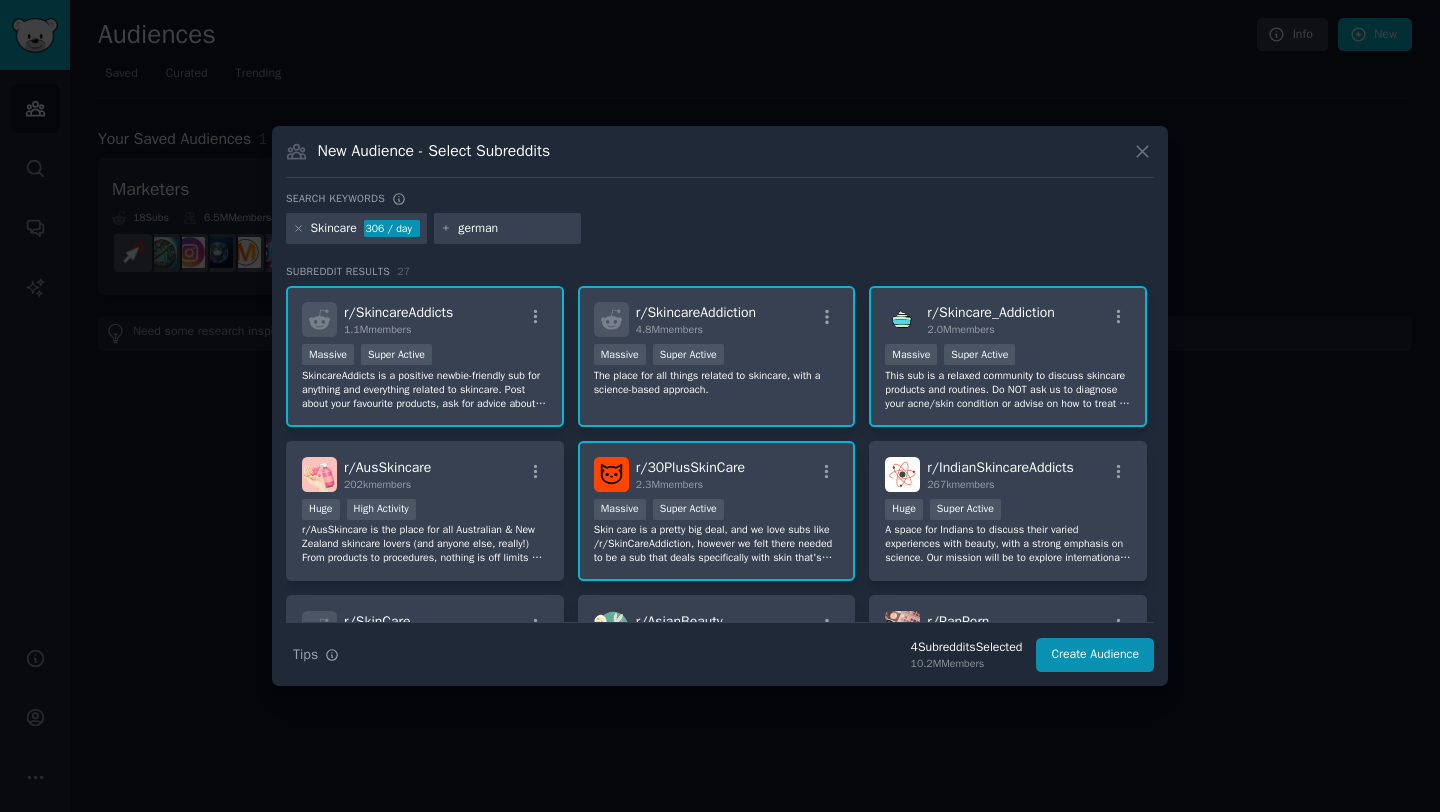 type on "[COUNTRY]" 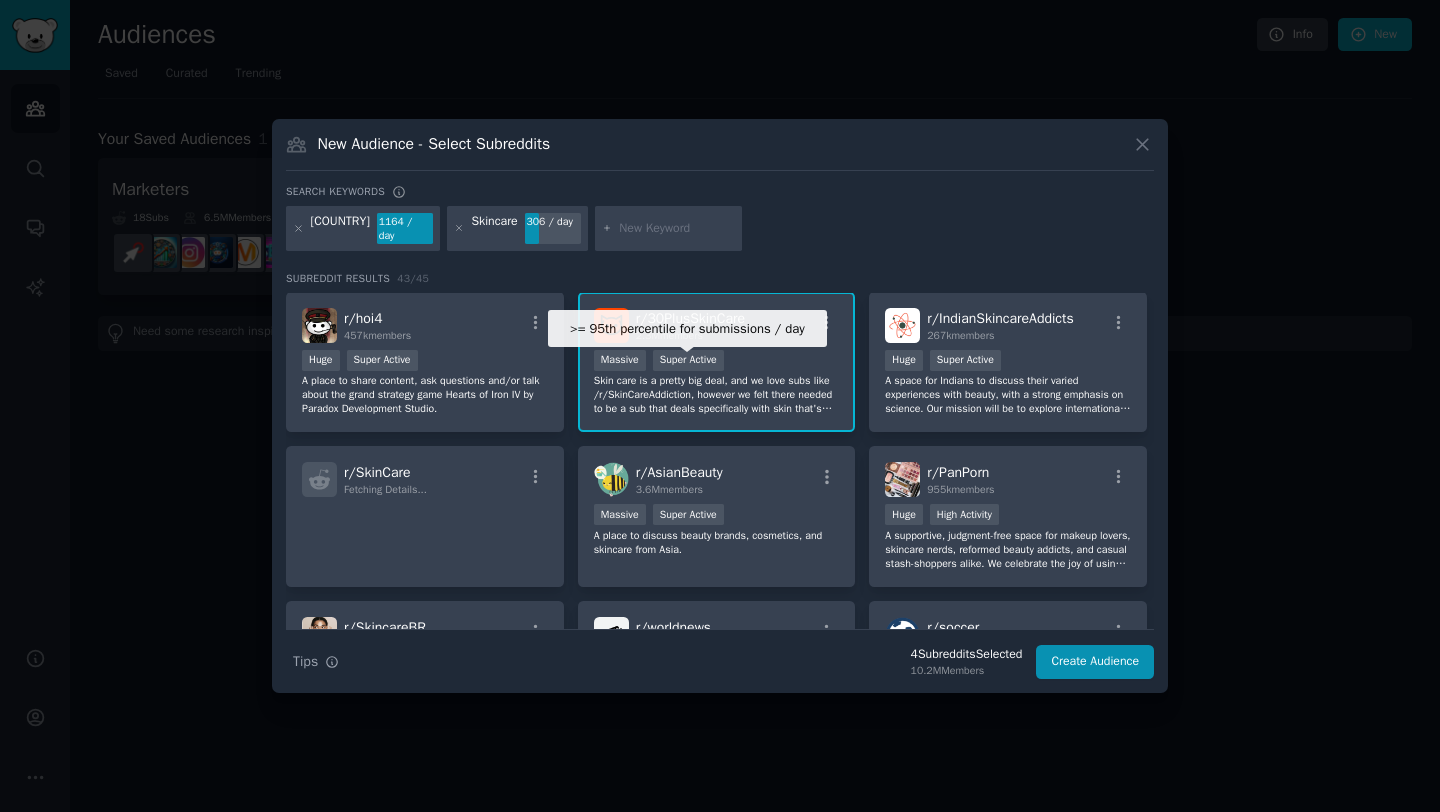 scroll, scrollTop: 353, scrollLeft: 0, axis: vertical 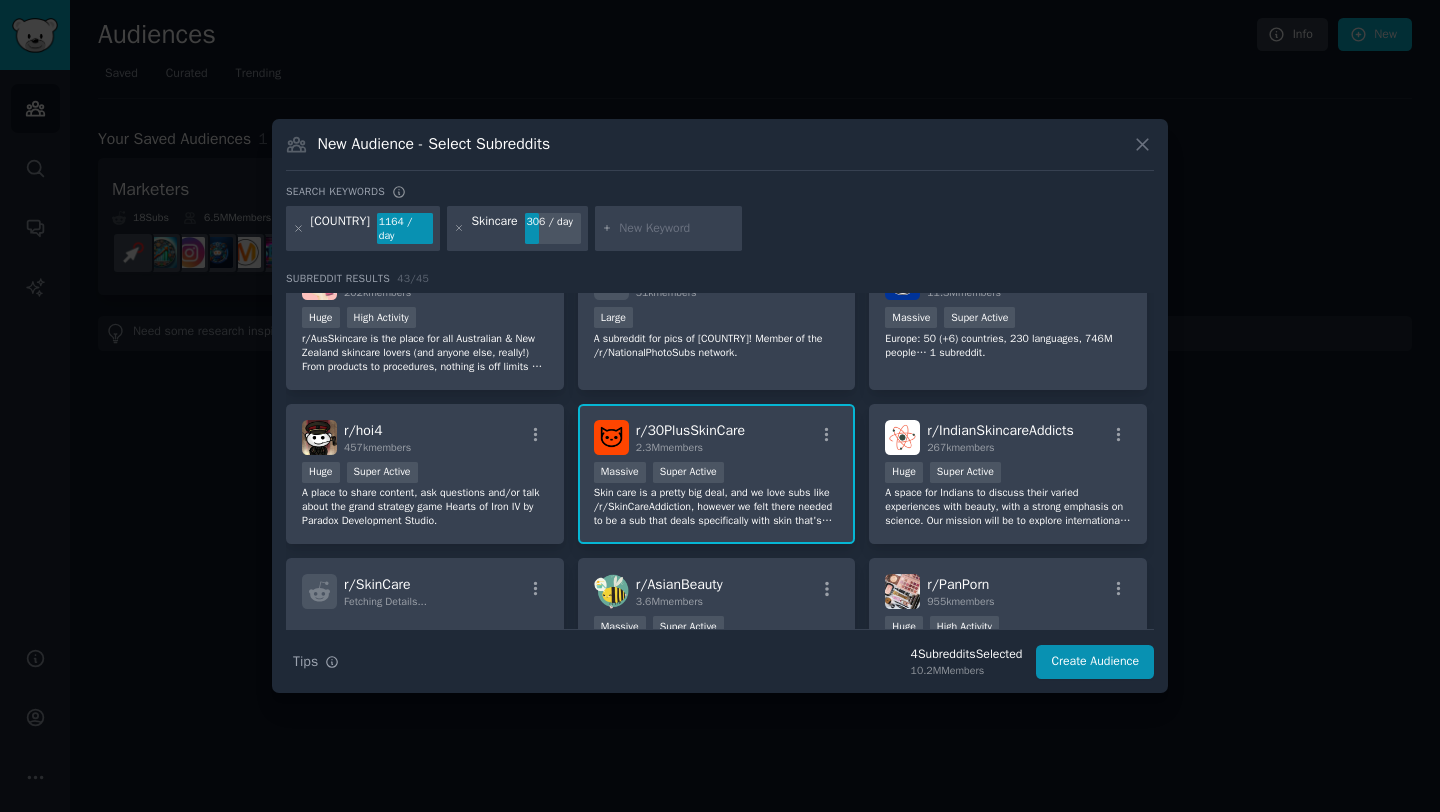 click on "Skincare 306 / day" at bounding box center (517, 229) 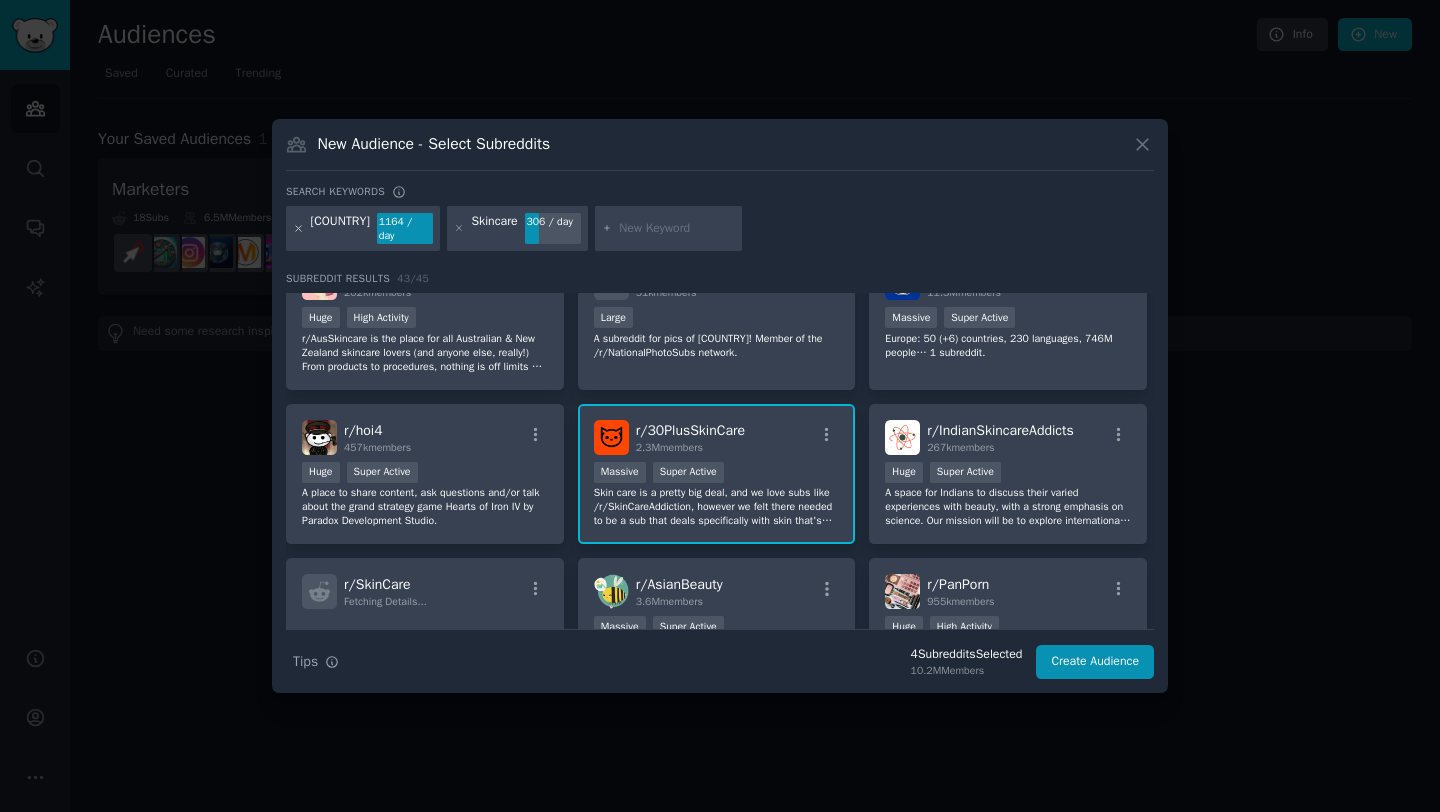 click 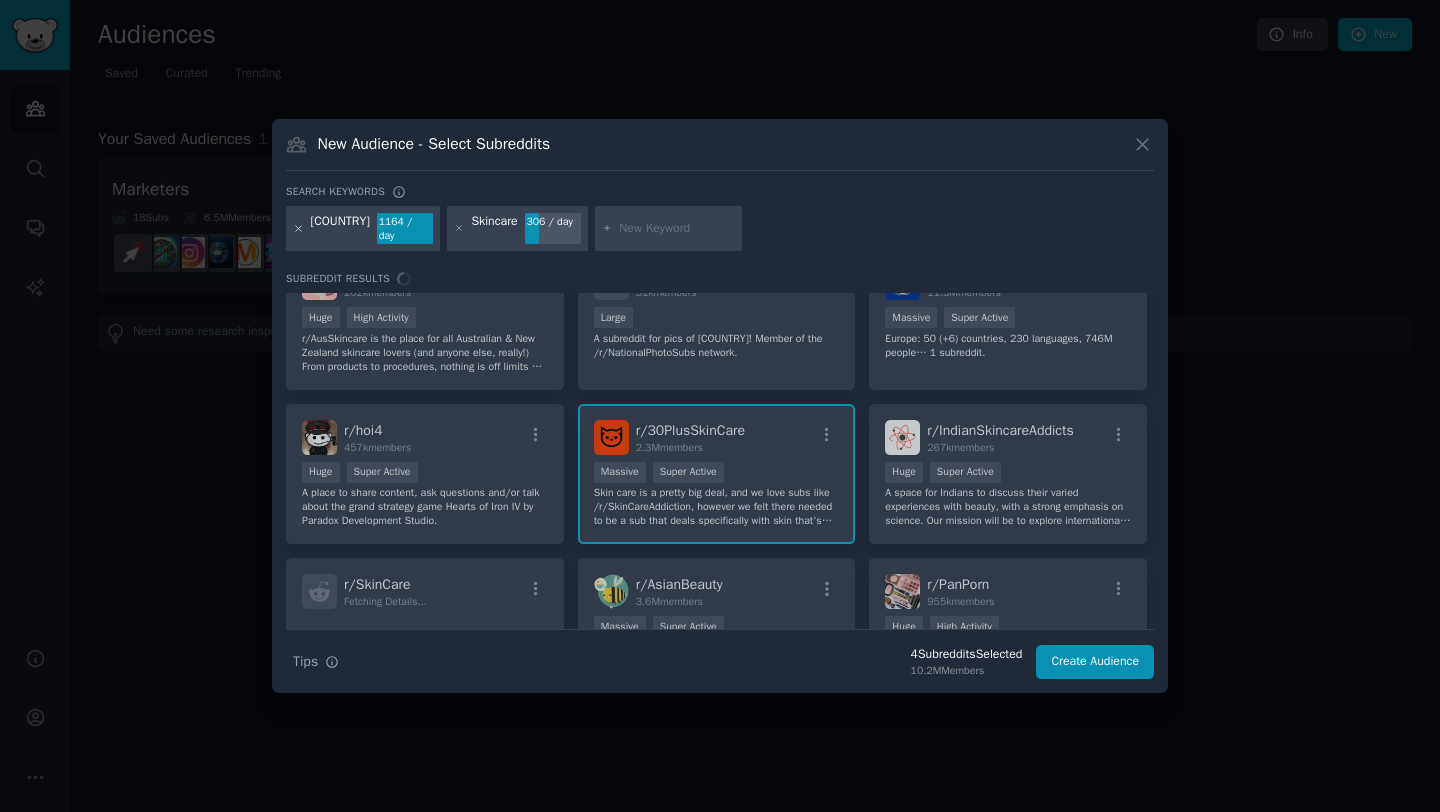 scroll, scrollTop: 0, scrollLeft: 0, axis: both 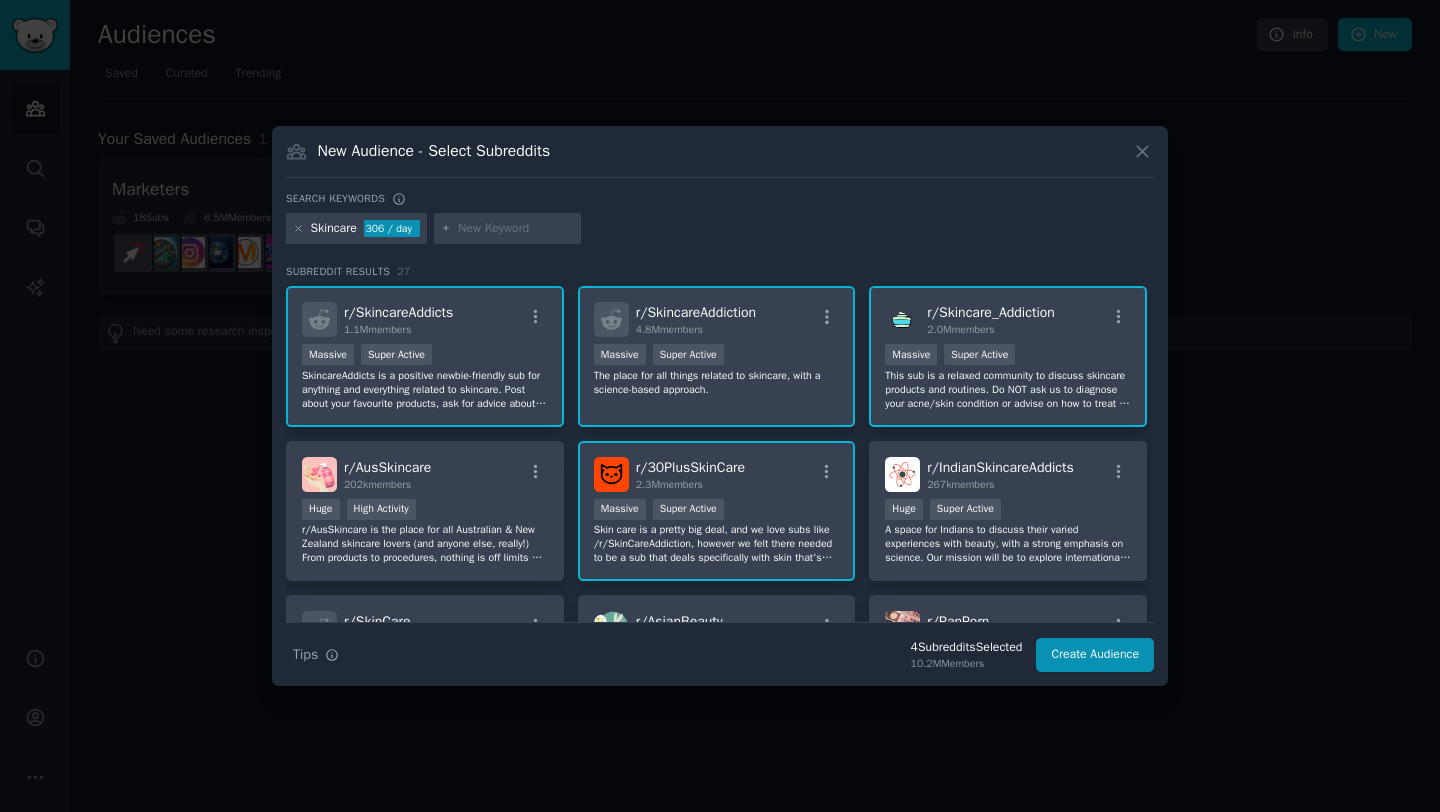 click at bounding box center (516, 229) 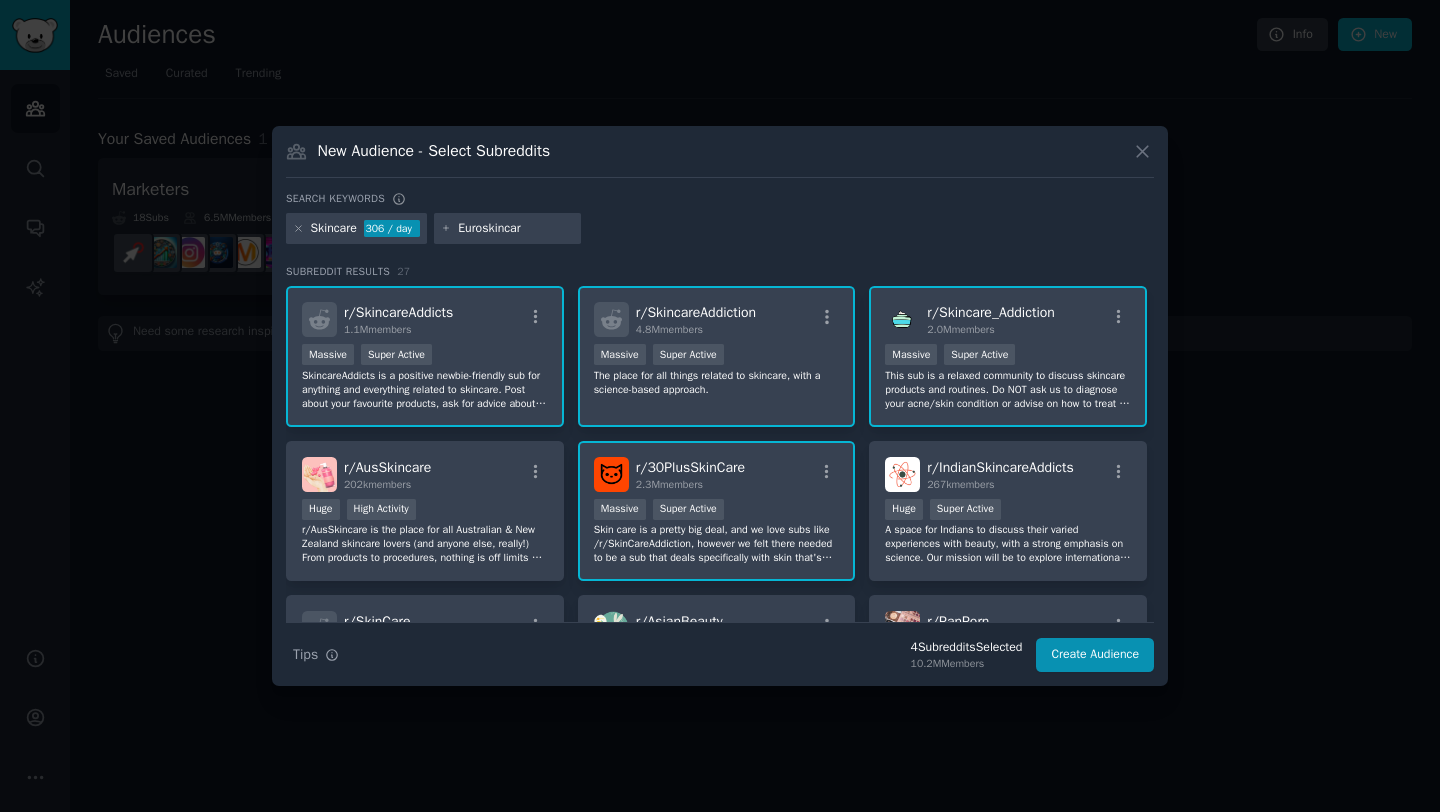 type on "Euroskincare" 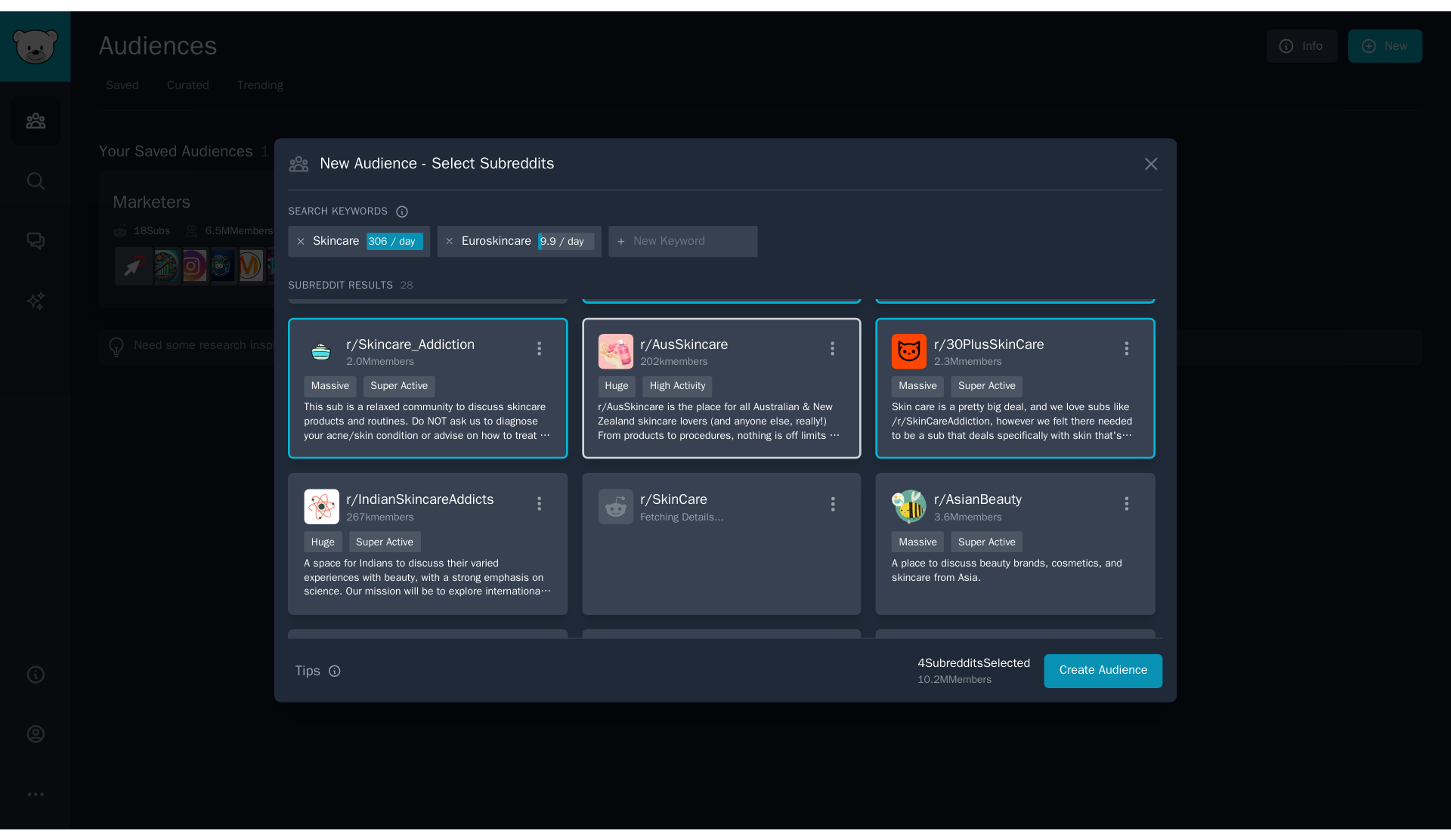 scroll, scrollTop: 0, scrollLeft: 0, axis: both 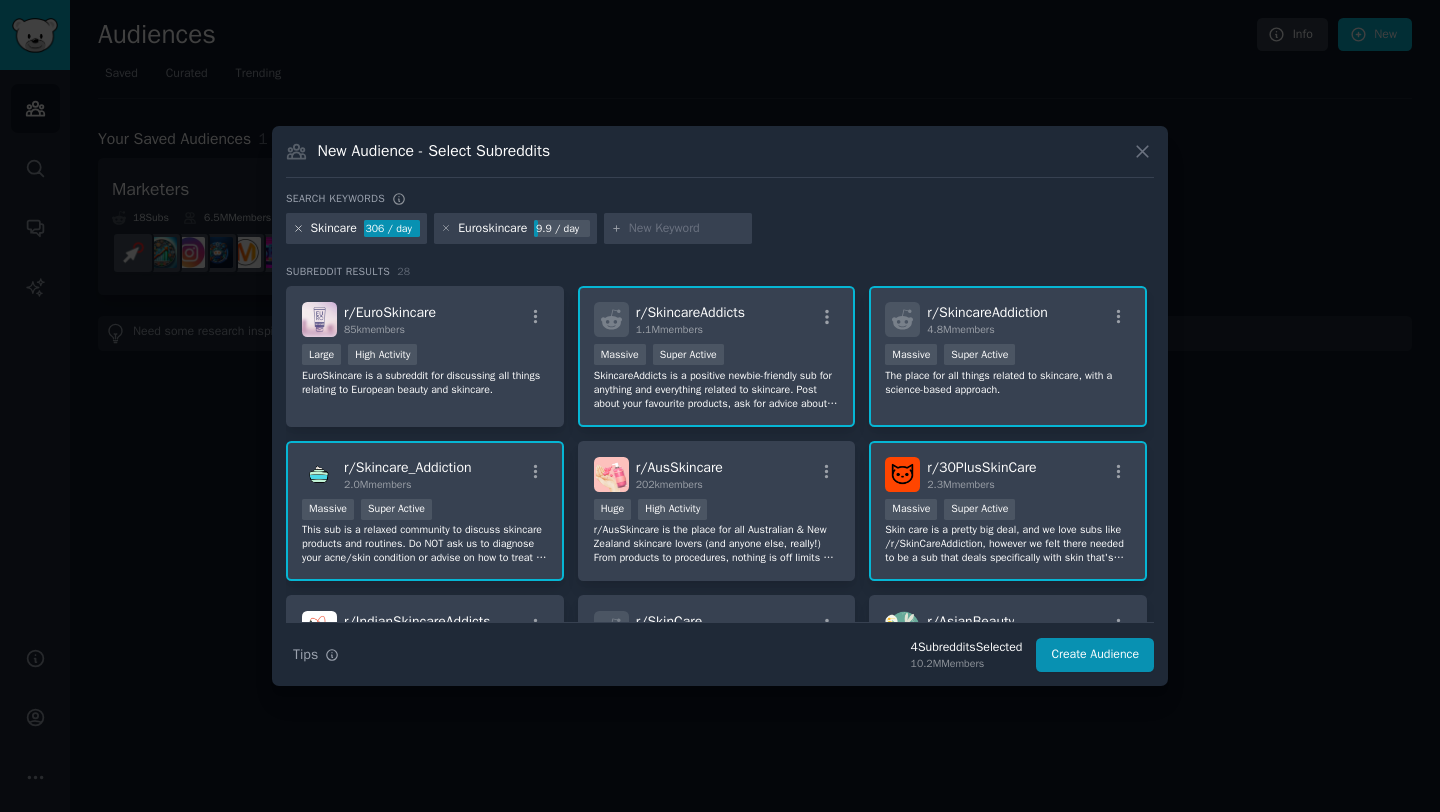 click 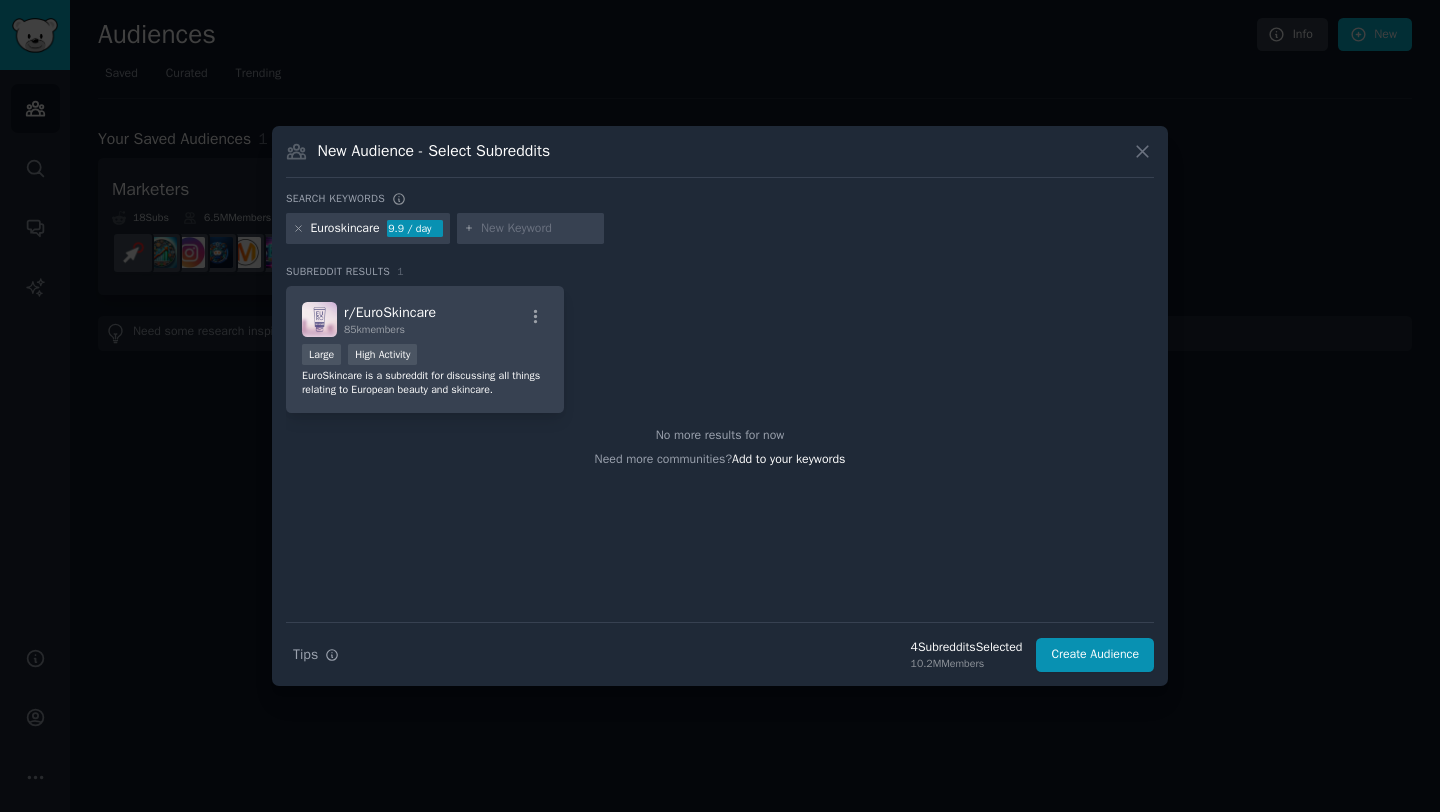 click 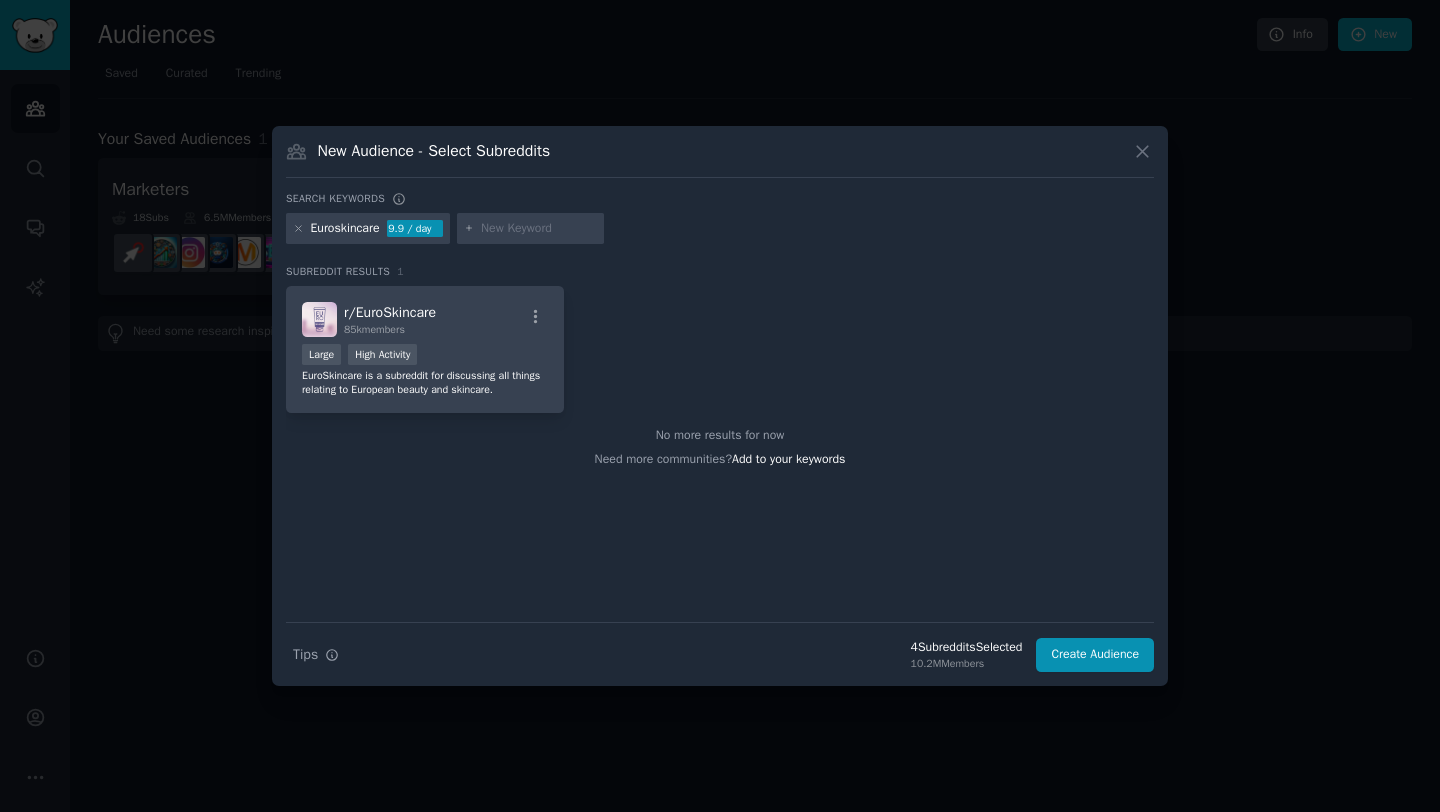 click at bounding box center [531, 229] 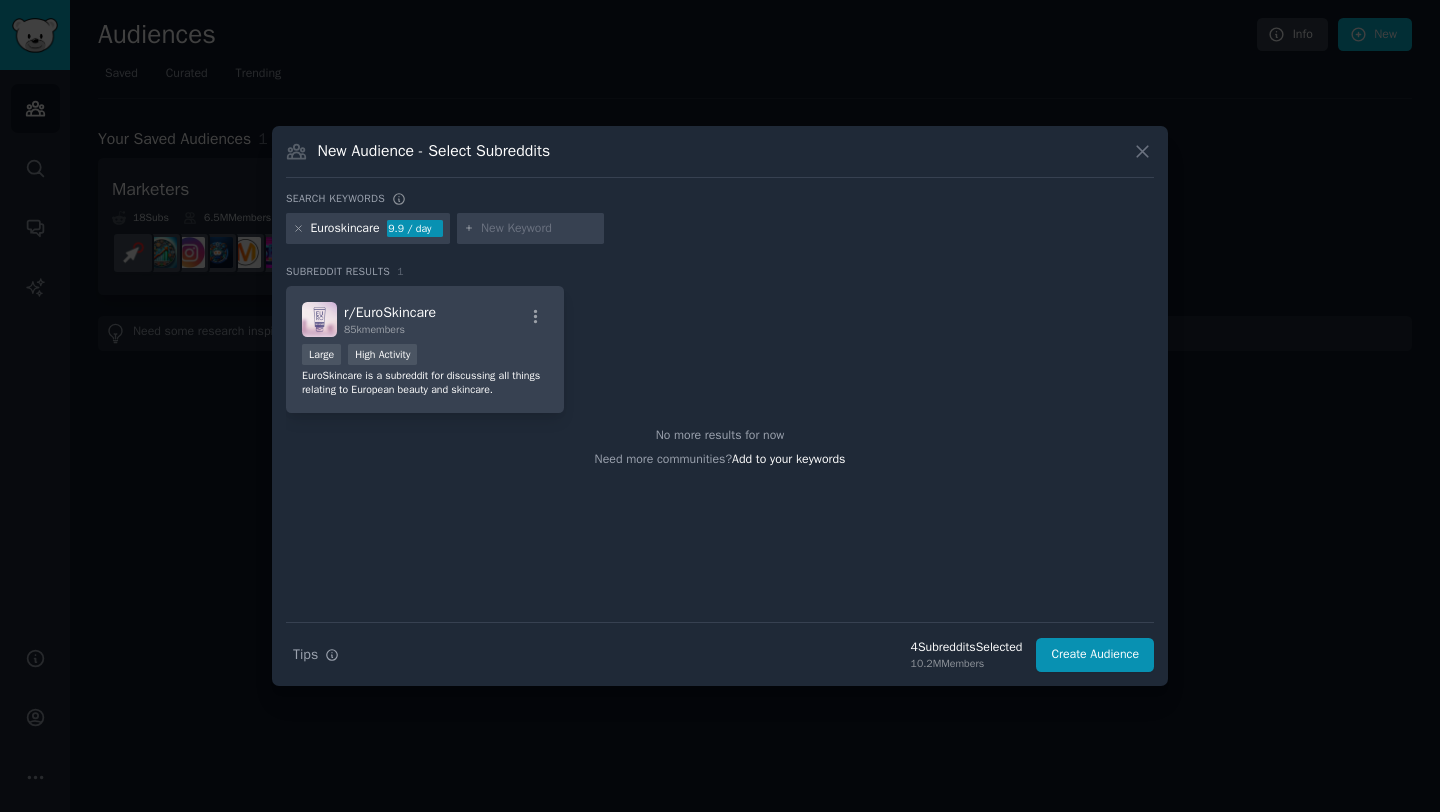 click on "Search keywords" at bounding box center [720, 202] 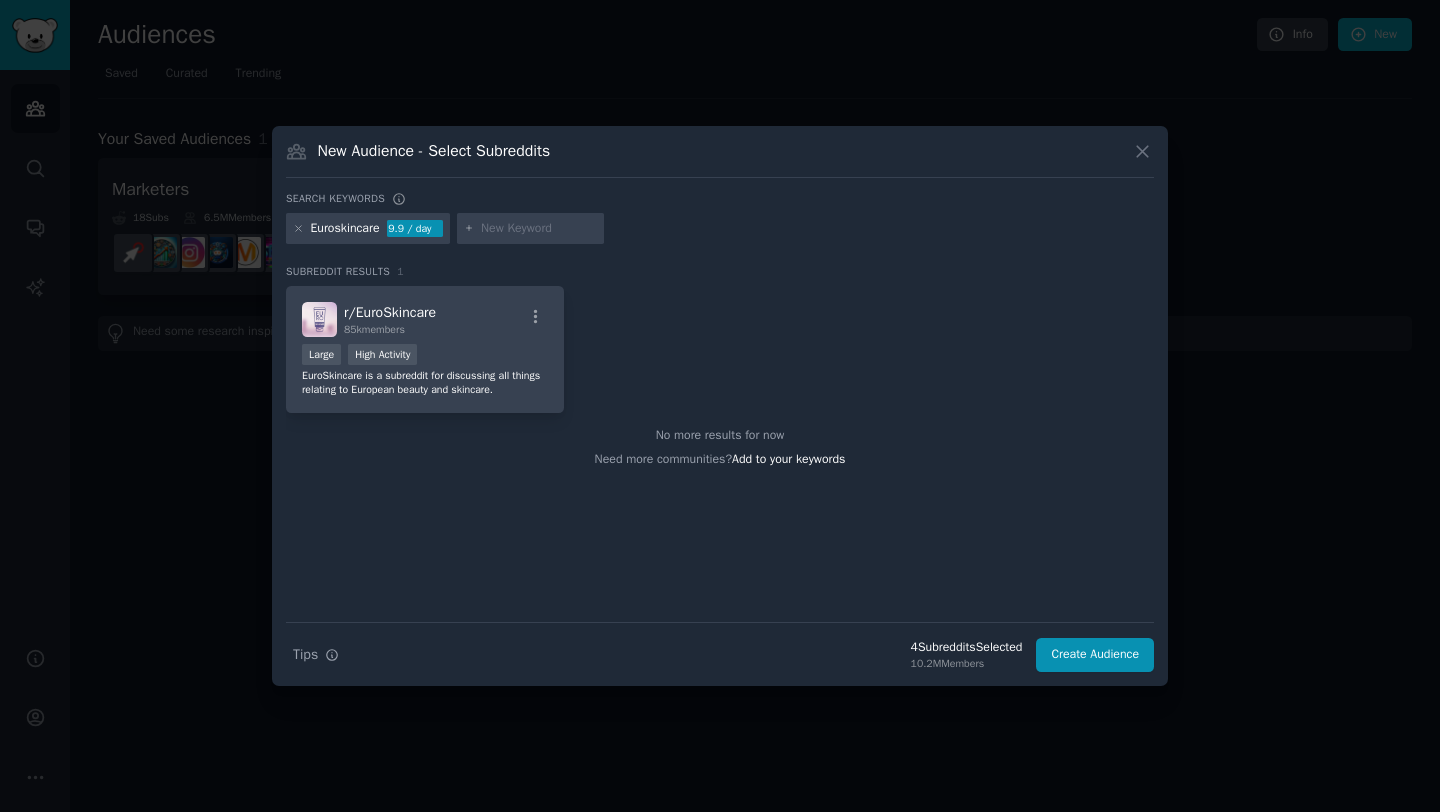 click on "New Audience - Select Subreddits Search keywords Try a 2-4 keywords your audience might mention Euroskincare 9.9 / day Subreddit Results 1 r/ EuroSkincare 85k  members Large High Activity EuroSkincare is a subreddit for discussing all things relating to European beauty and skincare. No more results for now Need more communities?  Add to your keywords Search Tips Tips 4  Subreddit s  Selected 10.2M  Members Create Audience" at bounding box center (720, 406) 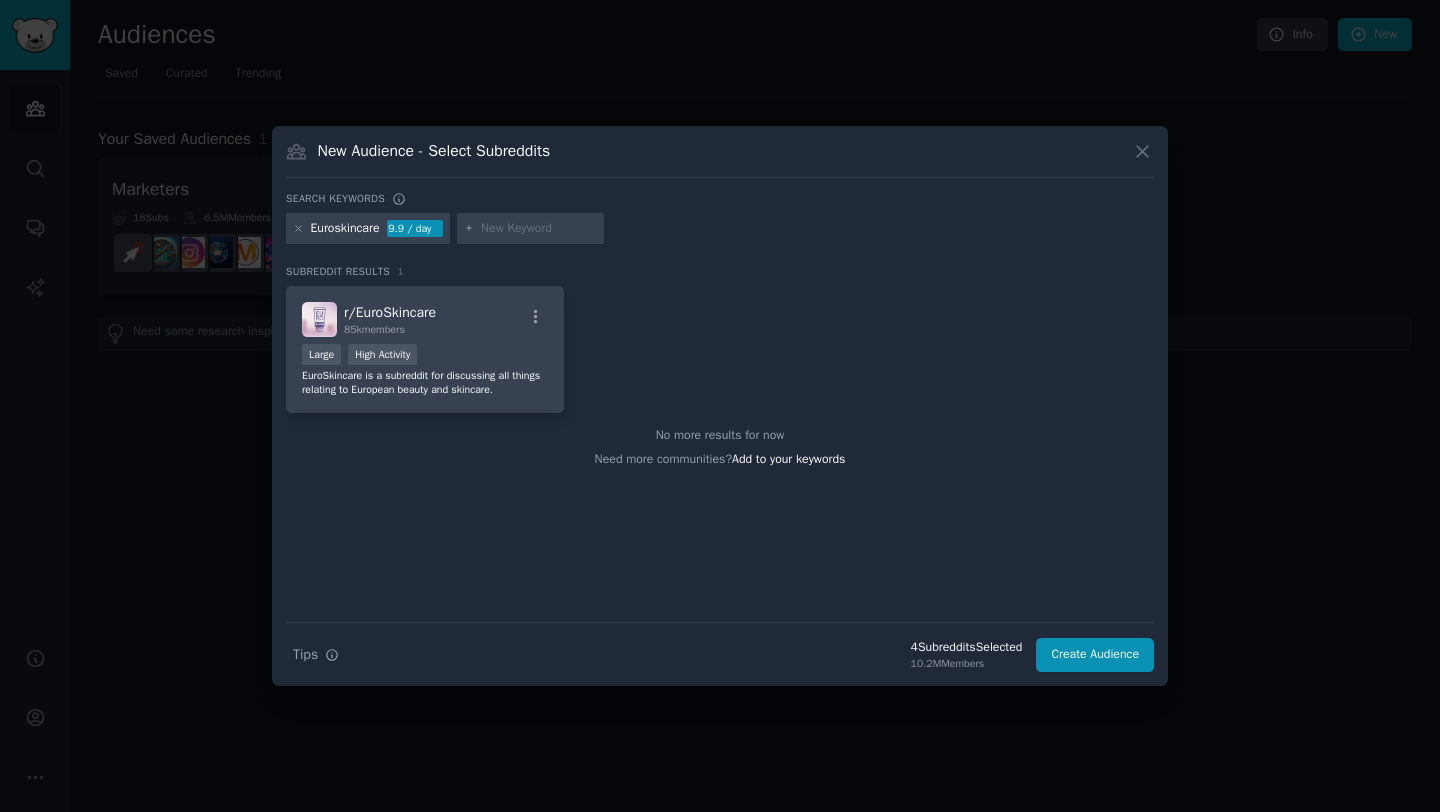 click 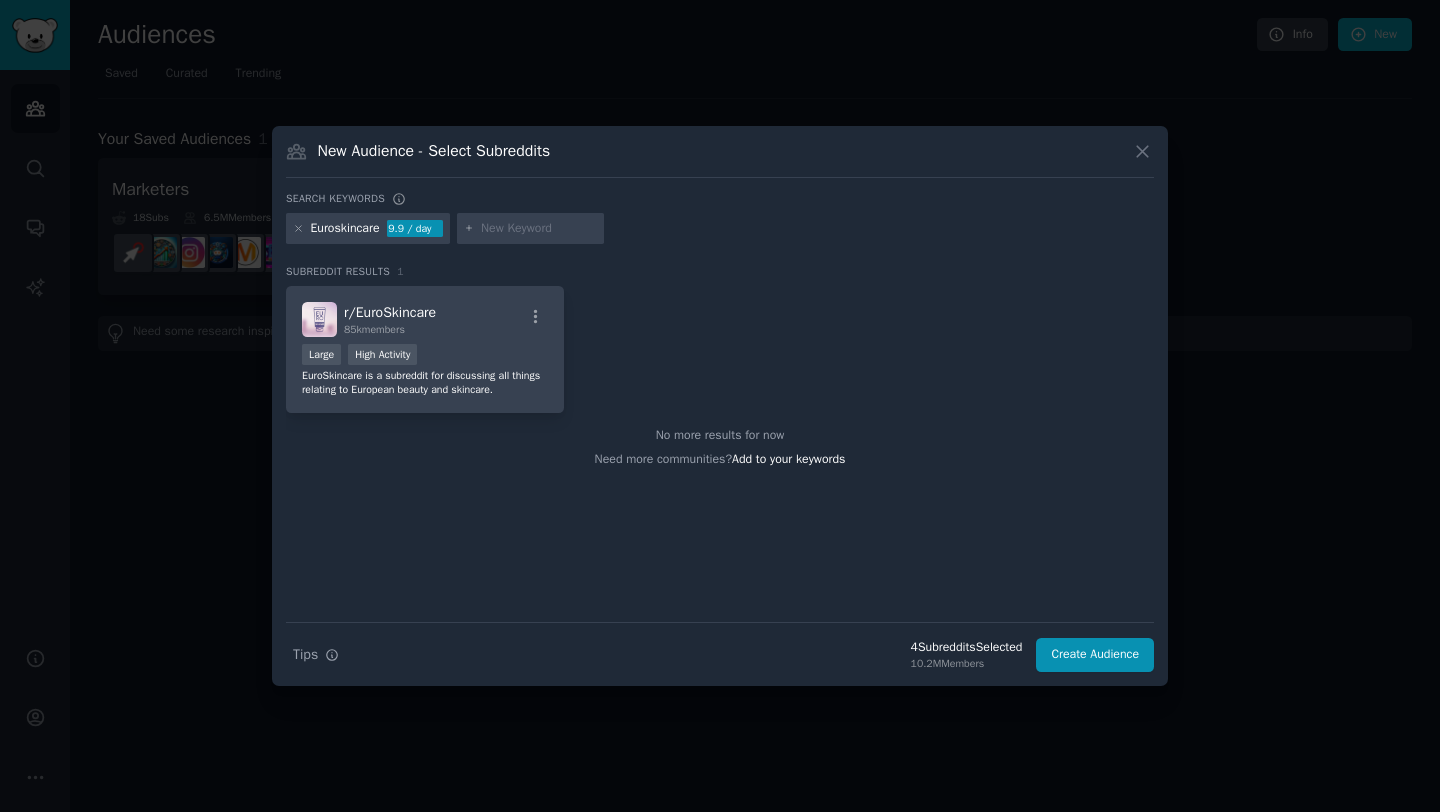click on "Search keywords" at bounding box center [720, 202] 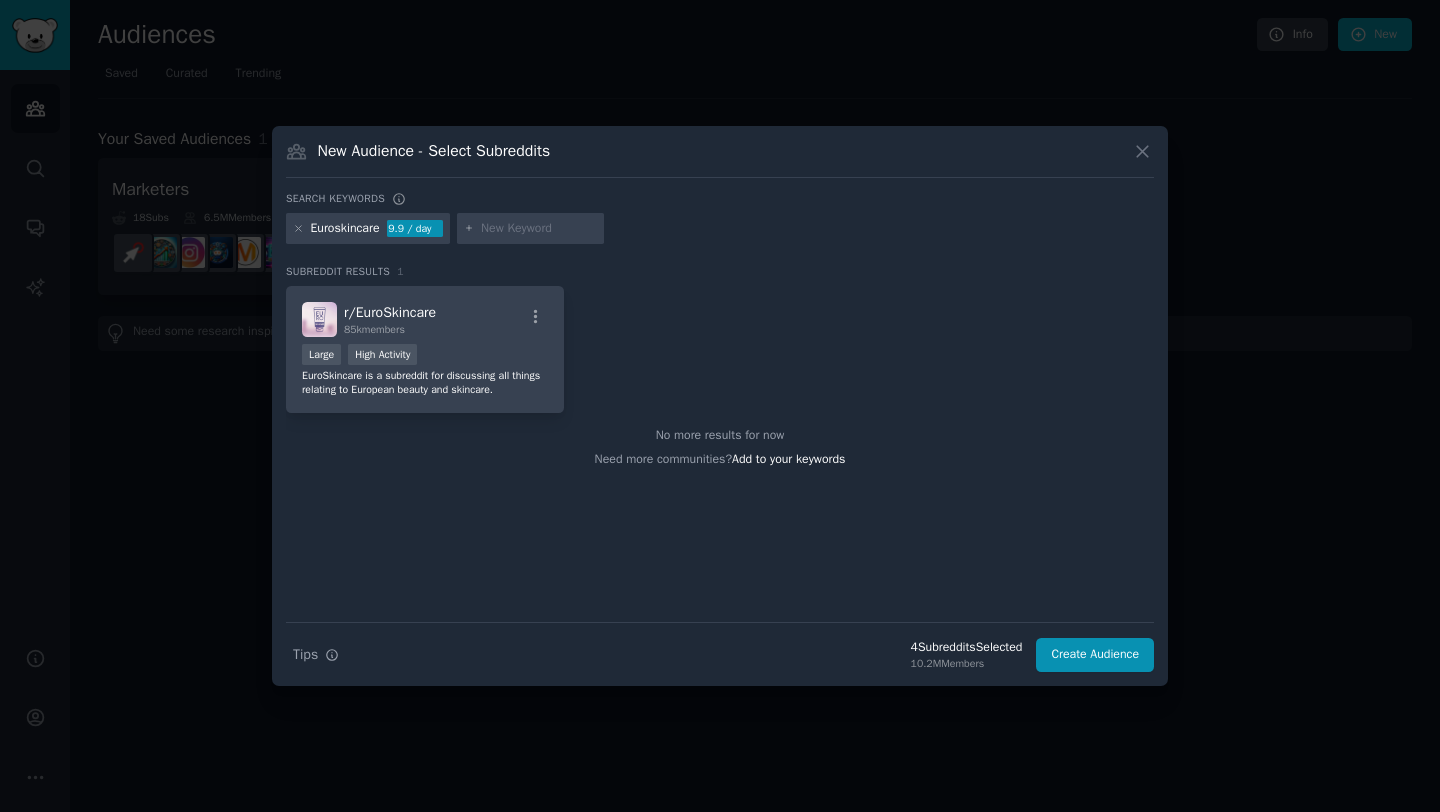 click on "9.9 / day" at bounding box center [415, 229] 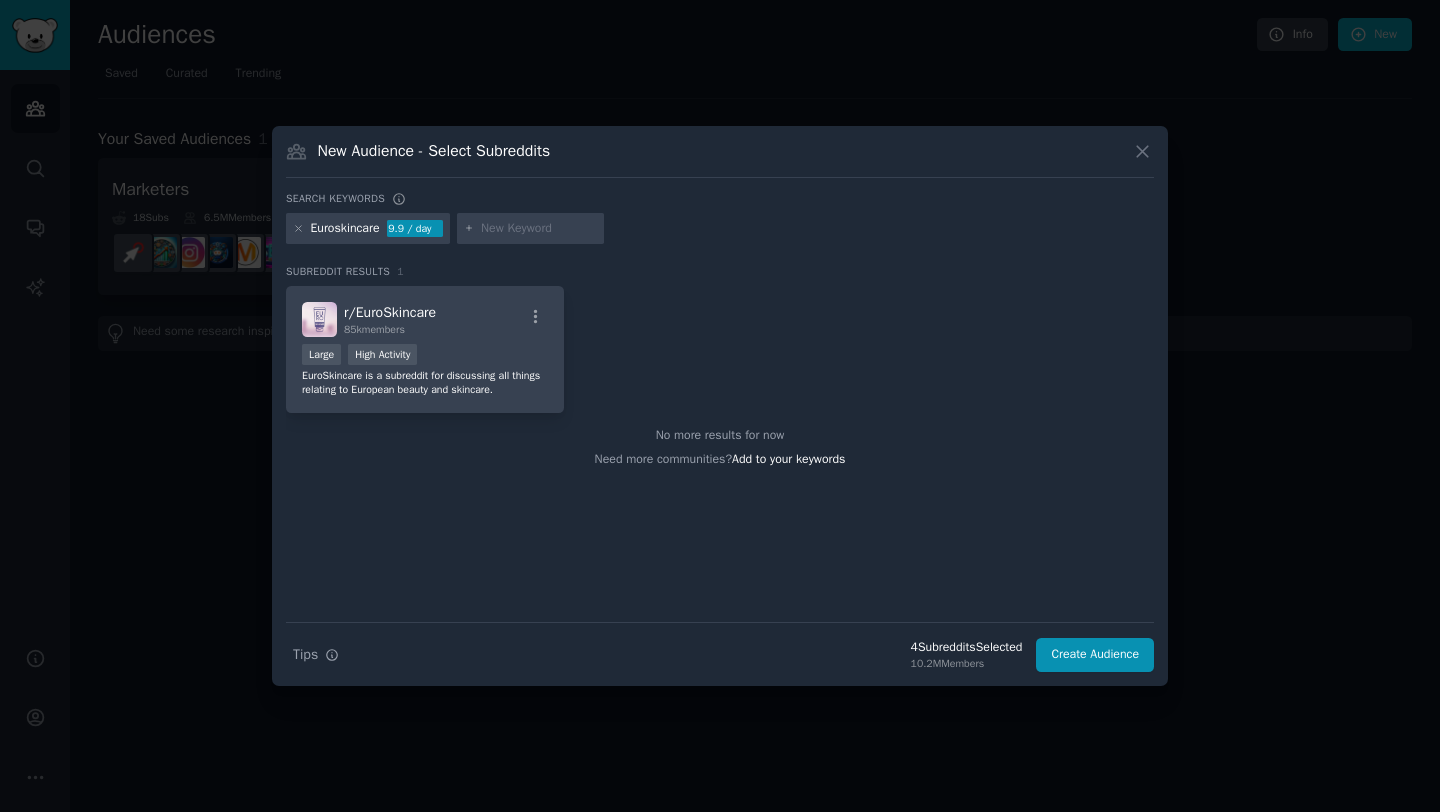 click at bounding box center (531, 229) 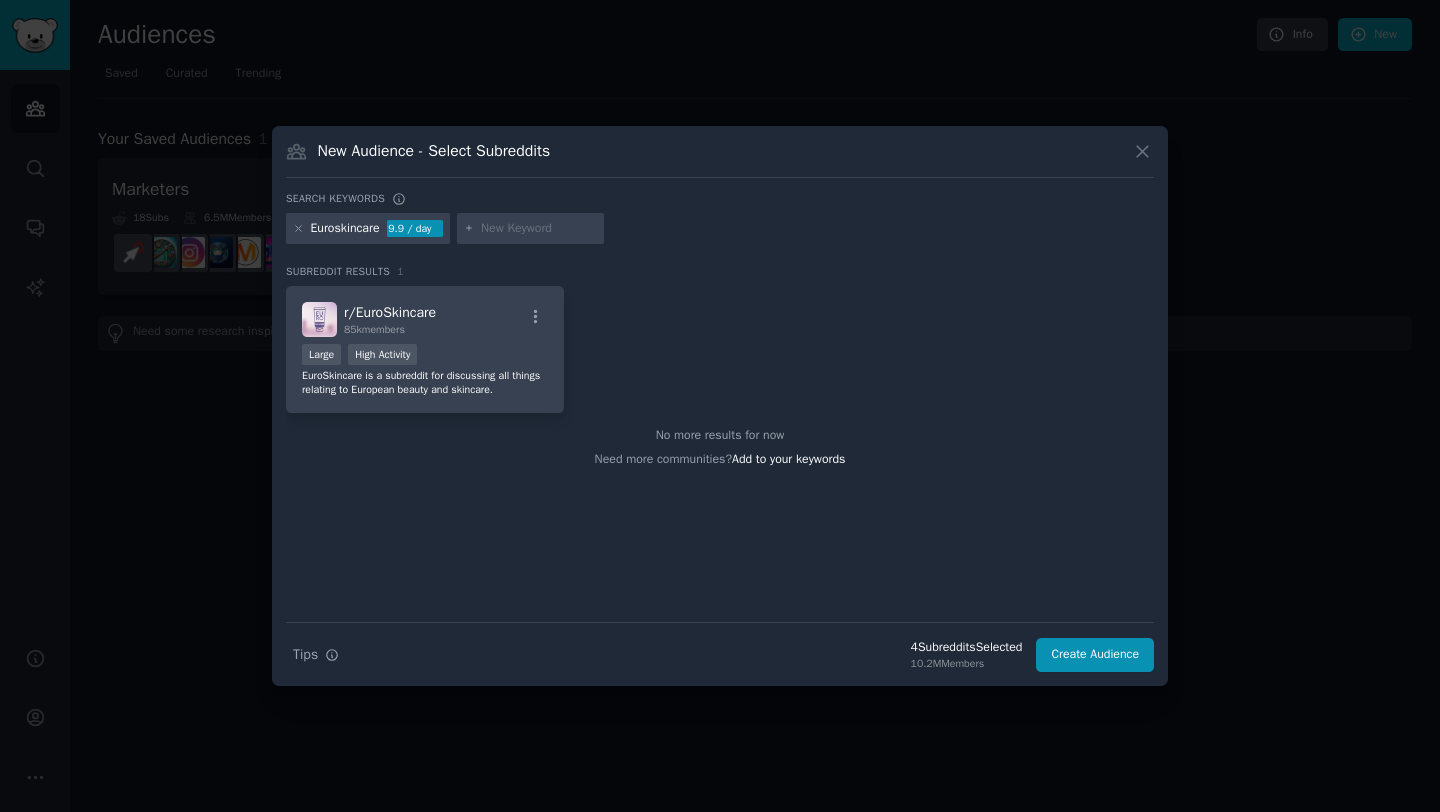 click on "Search keywords" at bounding box center [720, 202] 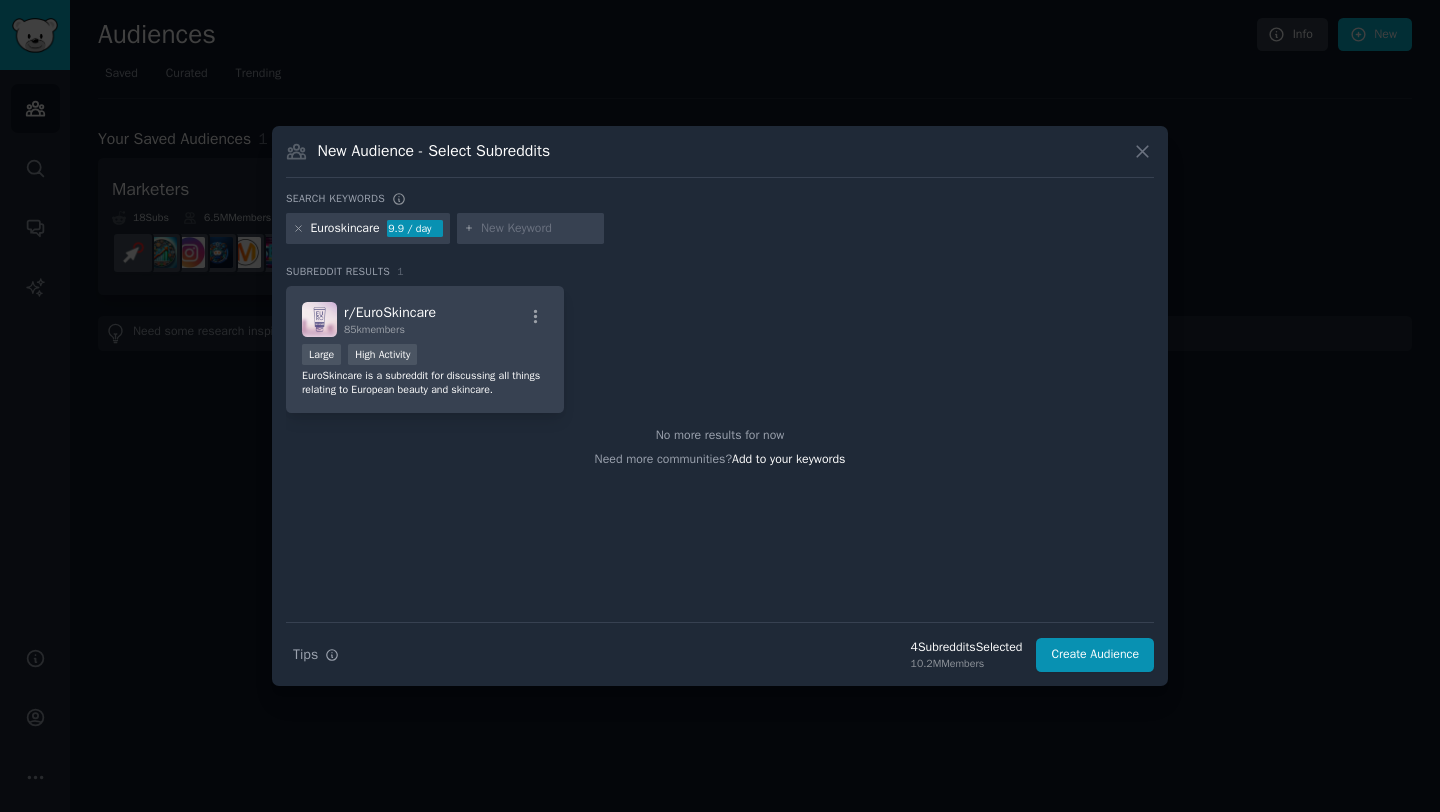 click at bounding box center [539, 229] 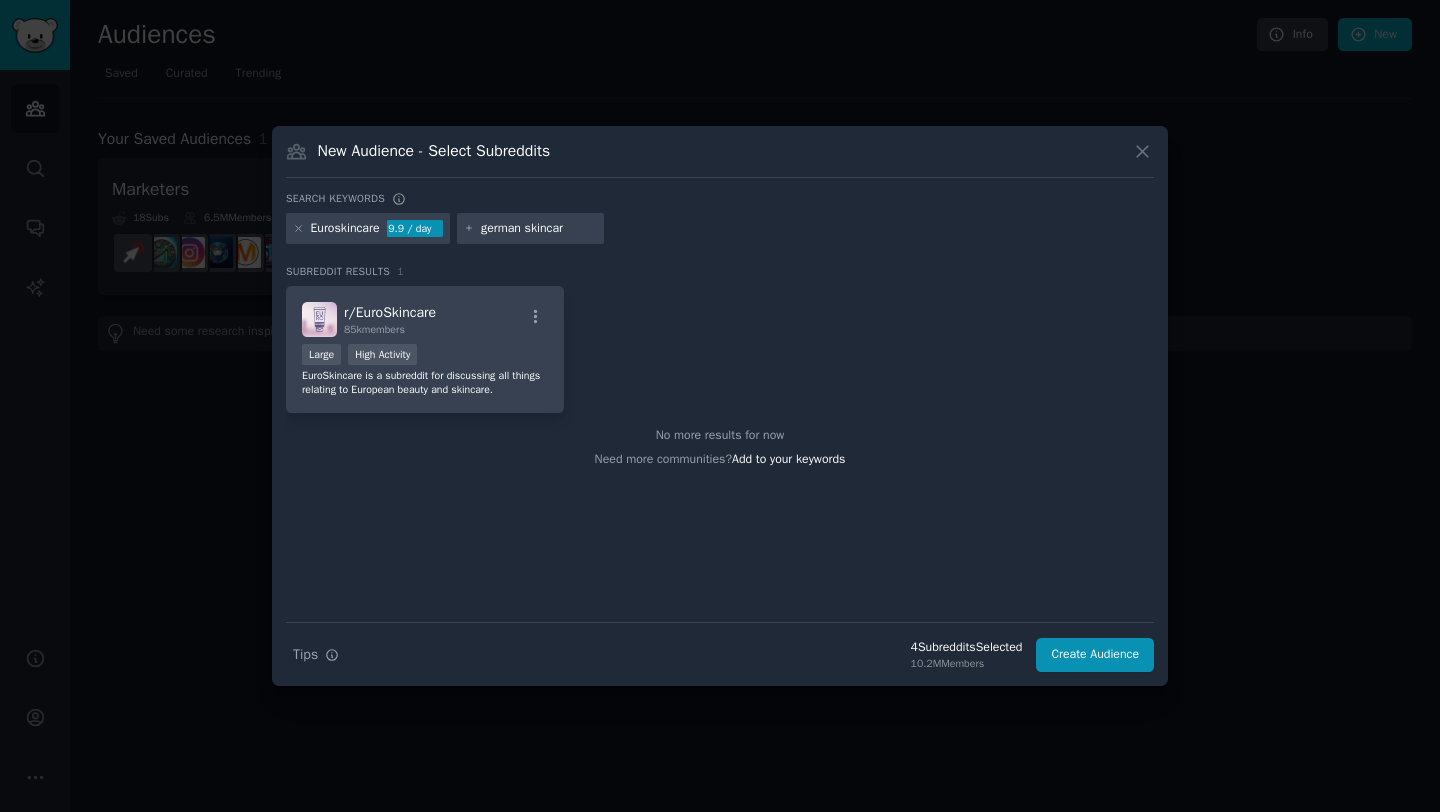 type on "german skincare" 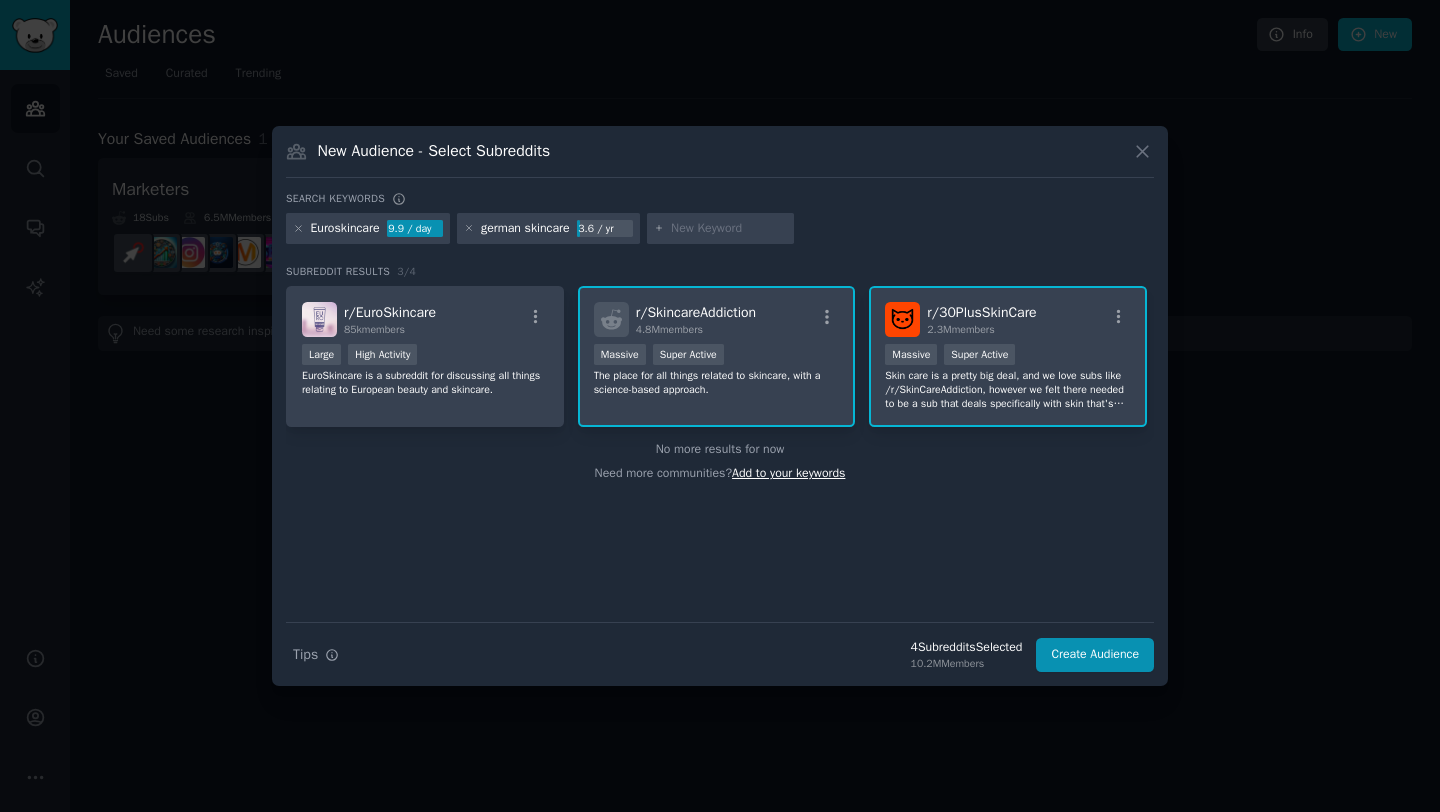 click on "Add to your keywords" at bounding box center (788, 473) 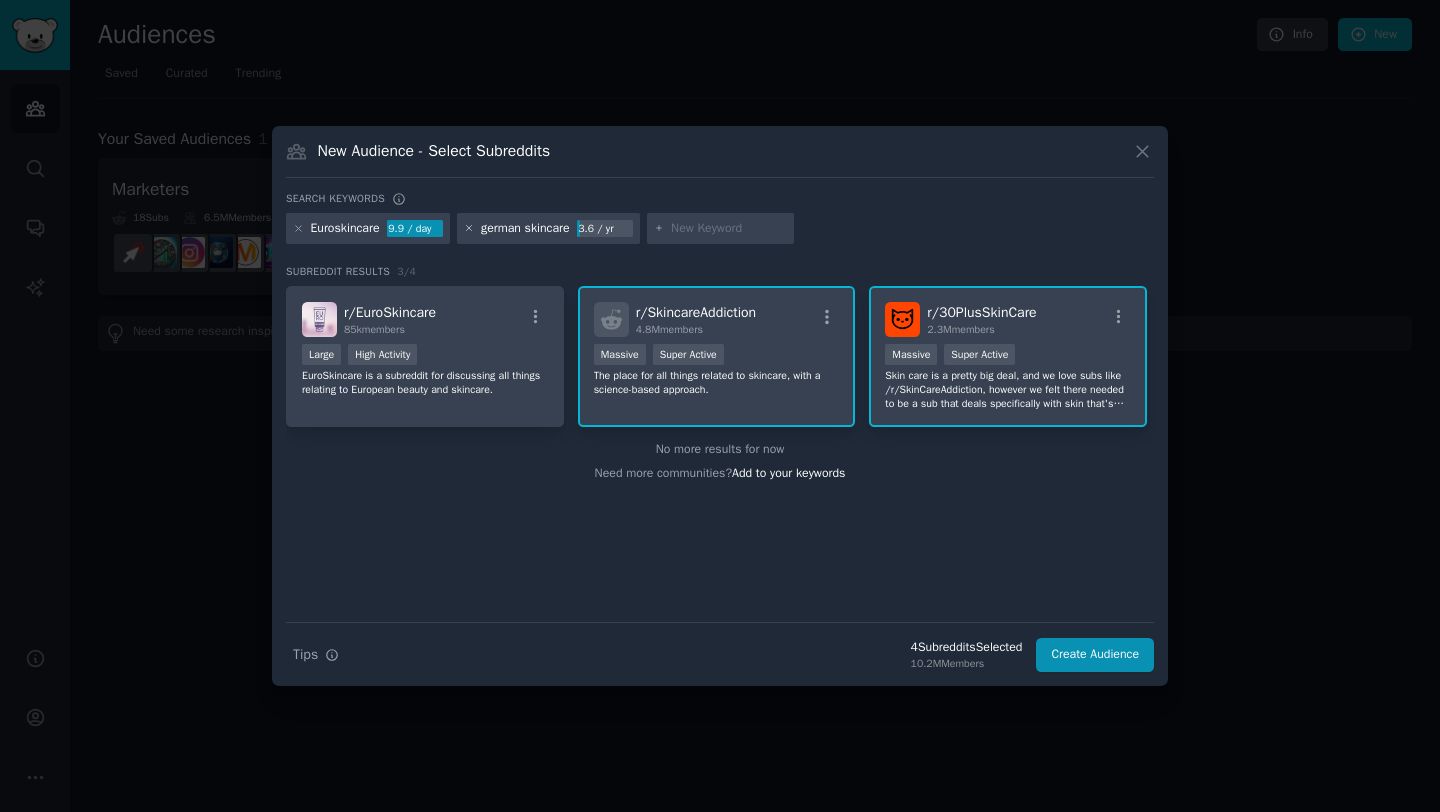 click 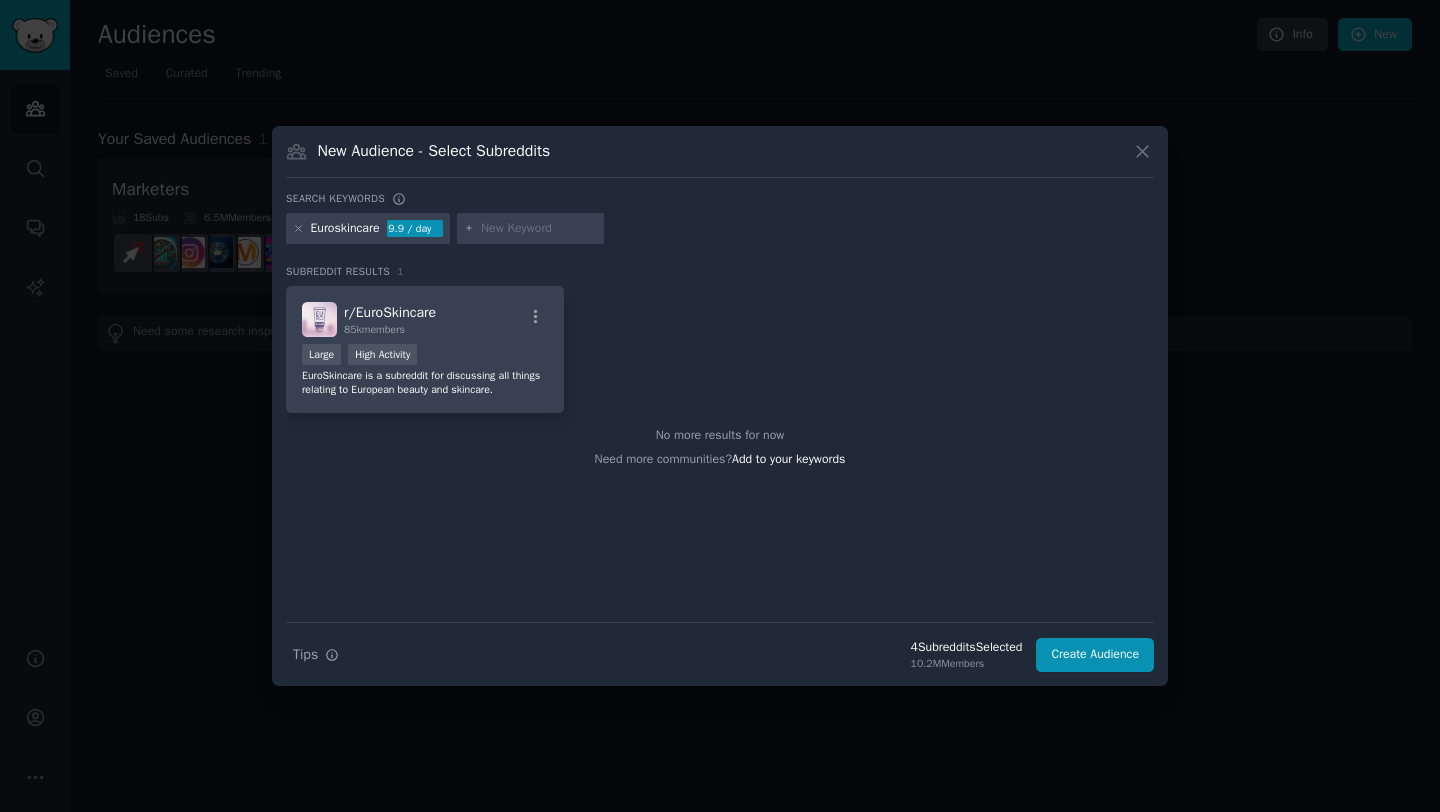 click at bounding box center (539, 229) 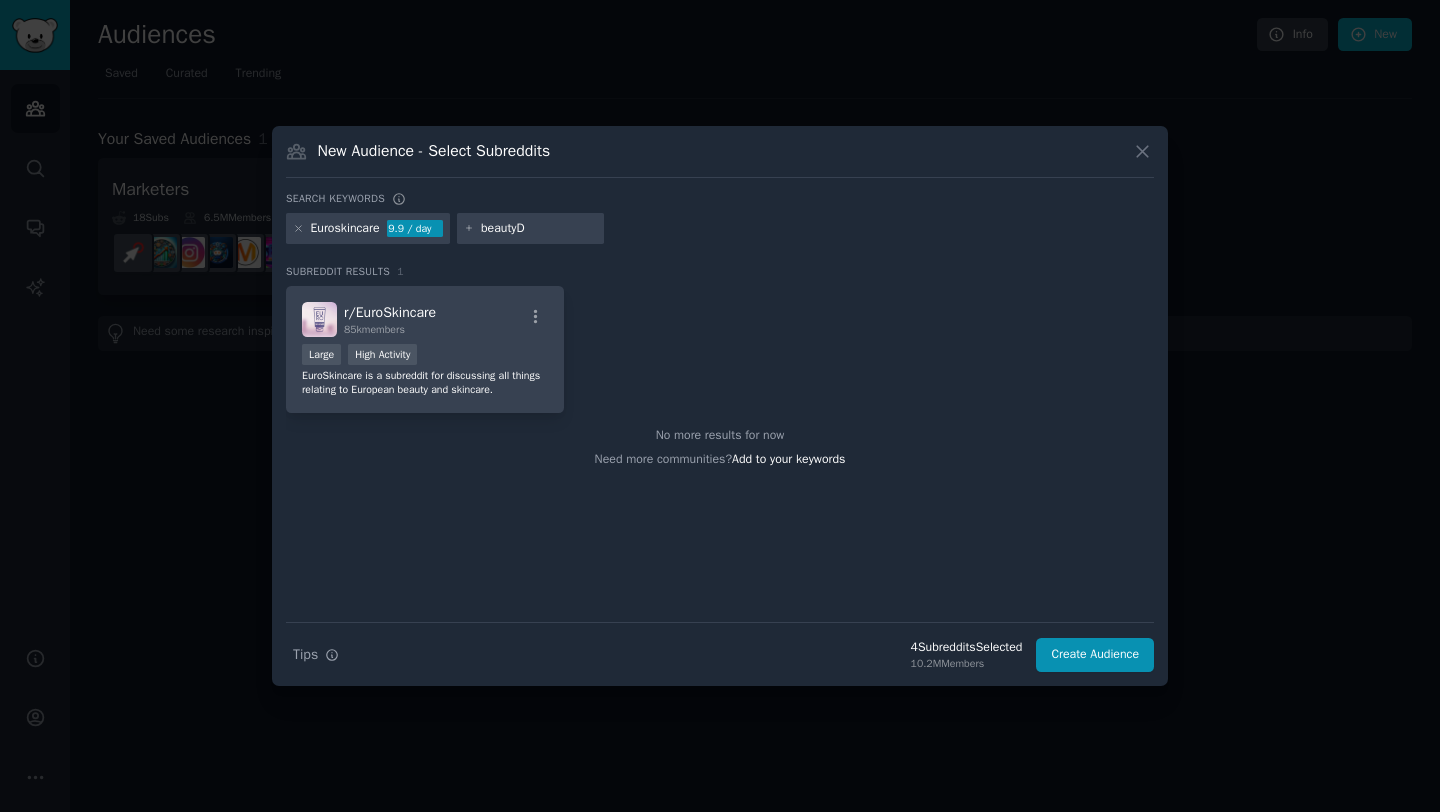 type on "beautyDE" 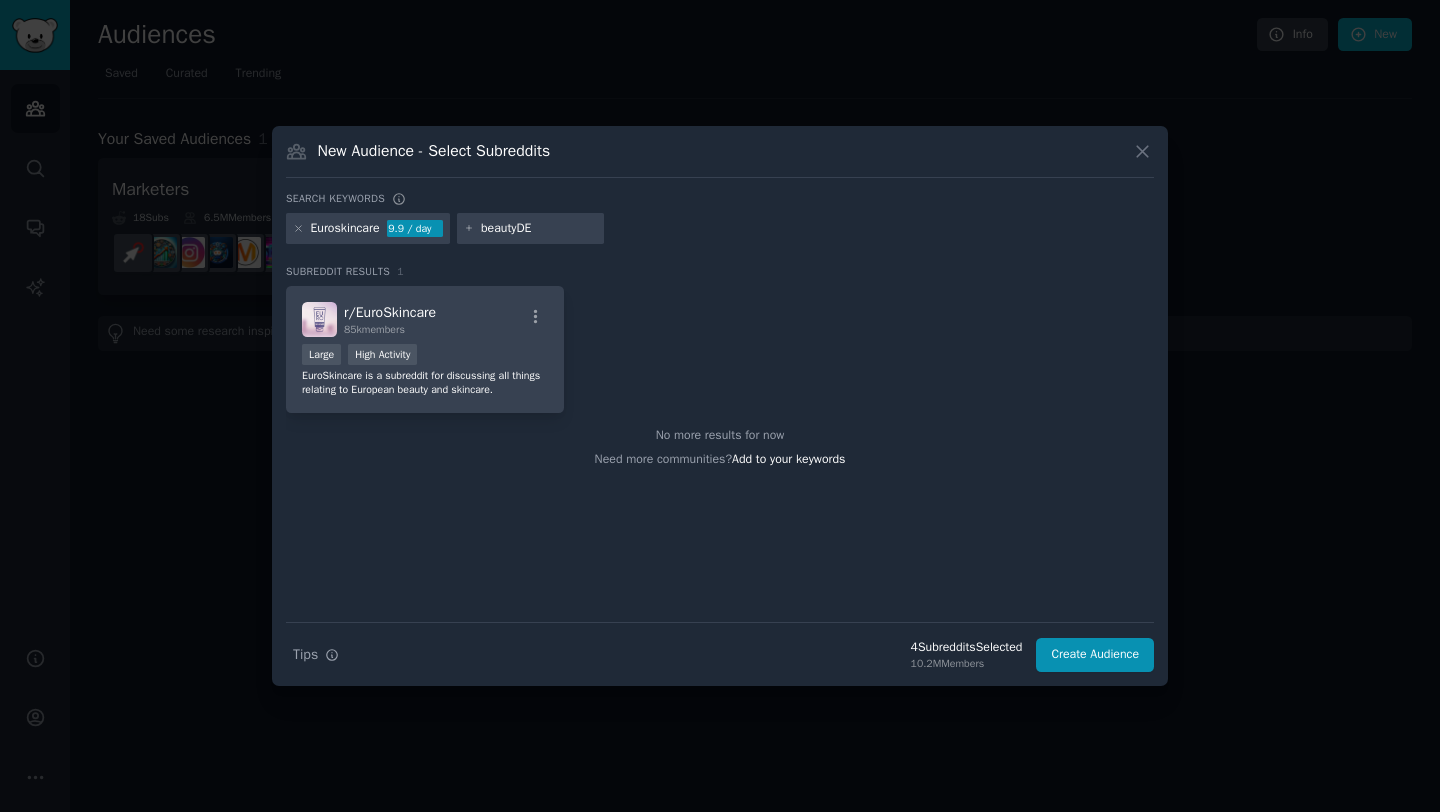 type 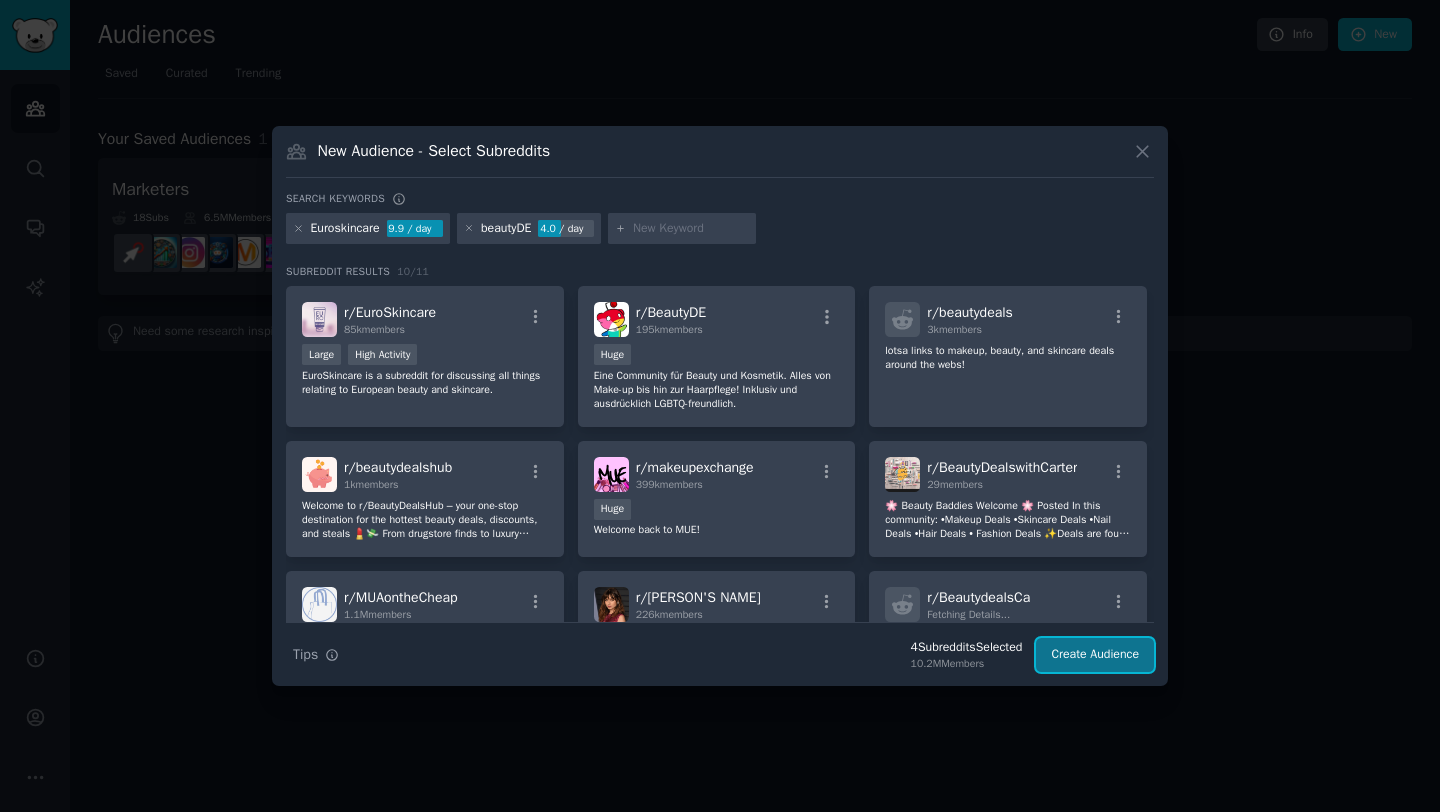 click on "Create Audience" at bounding box center (1095, 655) 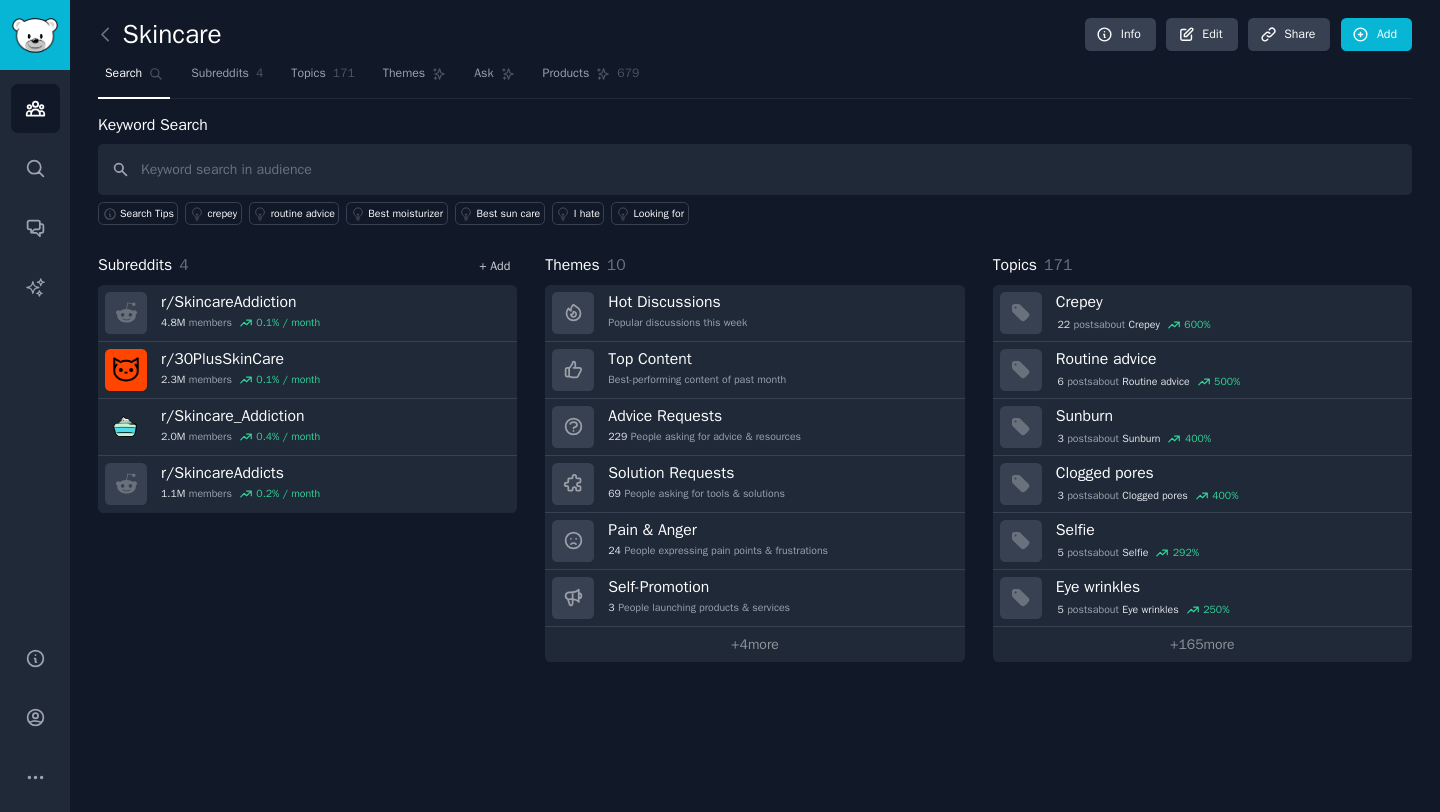 click on "+ Add" at bounding box center [494, 266] 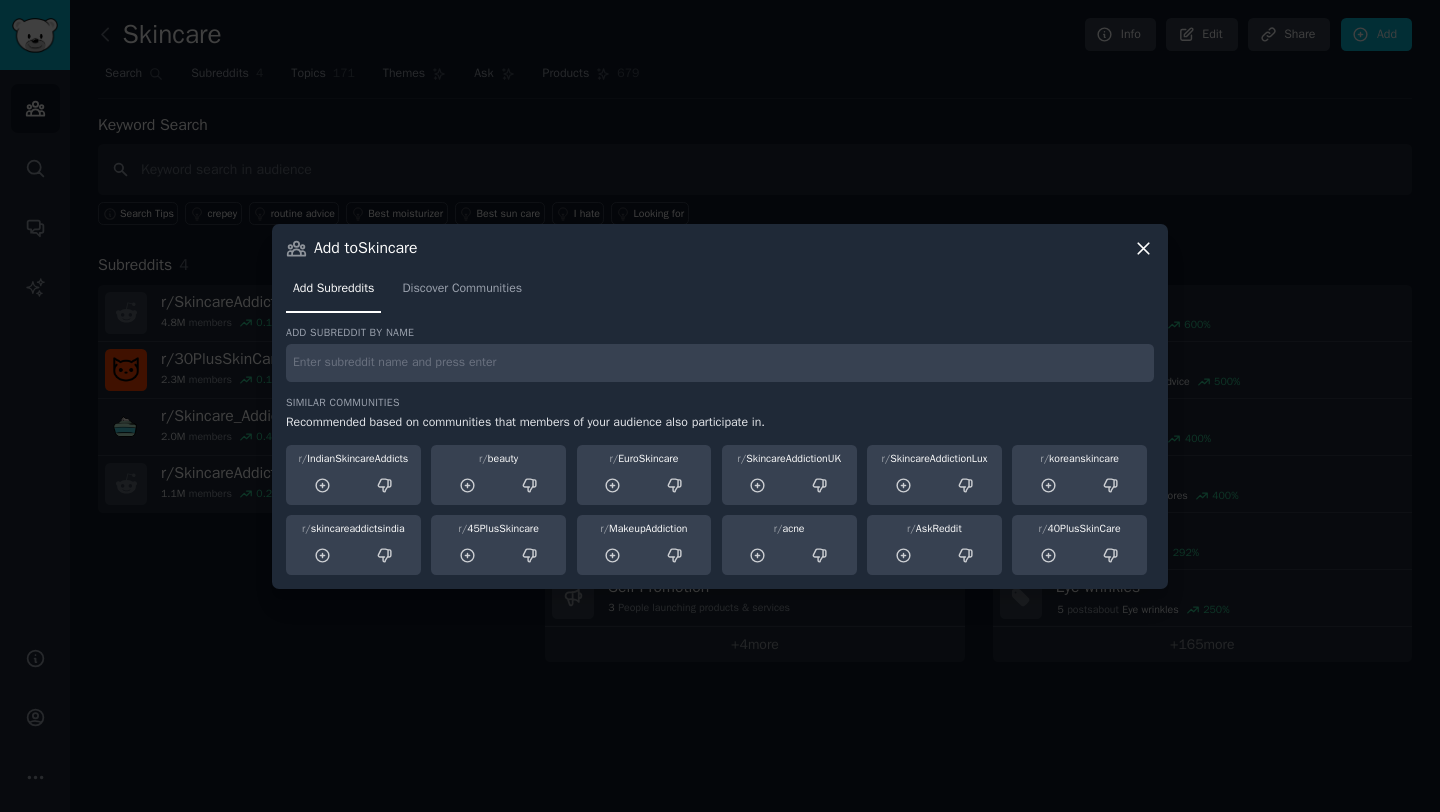 click at bounding box center (720, 363) 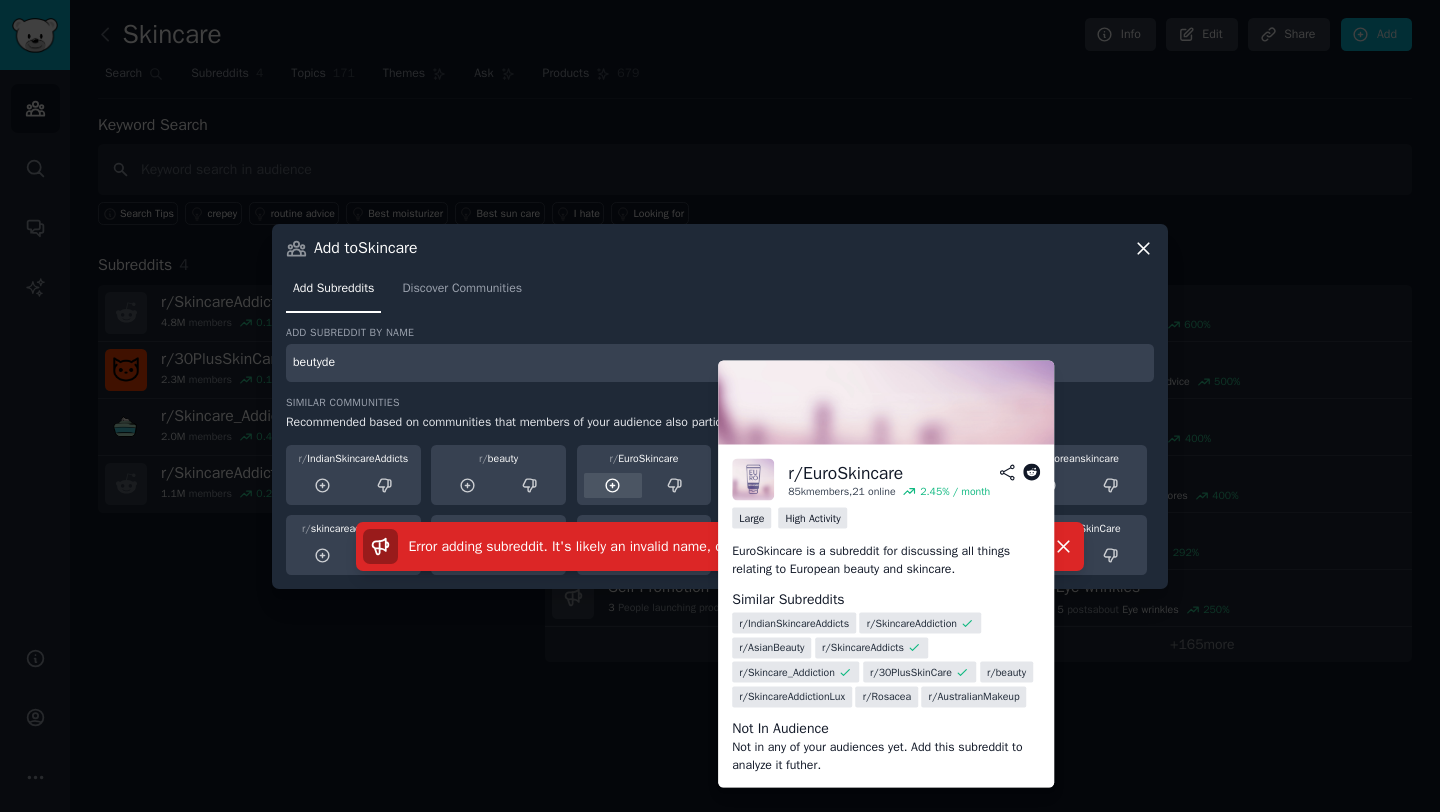 click 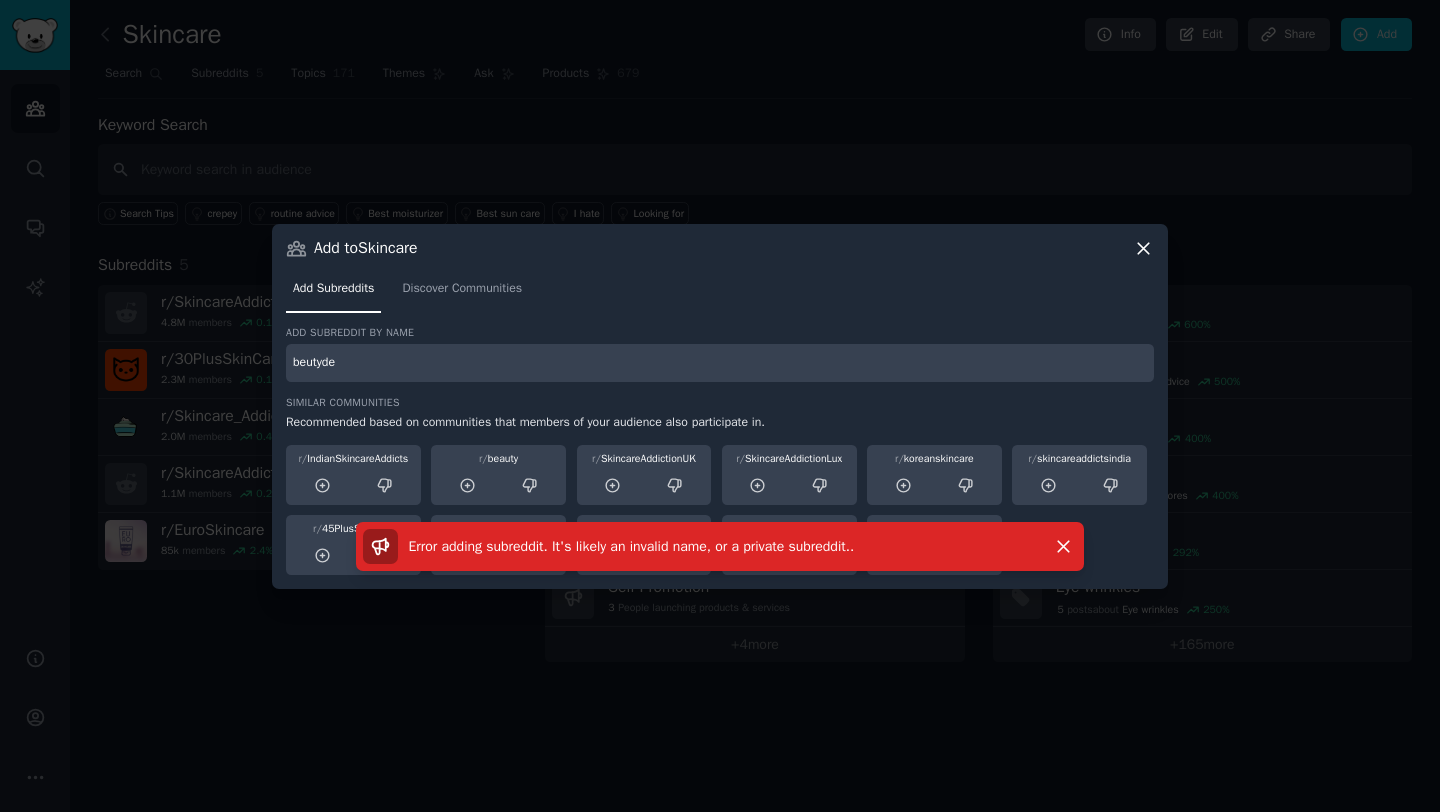 click on "beutyde" at bounding box center [720, 363] 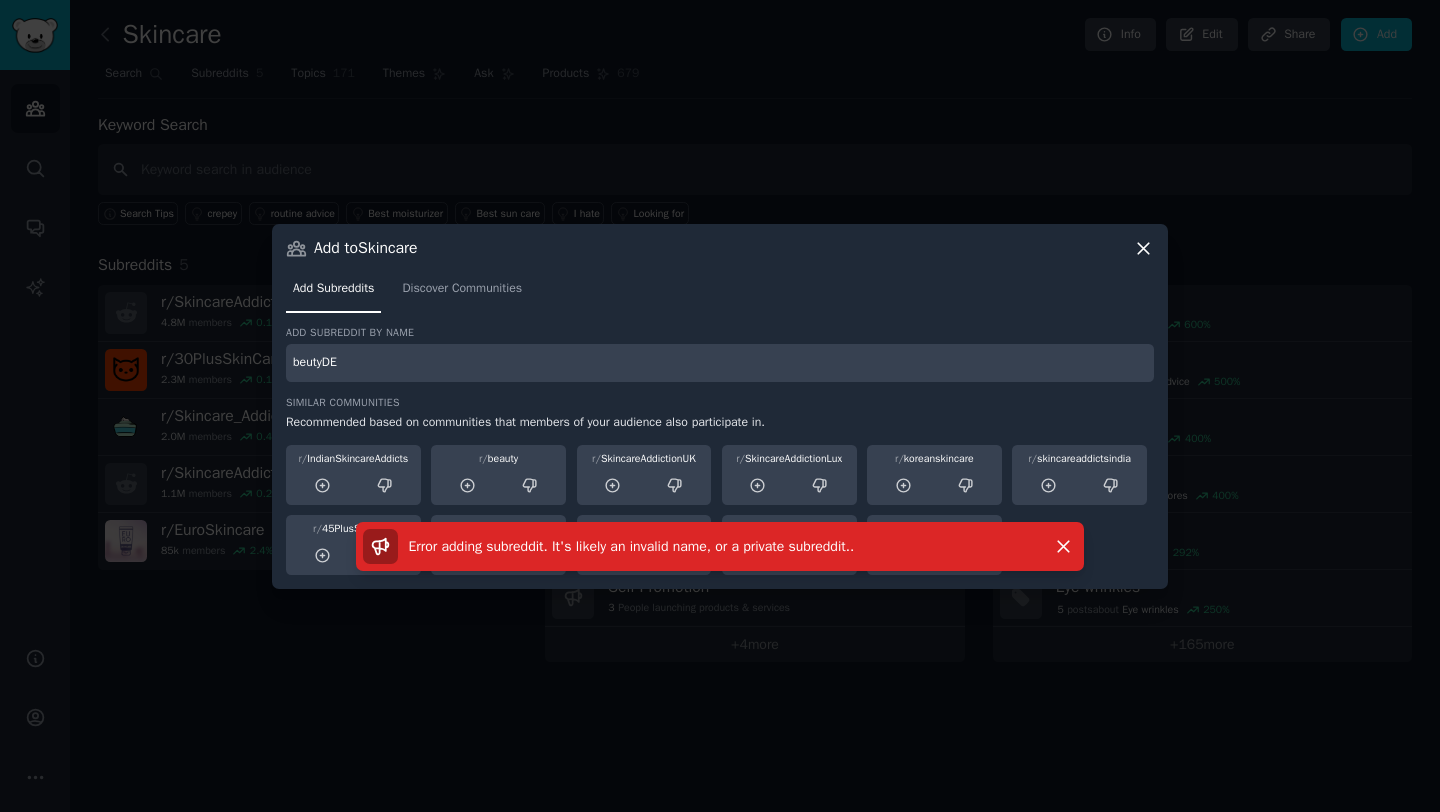 type on "beutyDE" 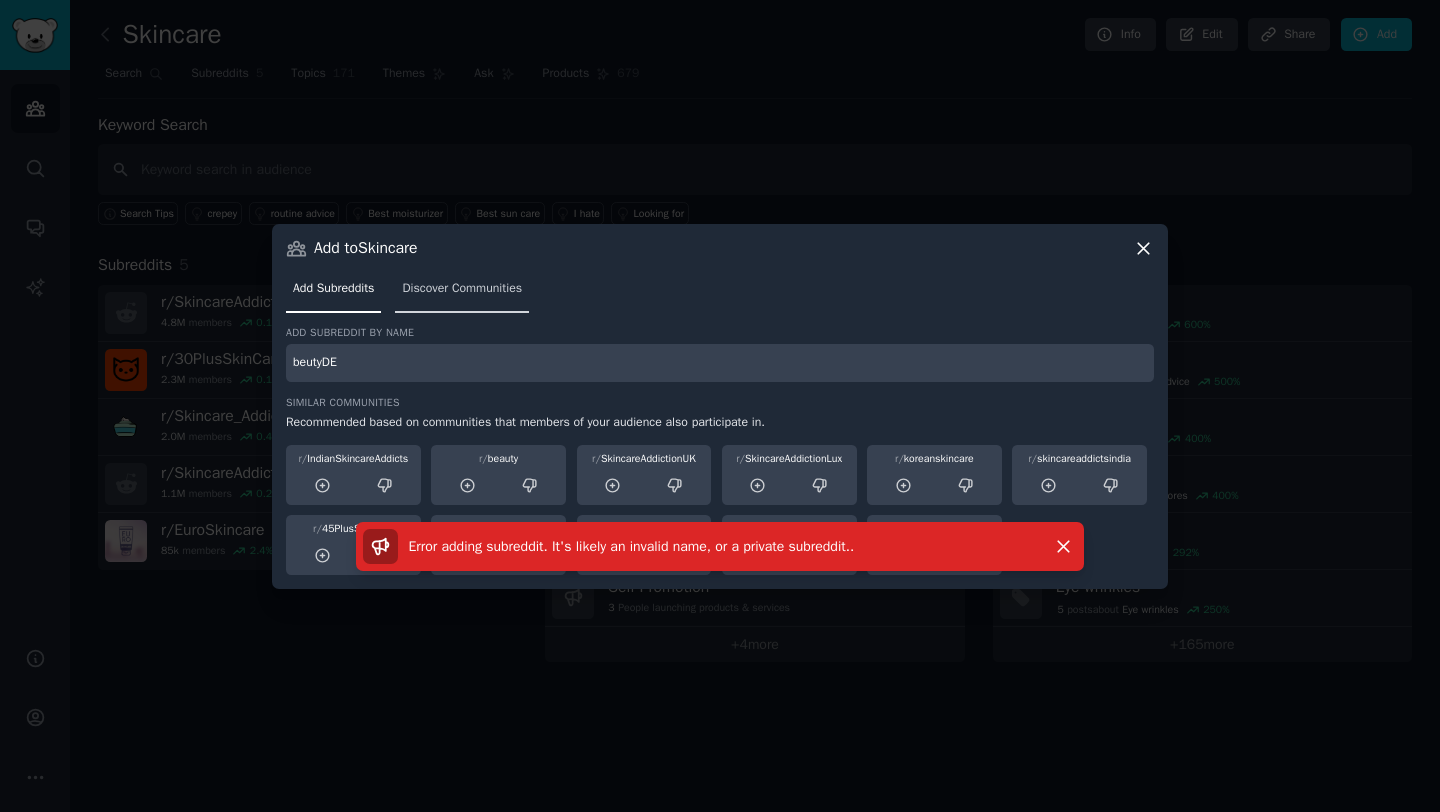 click on "Discover Communities" at bounding box center [462, 289] 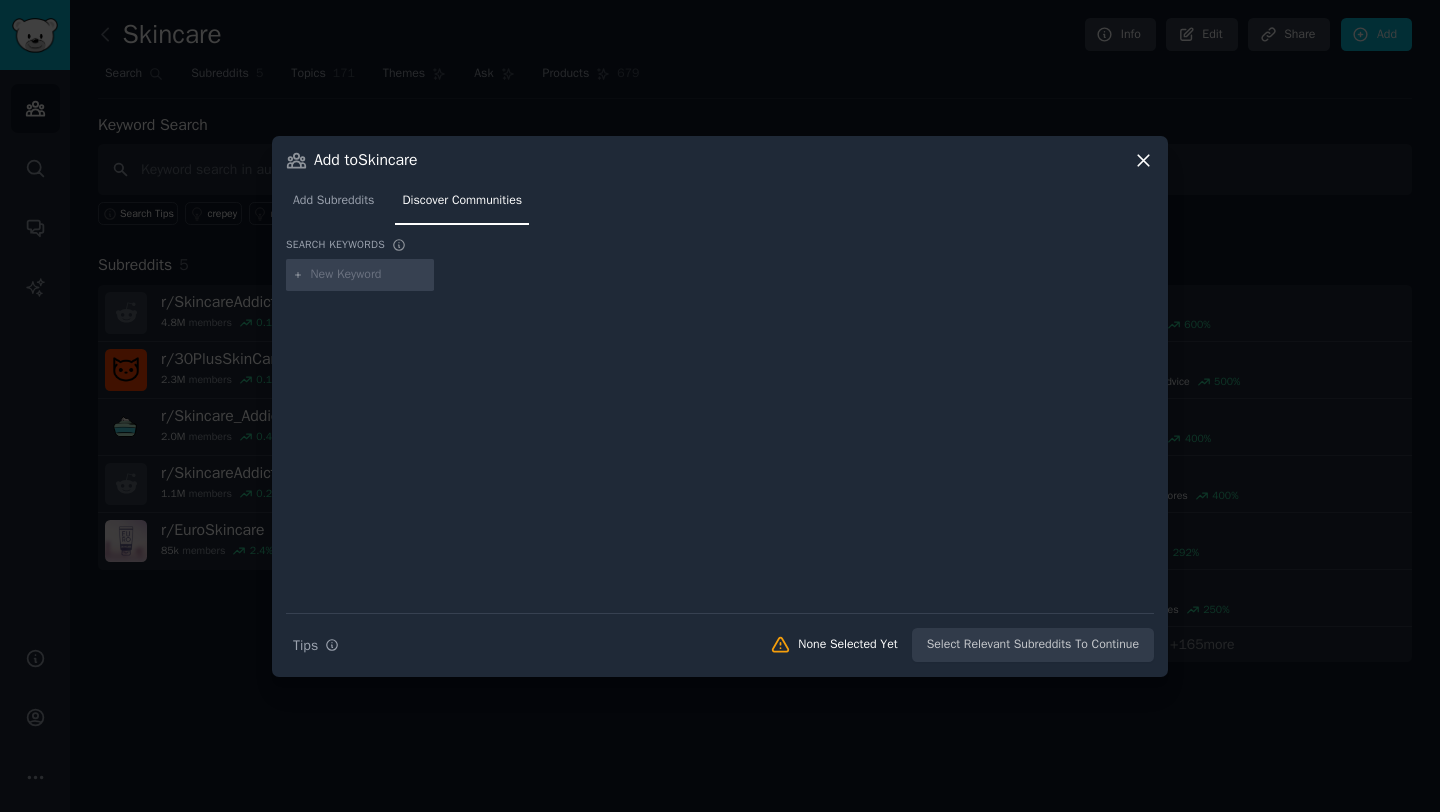 click at bounding box center (369, 275) 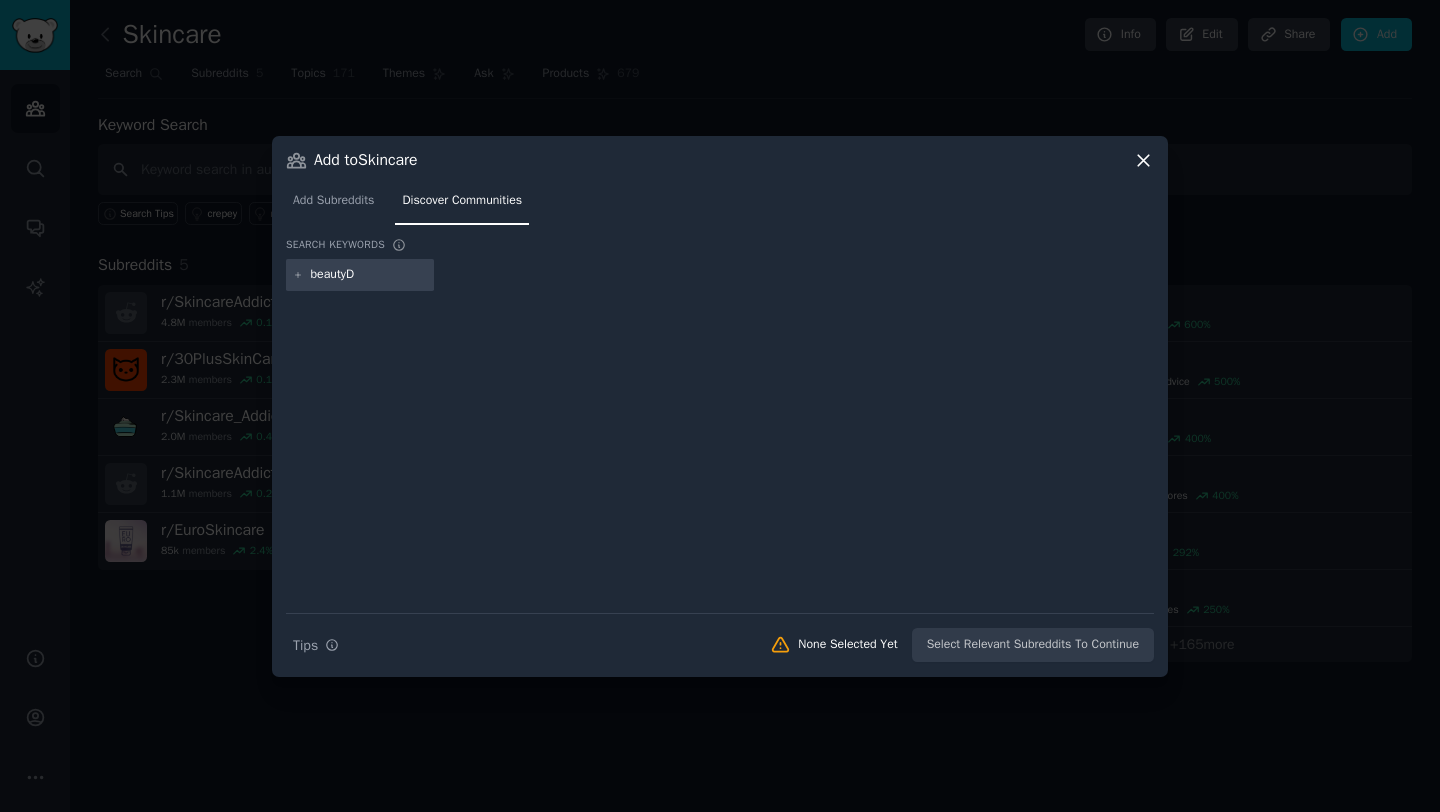 type on "beautyDE" 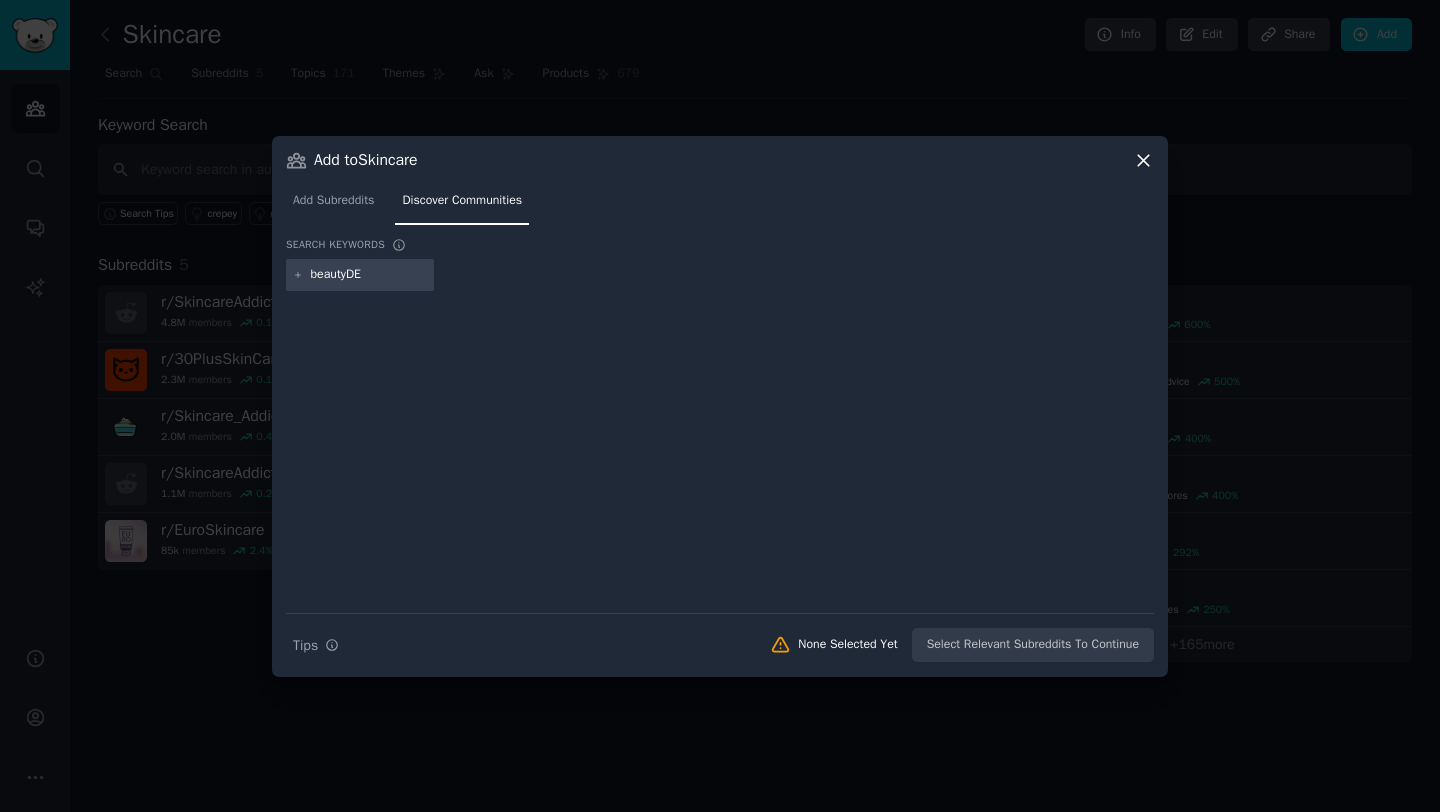 type 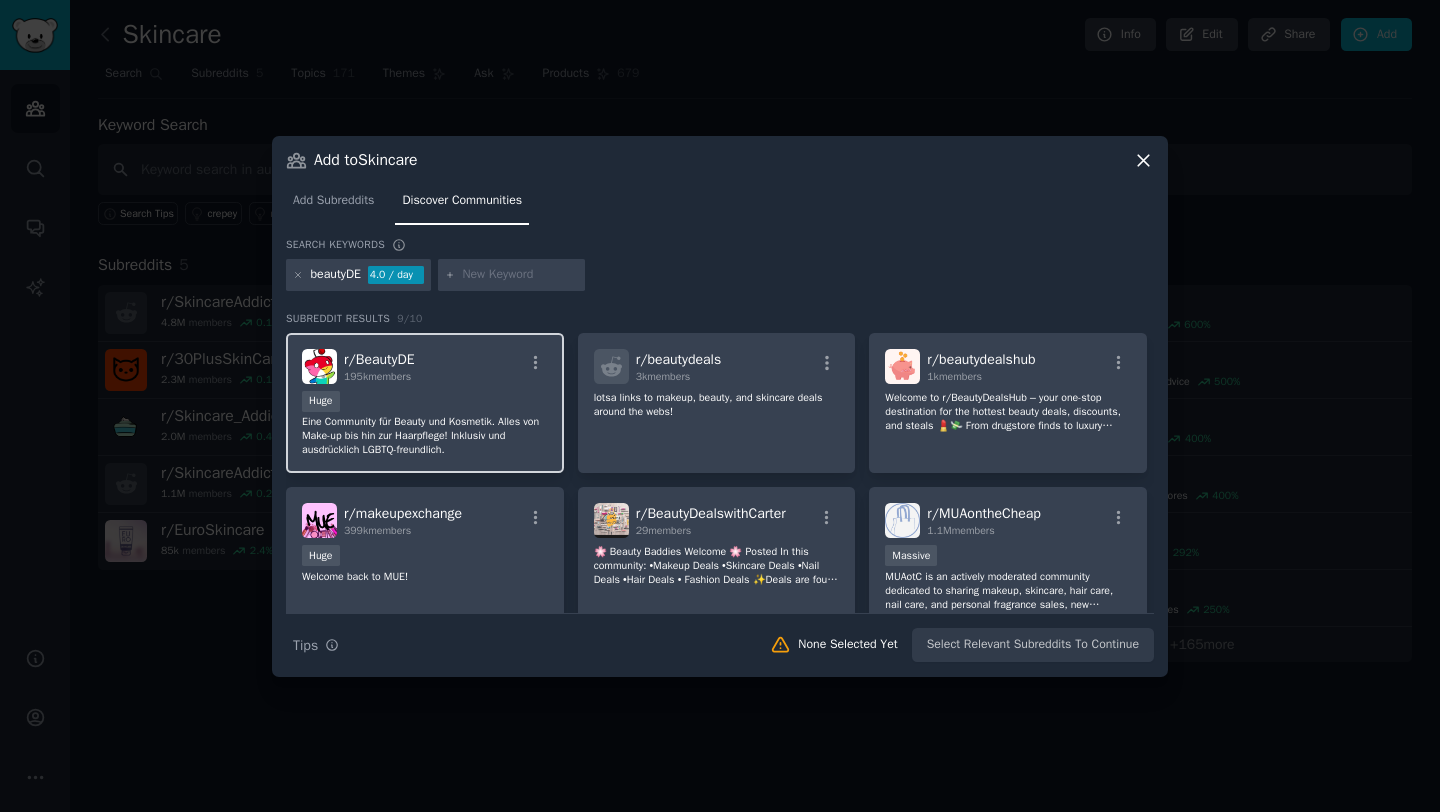 click on "r/ BeautyDE 195k  members 100,000 - 1,000,000 members Huge Eine Community für Beauty und Kosmetik. Alles von Make-up bis hin zur Haarpflege! Inklusiv und ausdrücklich LGBTQ-freundlich." at bounding box center [425, 403] 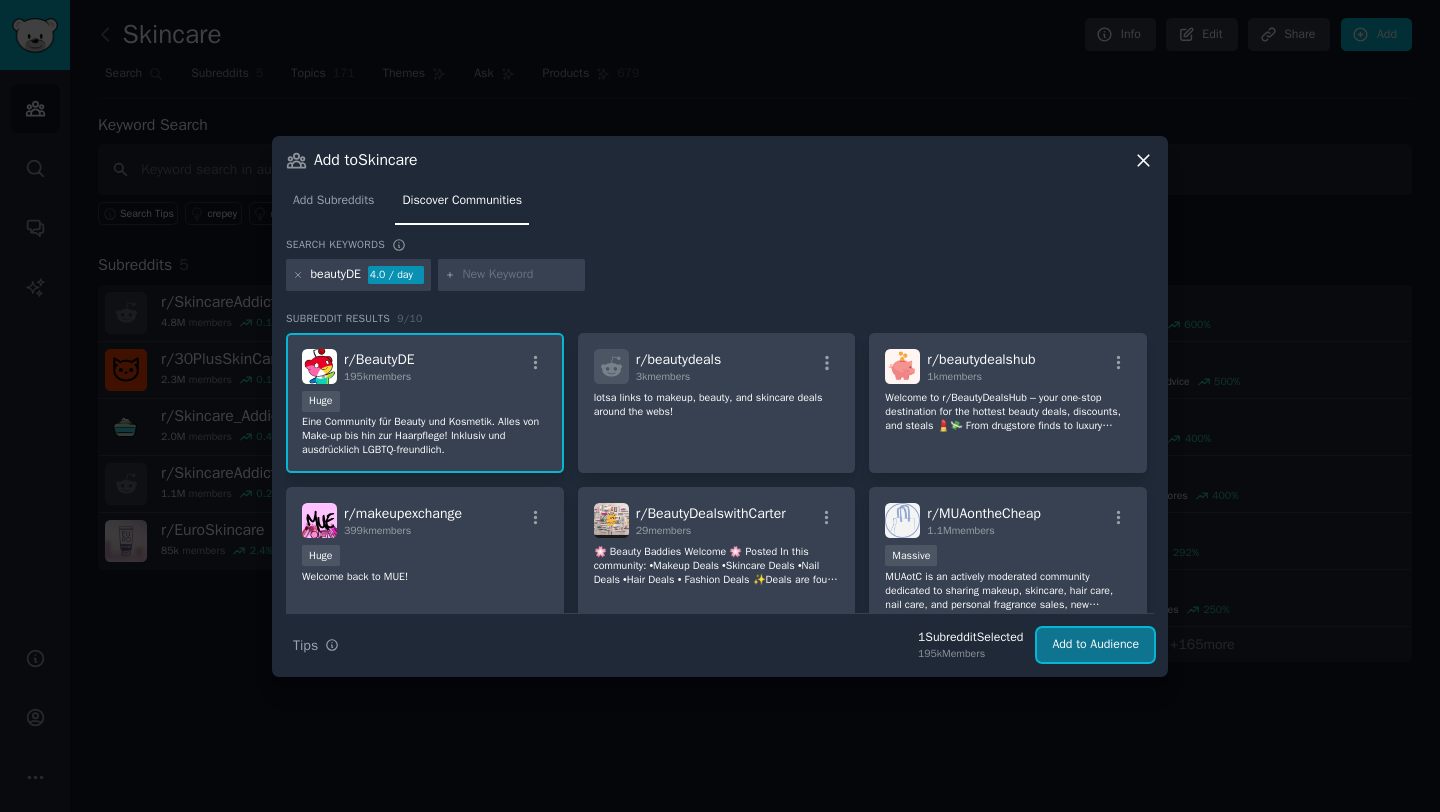 click on "Add to Audience" at bounding box center (1095, 645) 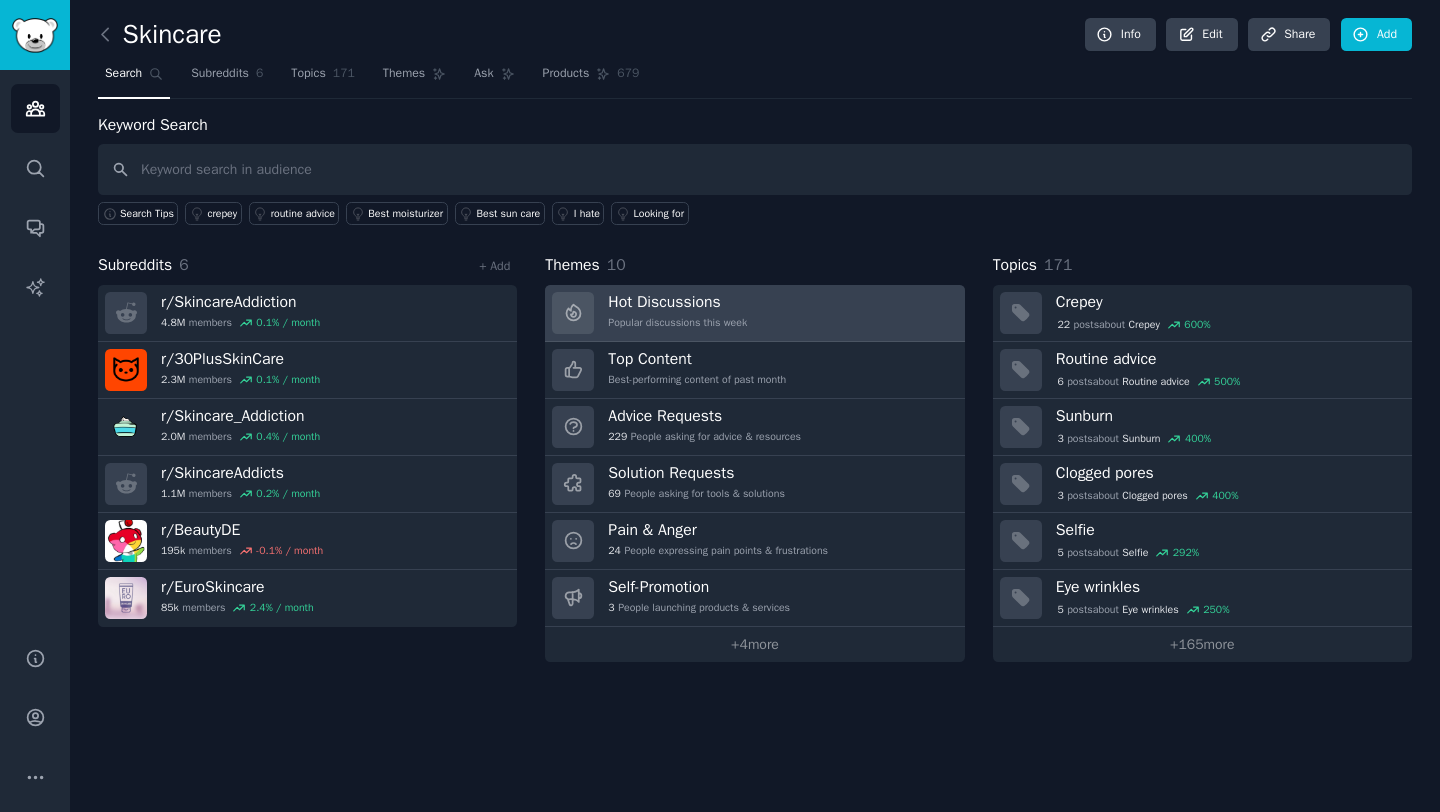 click on "Popular discussions this week" at bounding box center (677, 323) 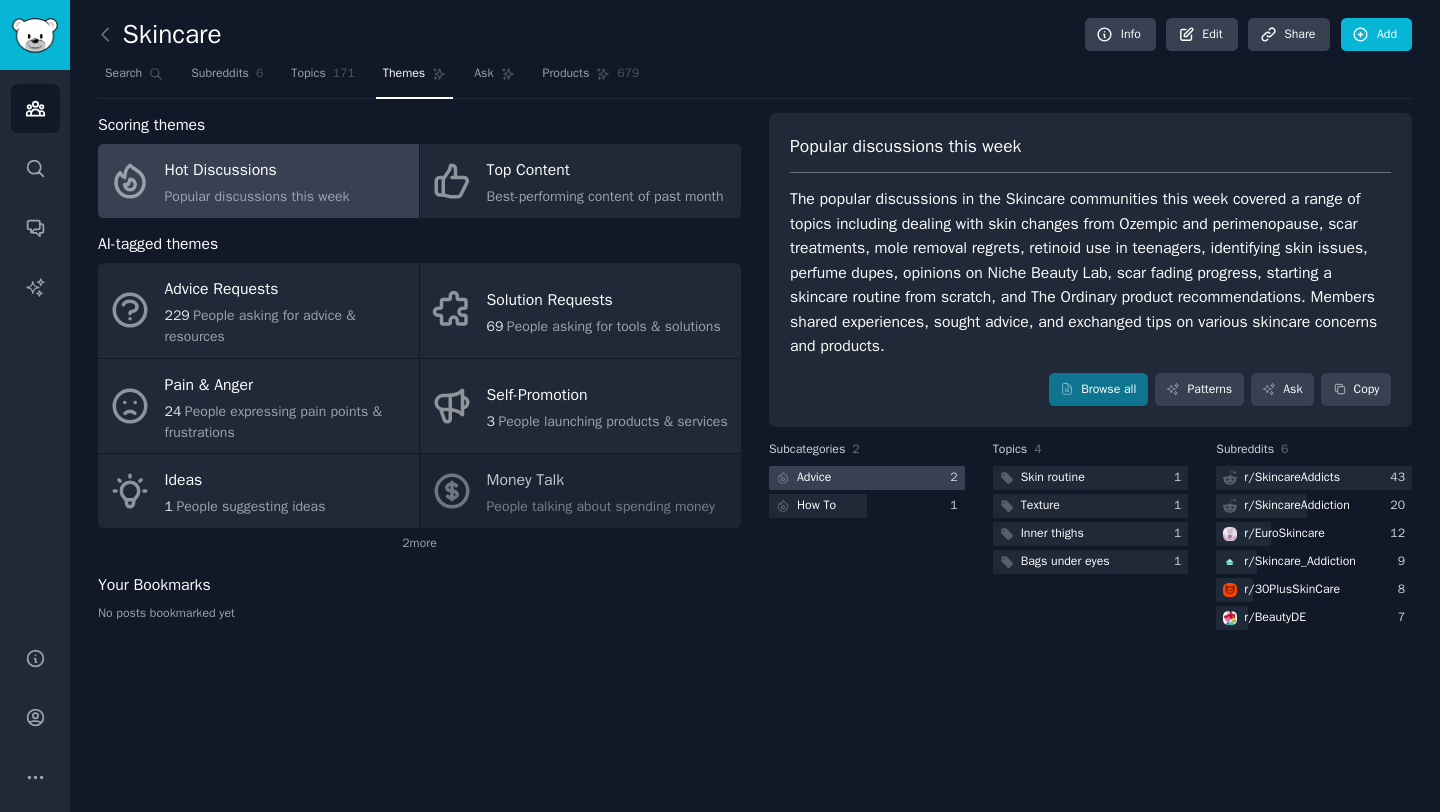 click at bounding box center [867, 478] 